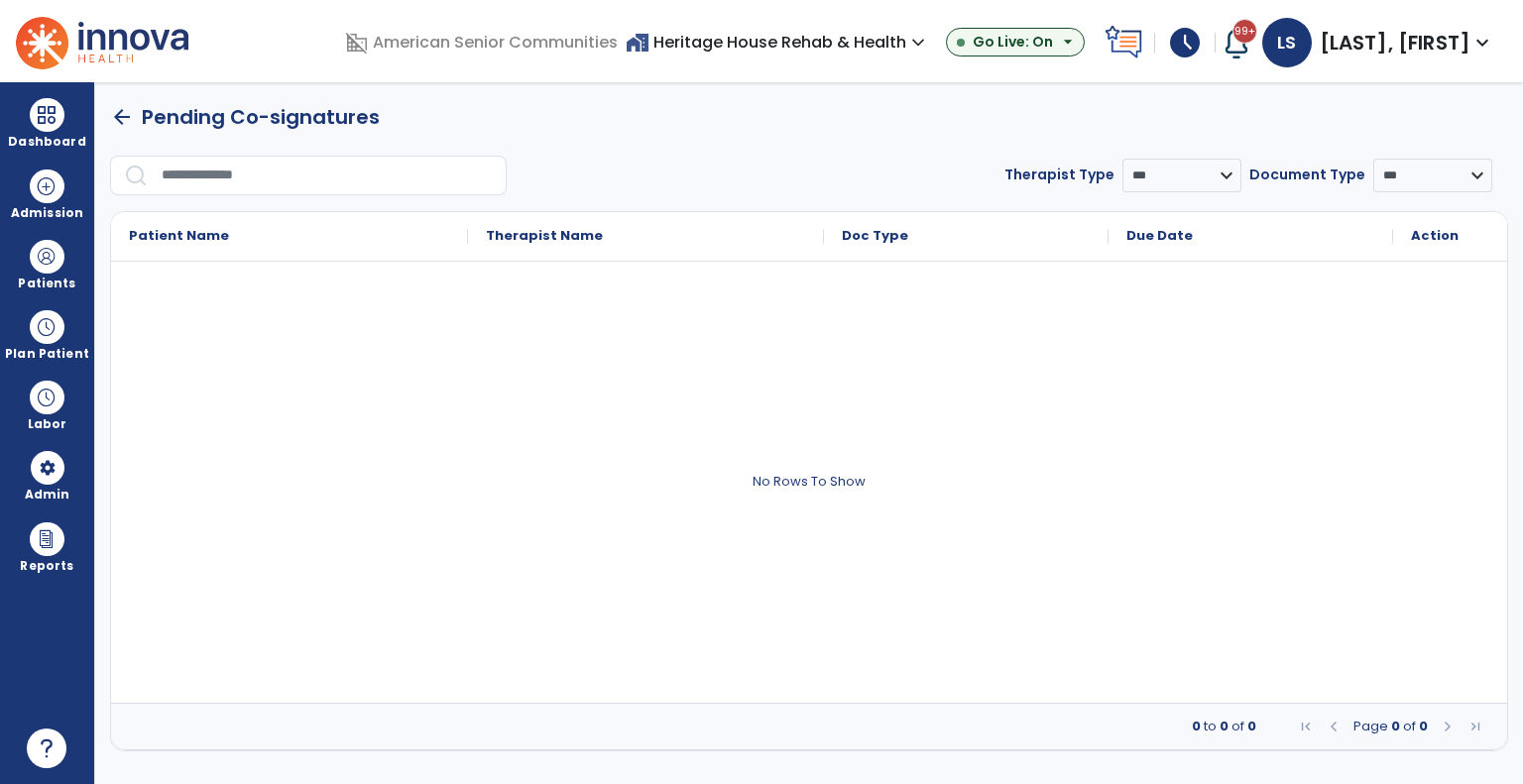scroll, scrollTop: 0, scrollLeft: 0, axis: both 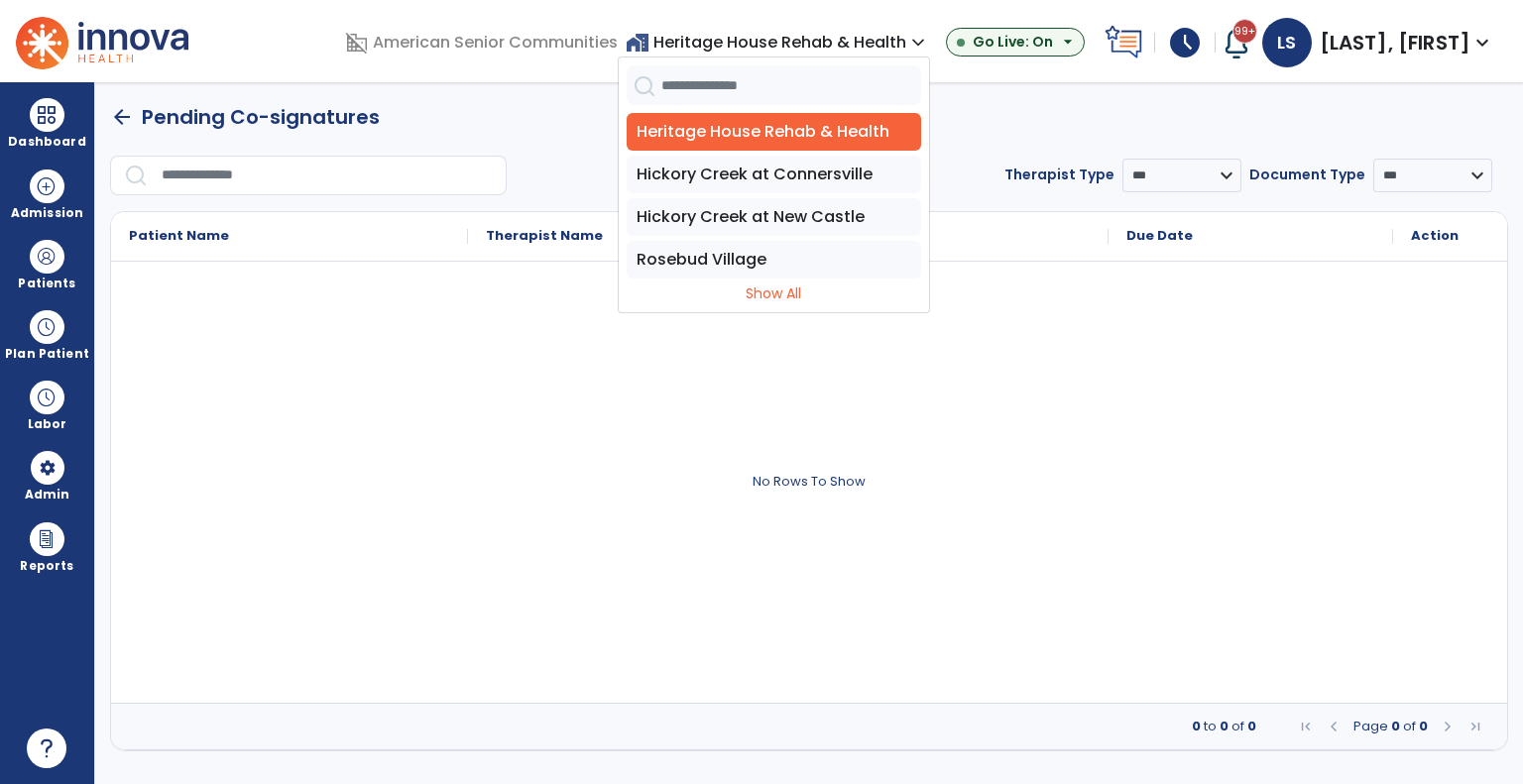 drag, startPoint x: 613, startPoint y: 262, endPoint x: 566, endPoint y: 208, distance: 71.5891 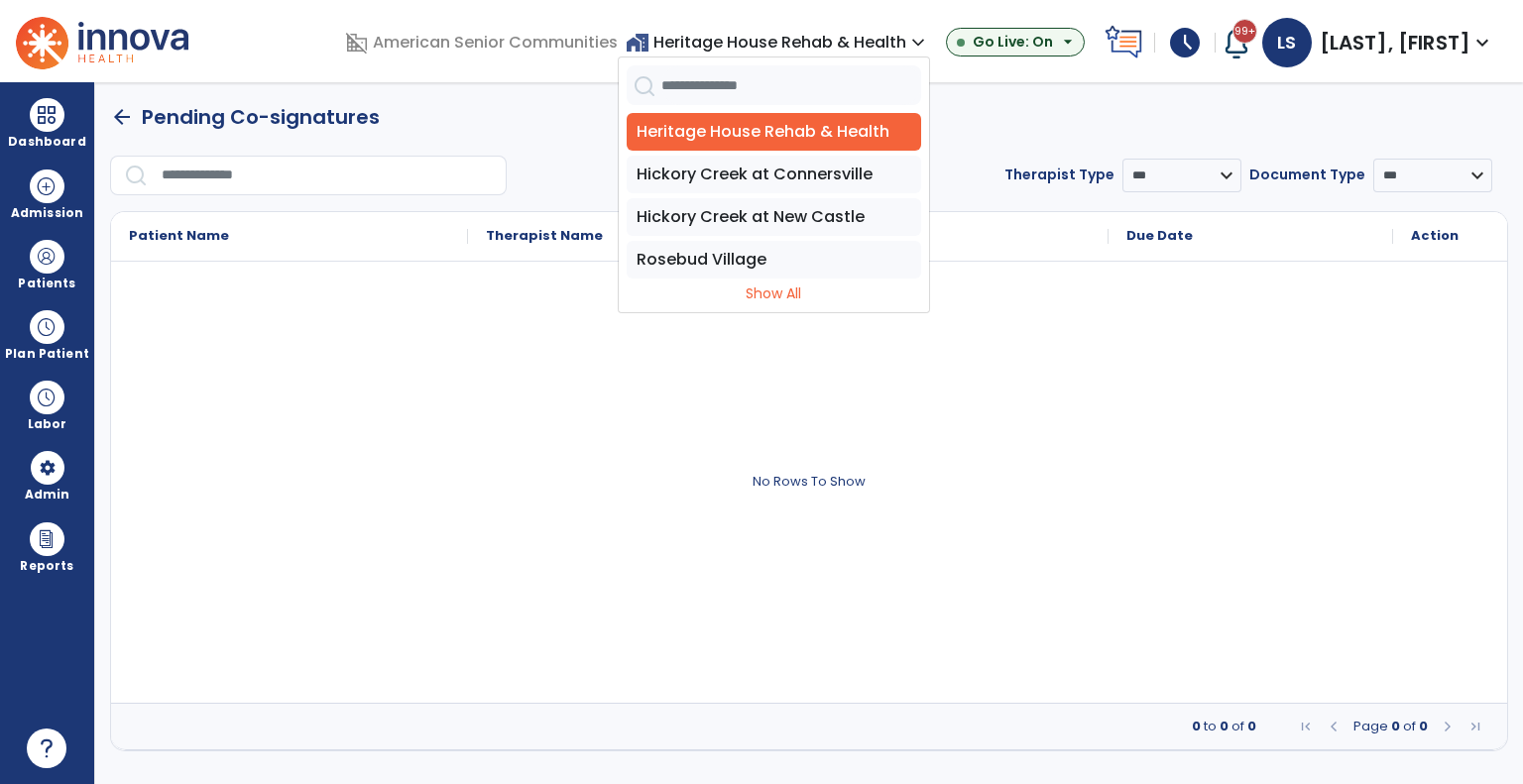 click on "Rosebud Village" at bounding box center (773, 260) 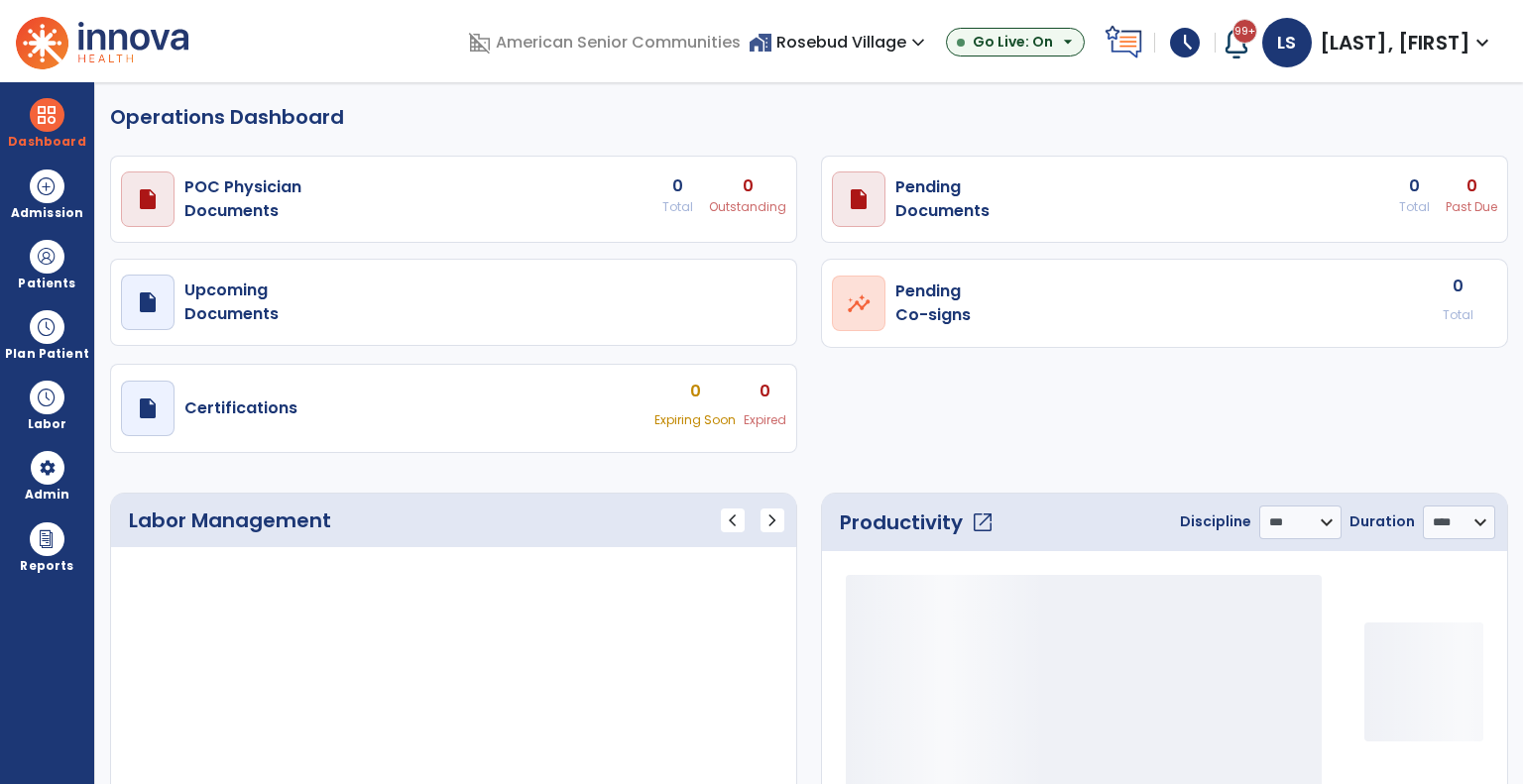 select on "***" 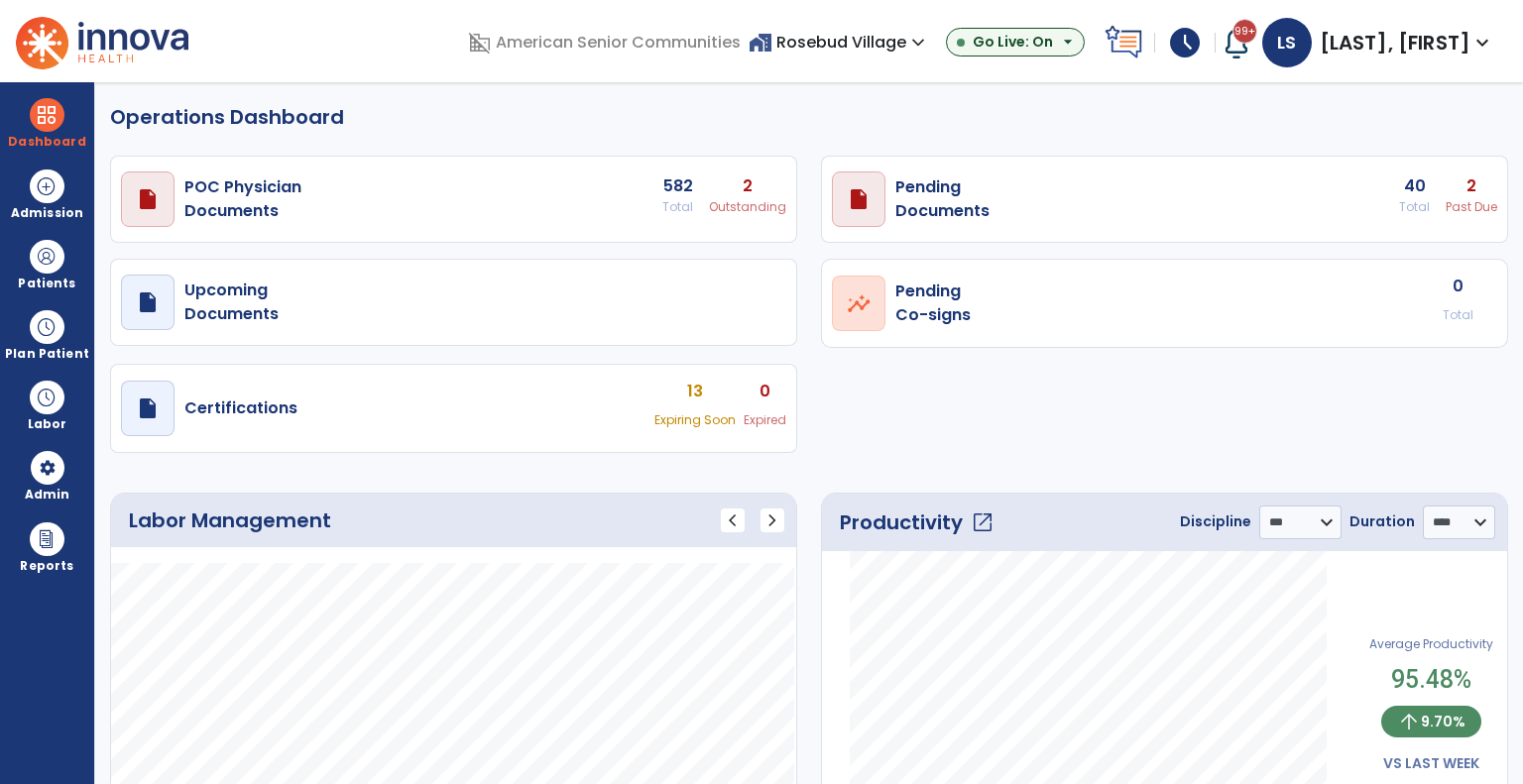 scroll, scrollTop: 0, scrollLeft: 0, axis: both 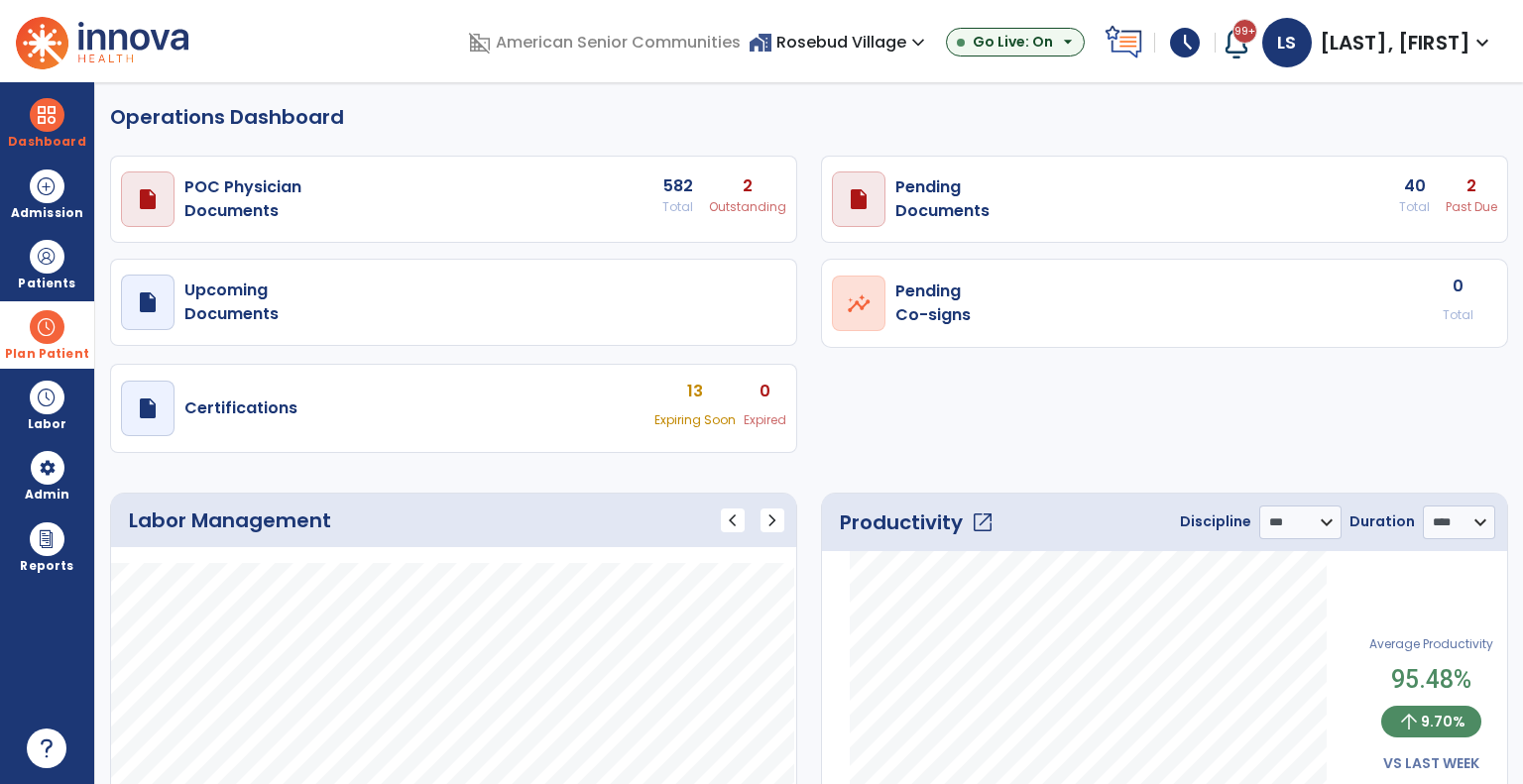 click at bounding box center (47, 327) 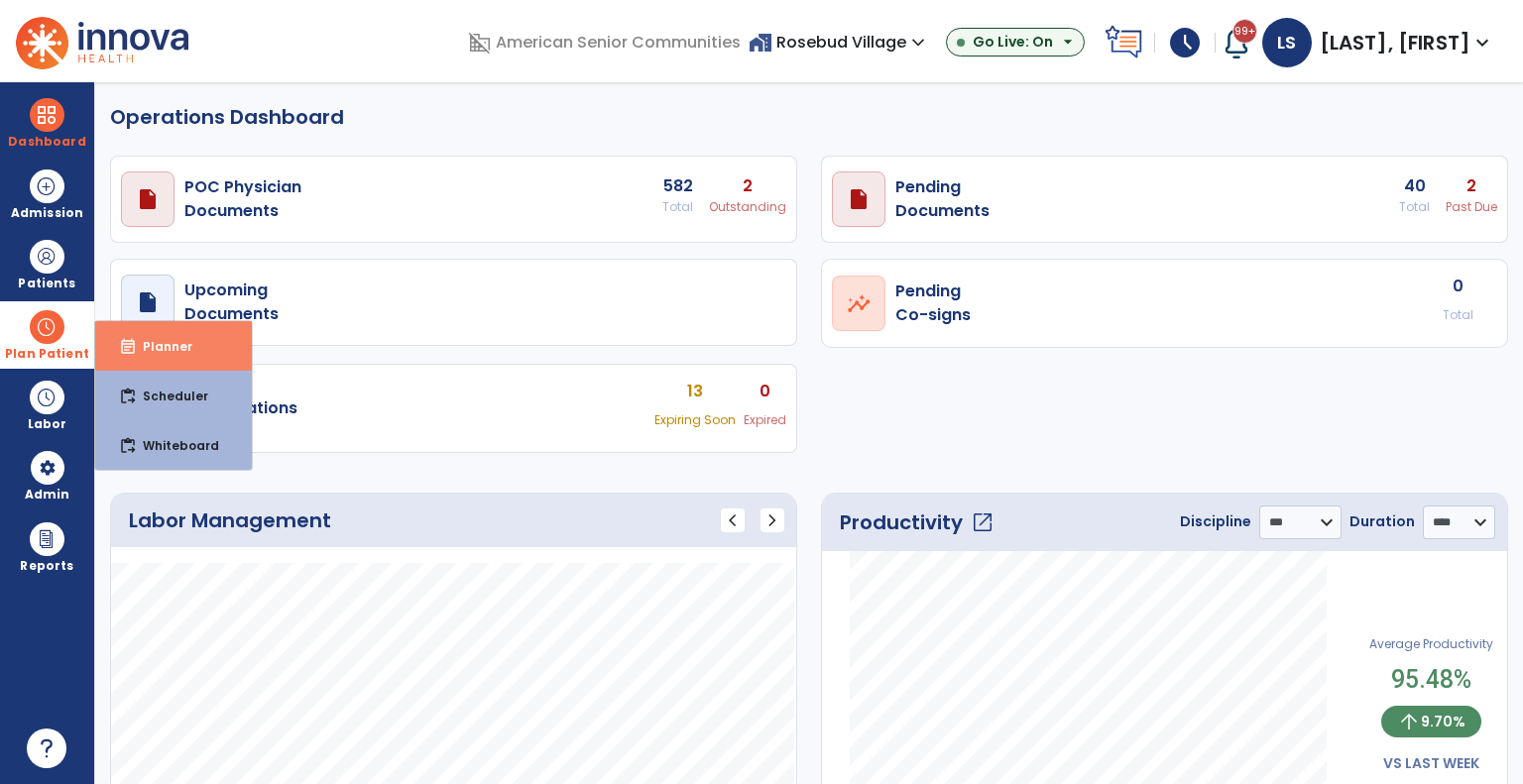 click on "Planner" at bounding box center (160, 346) 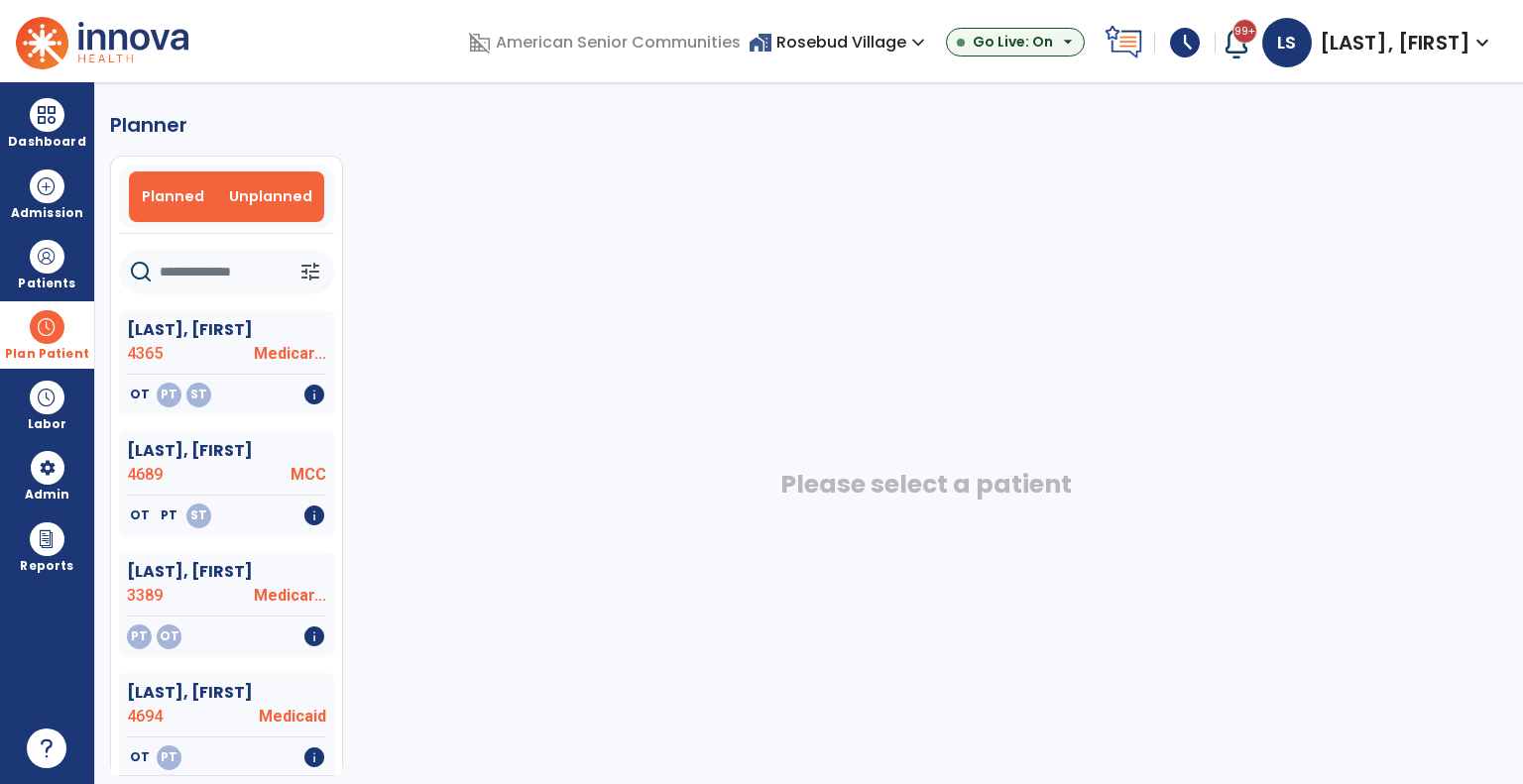 click on "Planned" at bounding box center [174, 196] 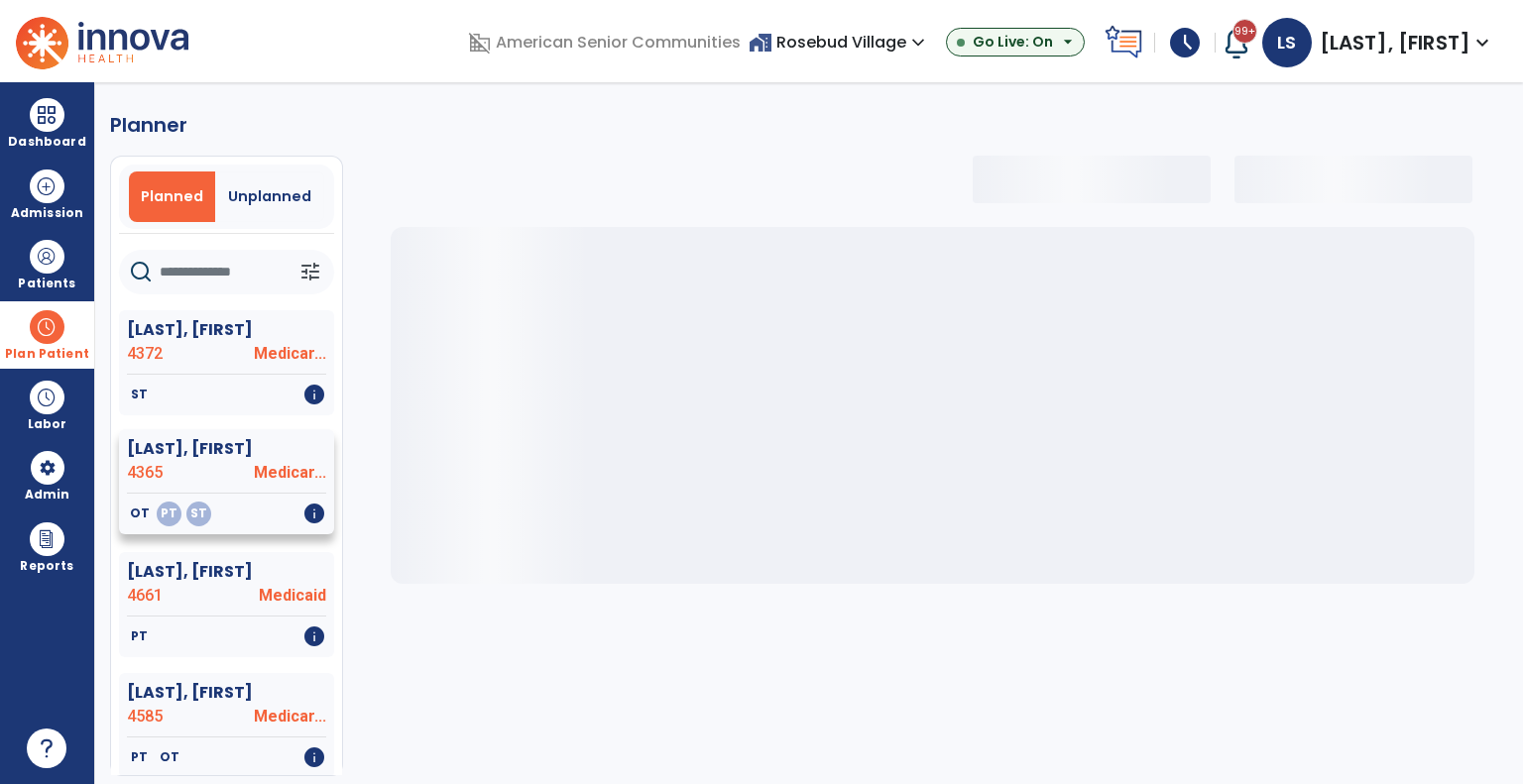 select on "***" 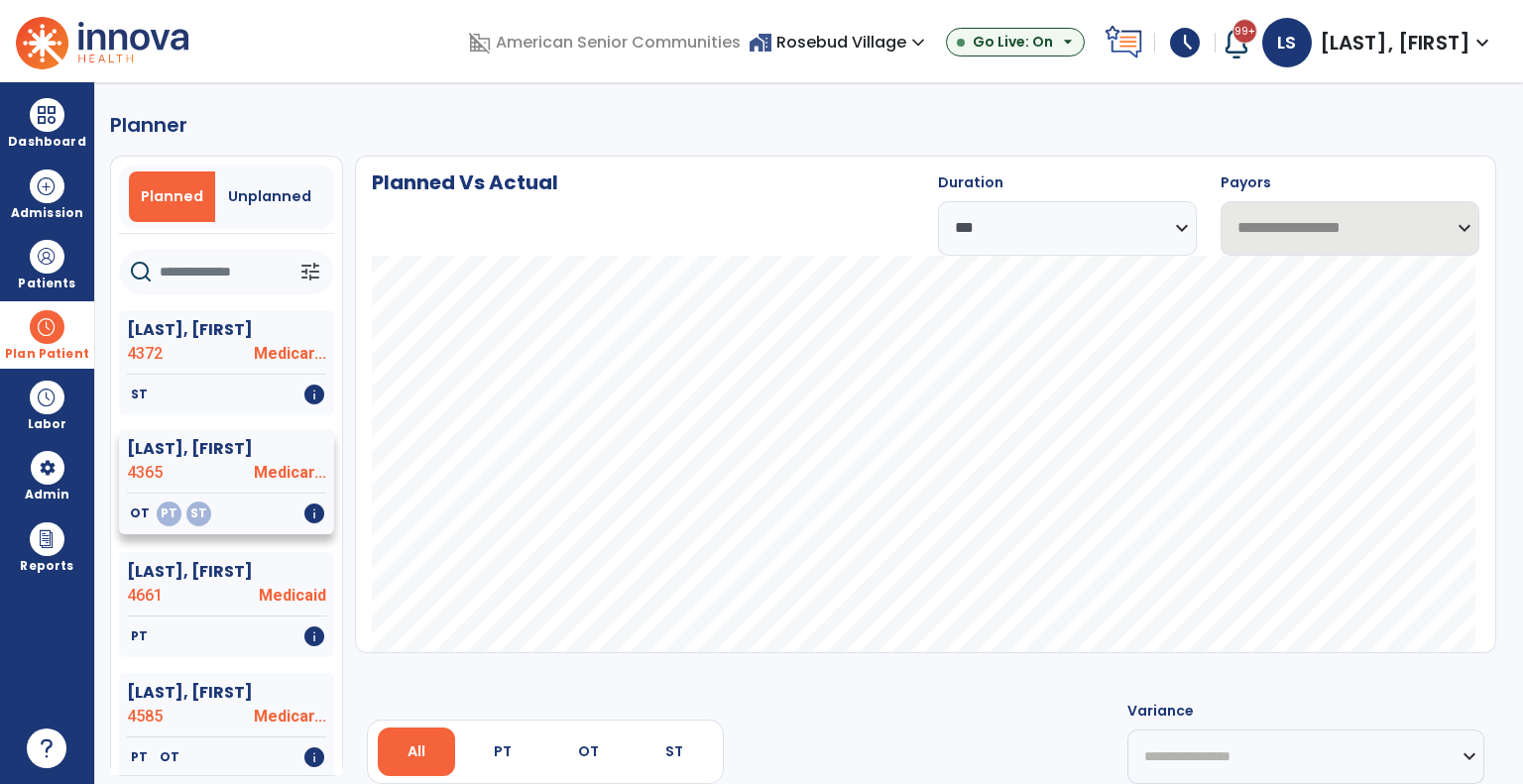 select on "***" 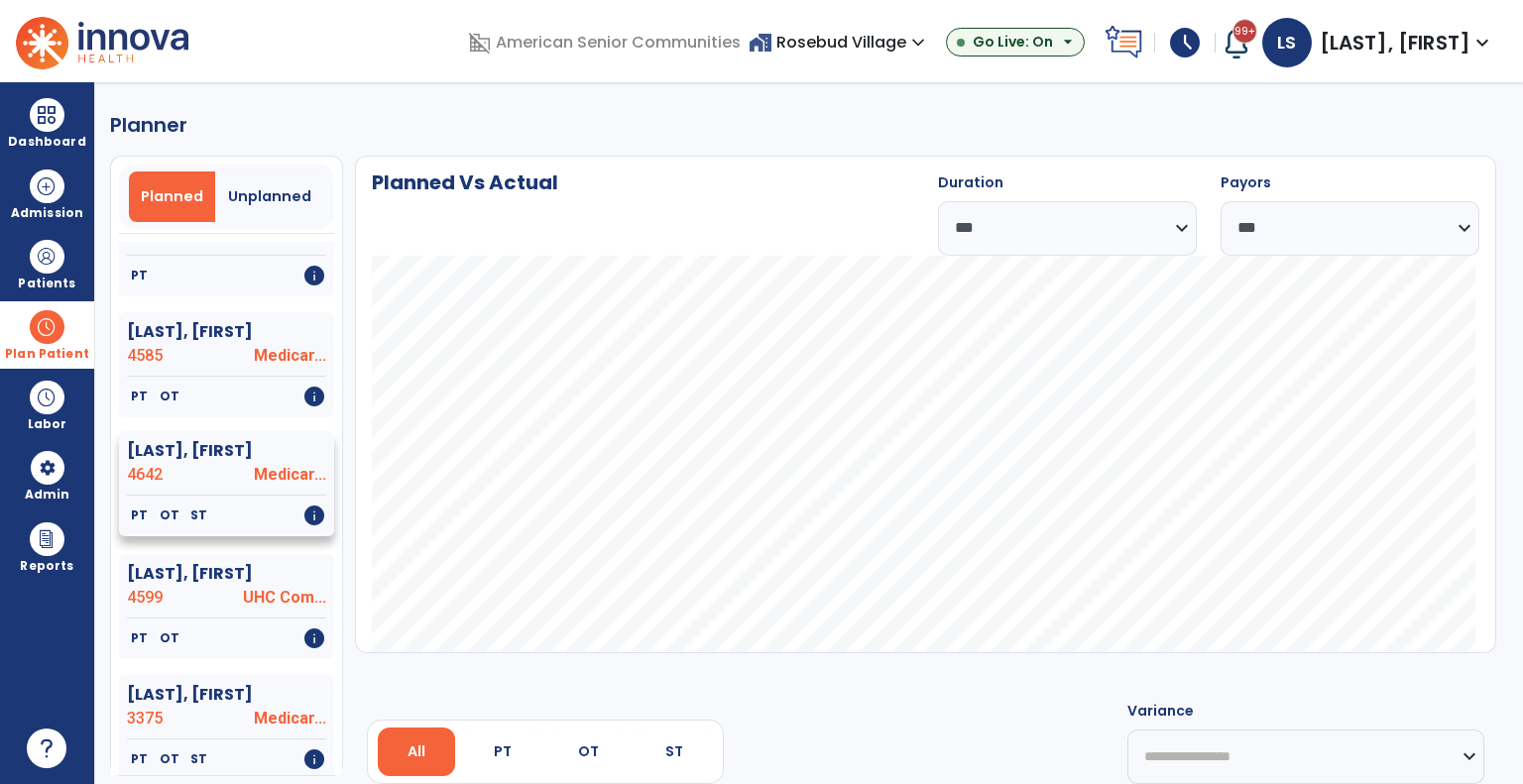 scroll, scrollTop: 396, scrollLeft: 0, axis: vertical 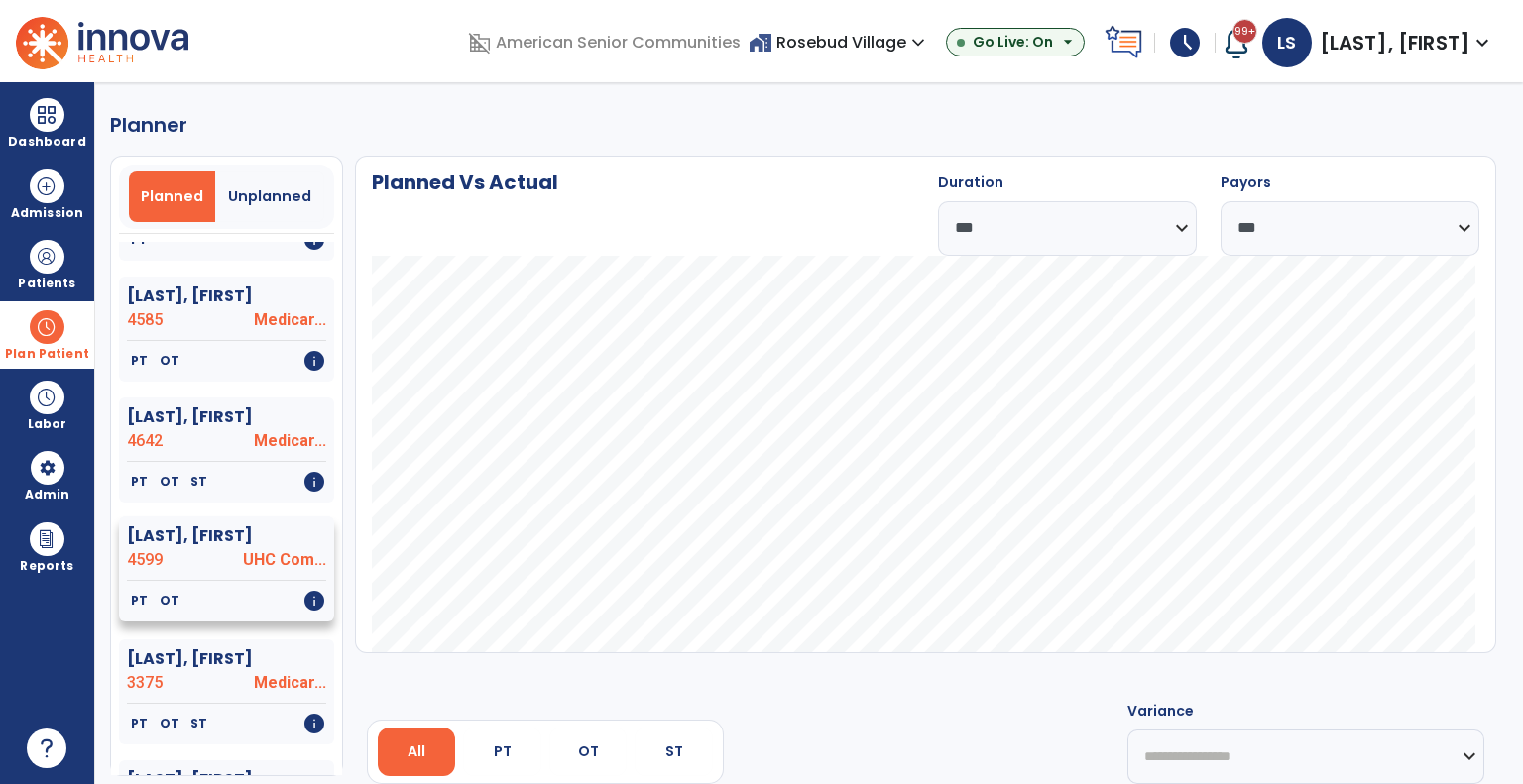 click on "PT   OT   info" 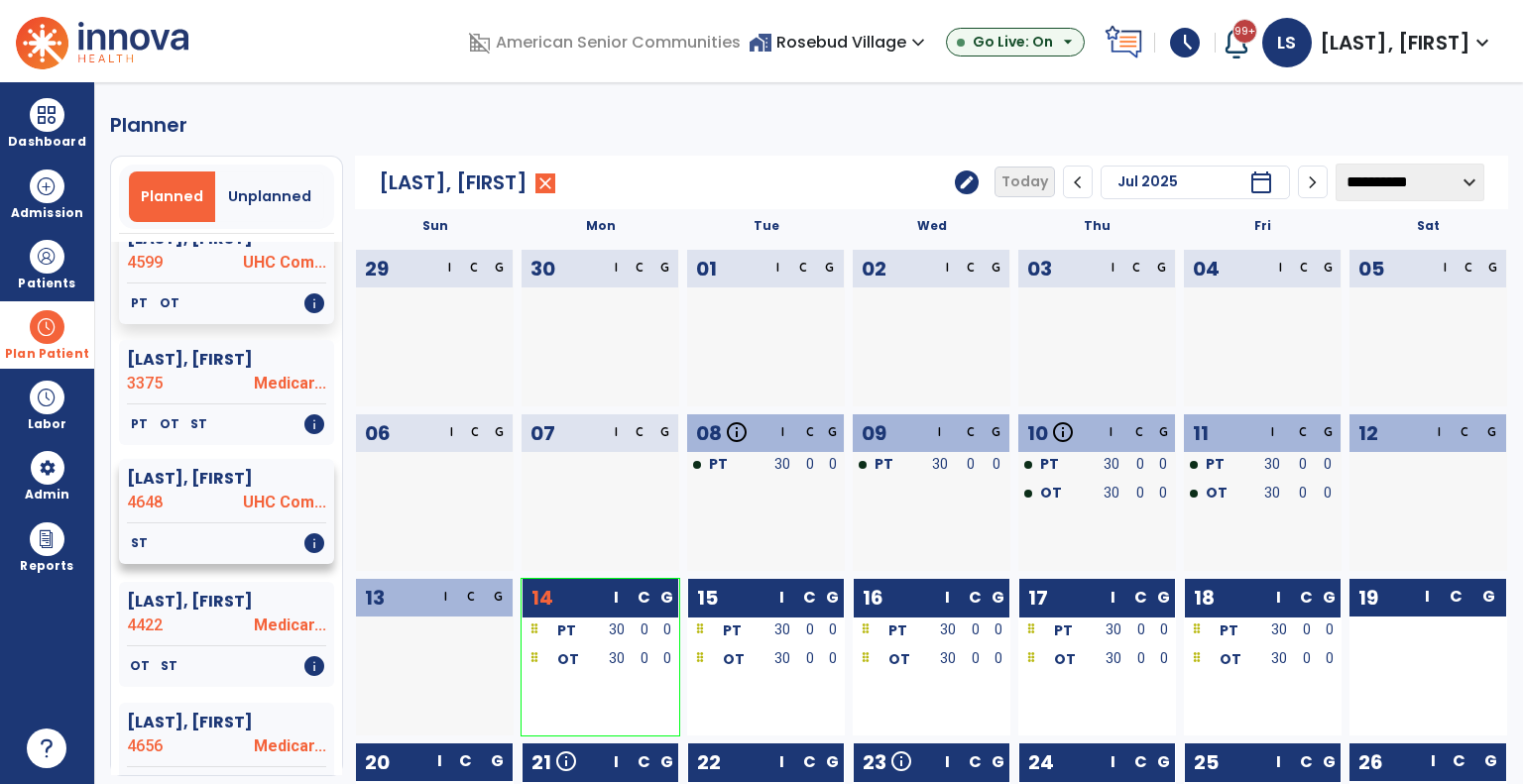 scroll, scrollTop: 793, scrollLeft: 0, axis: vertical 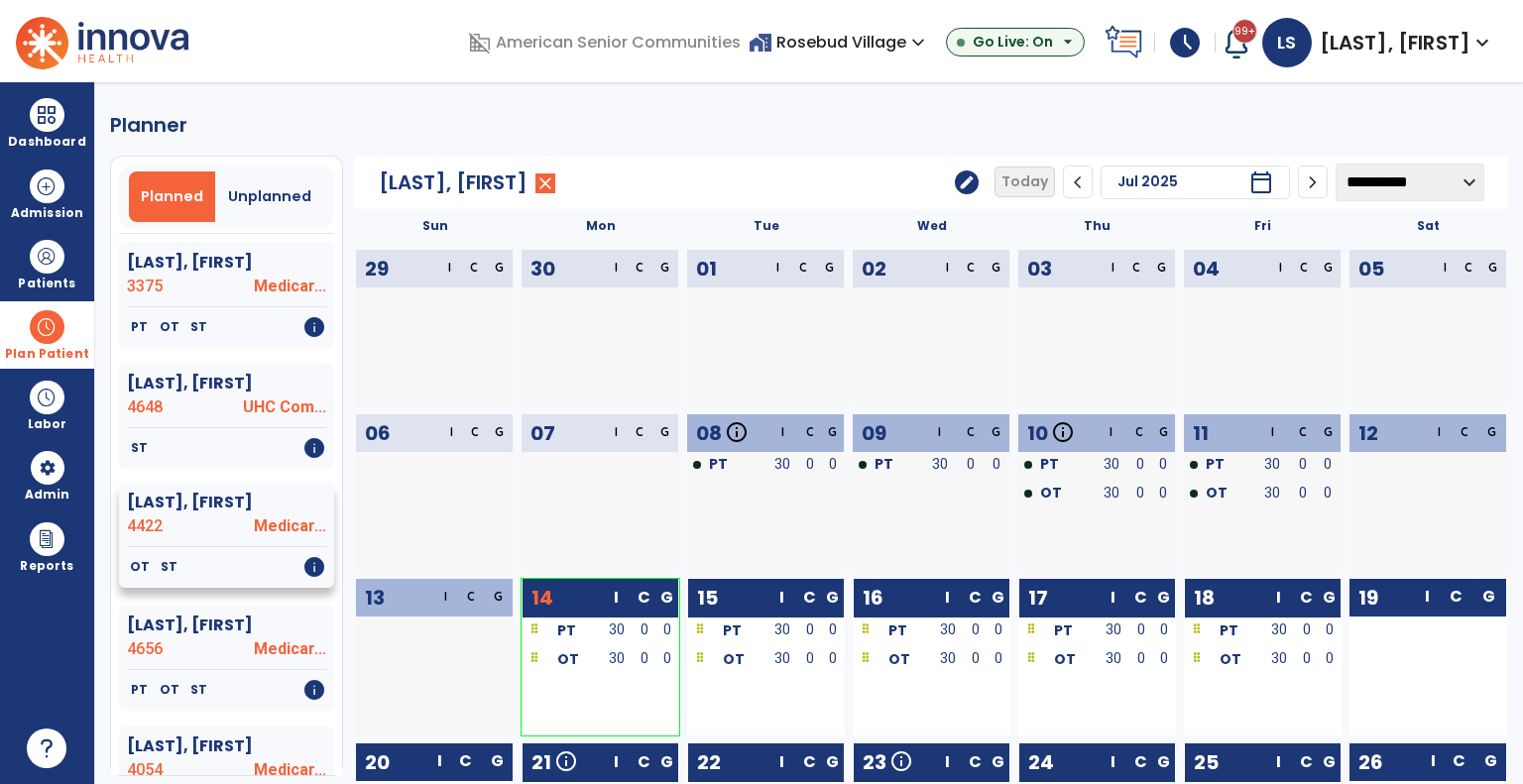 click on "OT   ST   info" 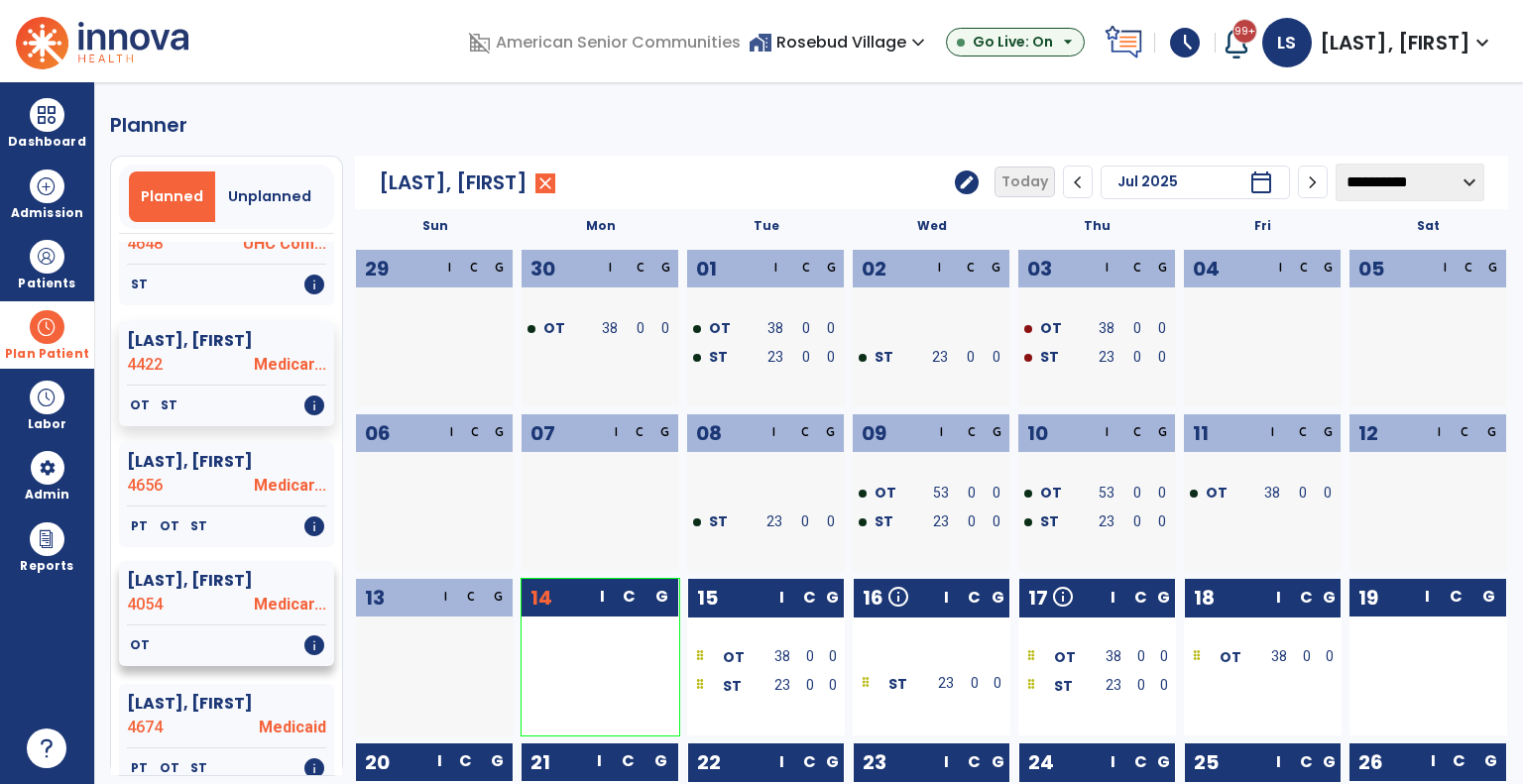 scroll, scrollTop: 991, scrollLeft: 0, axis: vertical 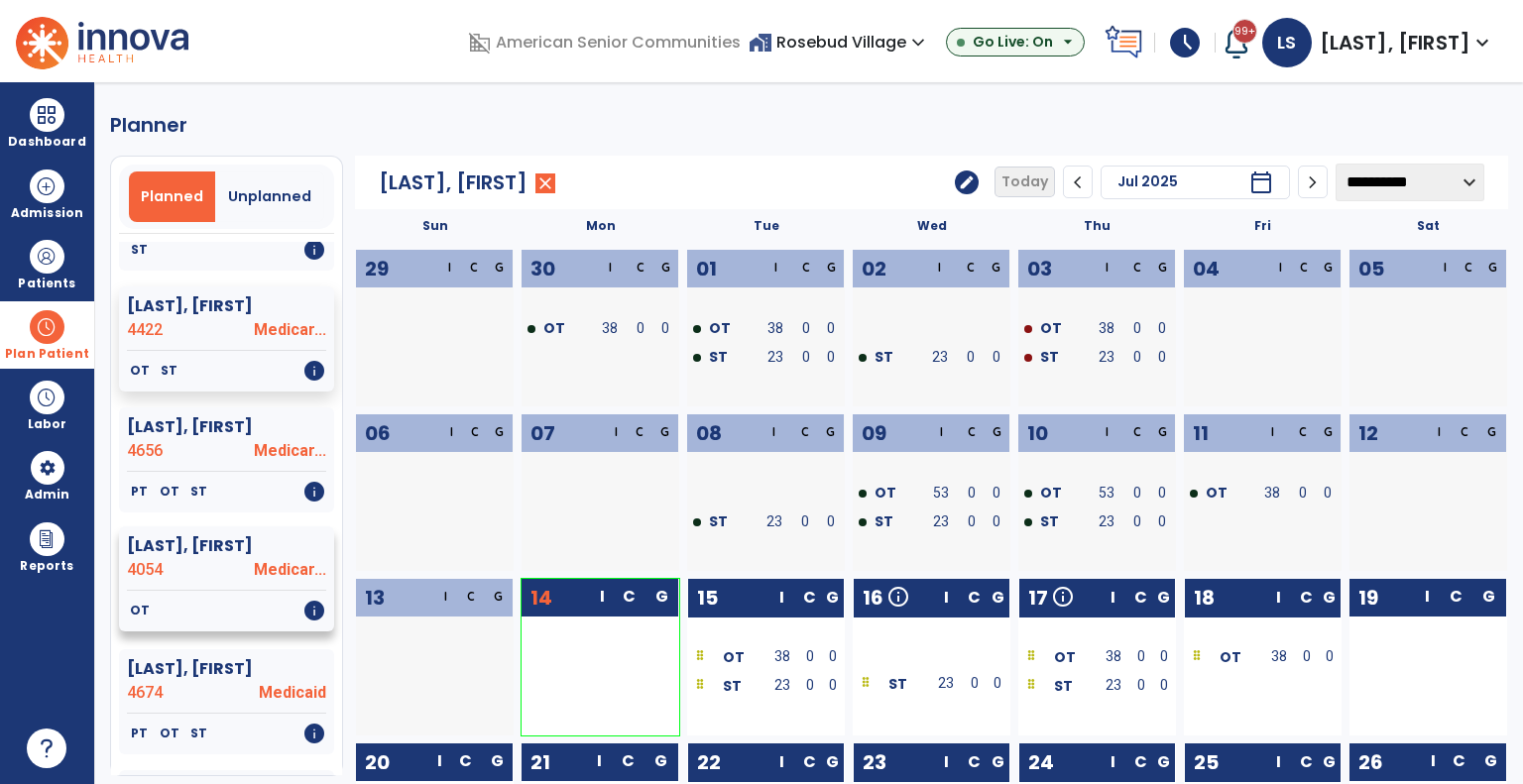 click on "[LAST], [FIRST]" 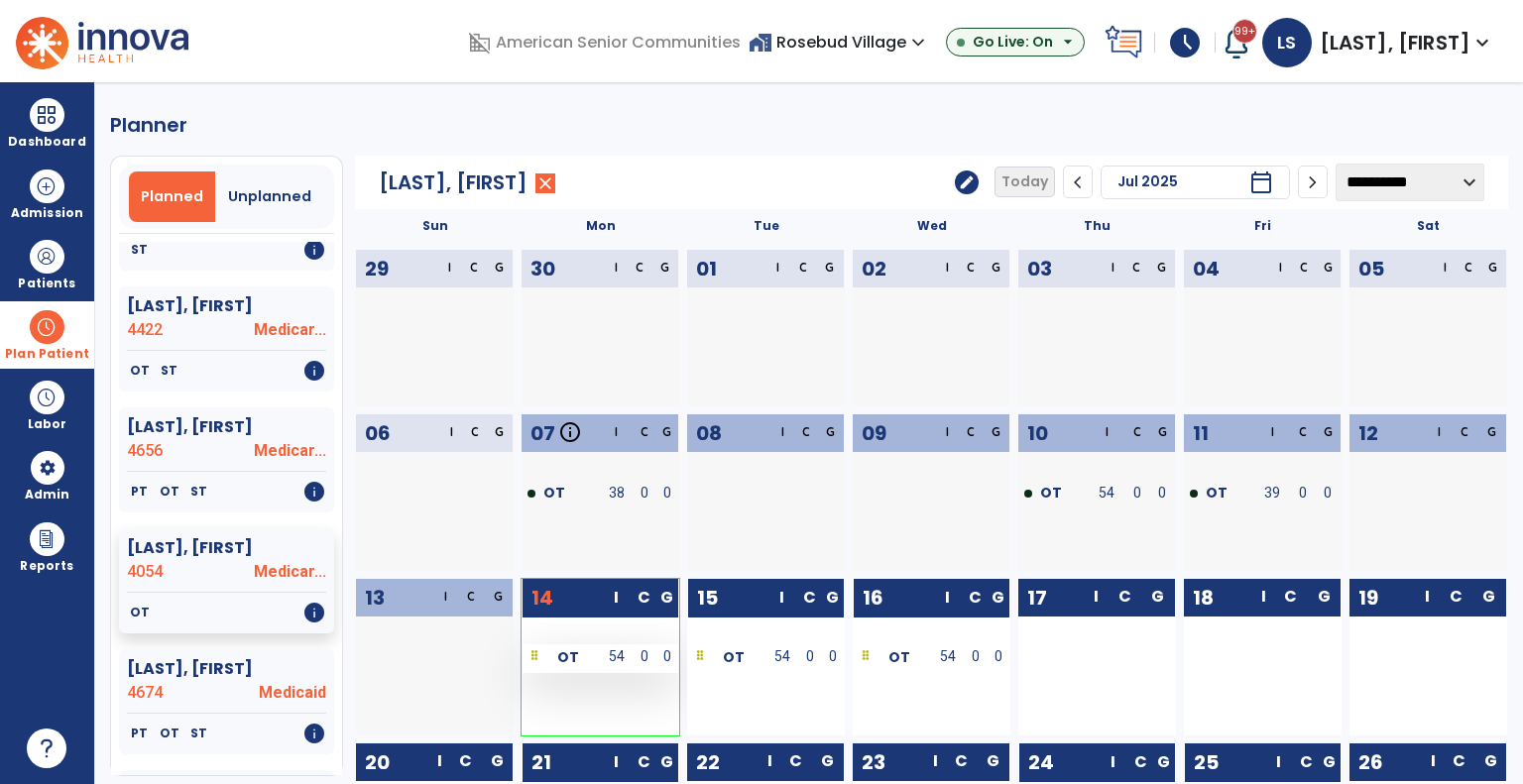 click on "OT" at bounding box center [561, 656] 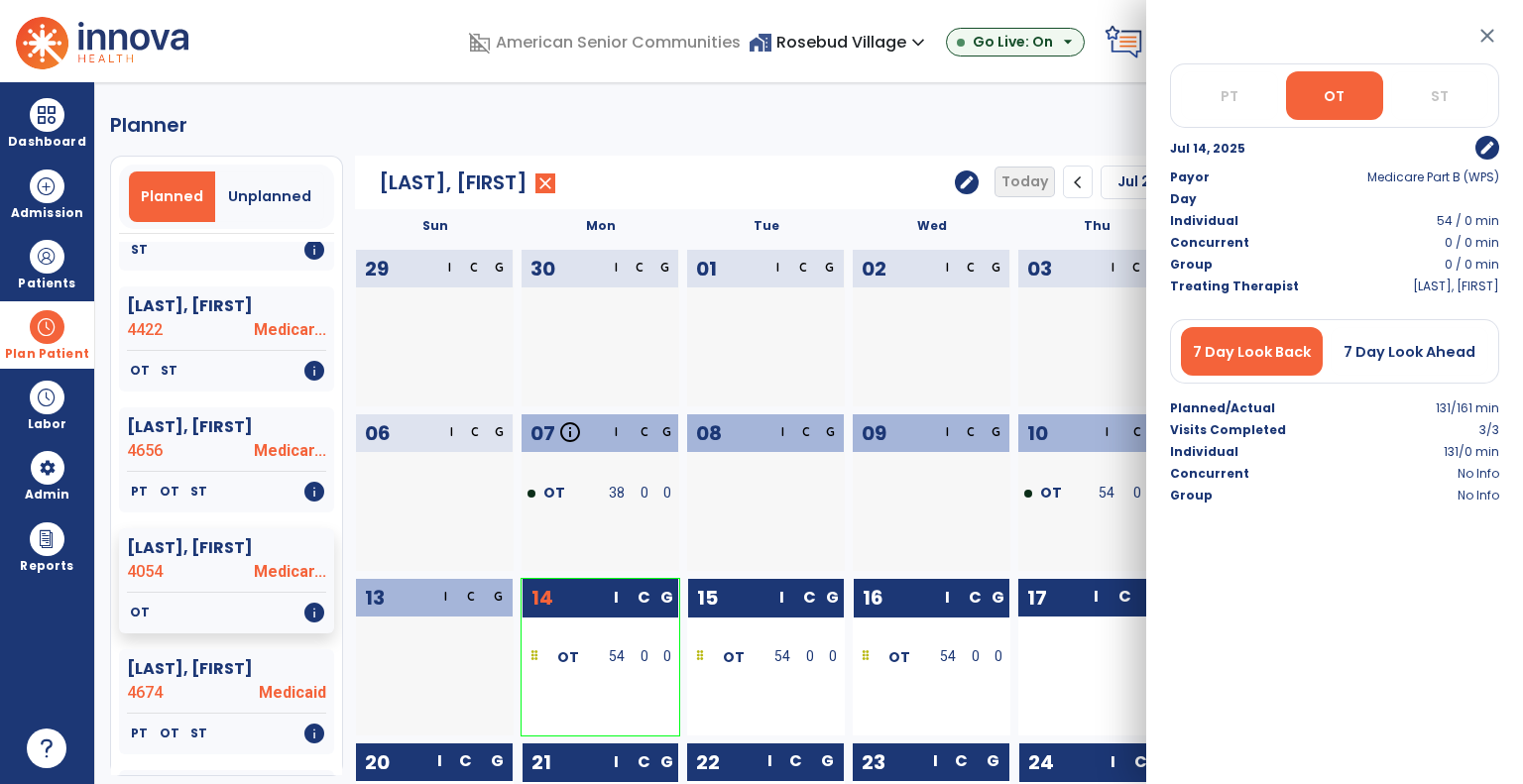 click on "edit" at bounding box center (1487, 148) 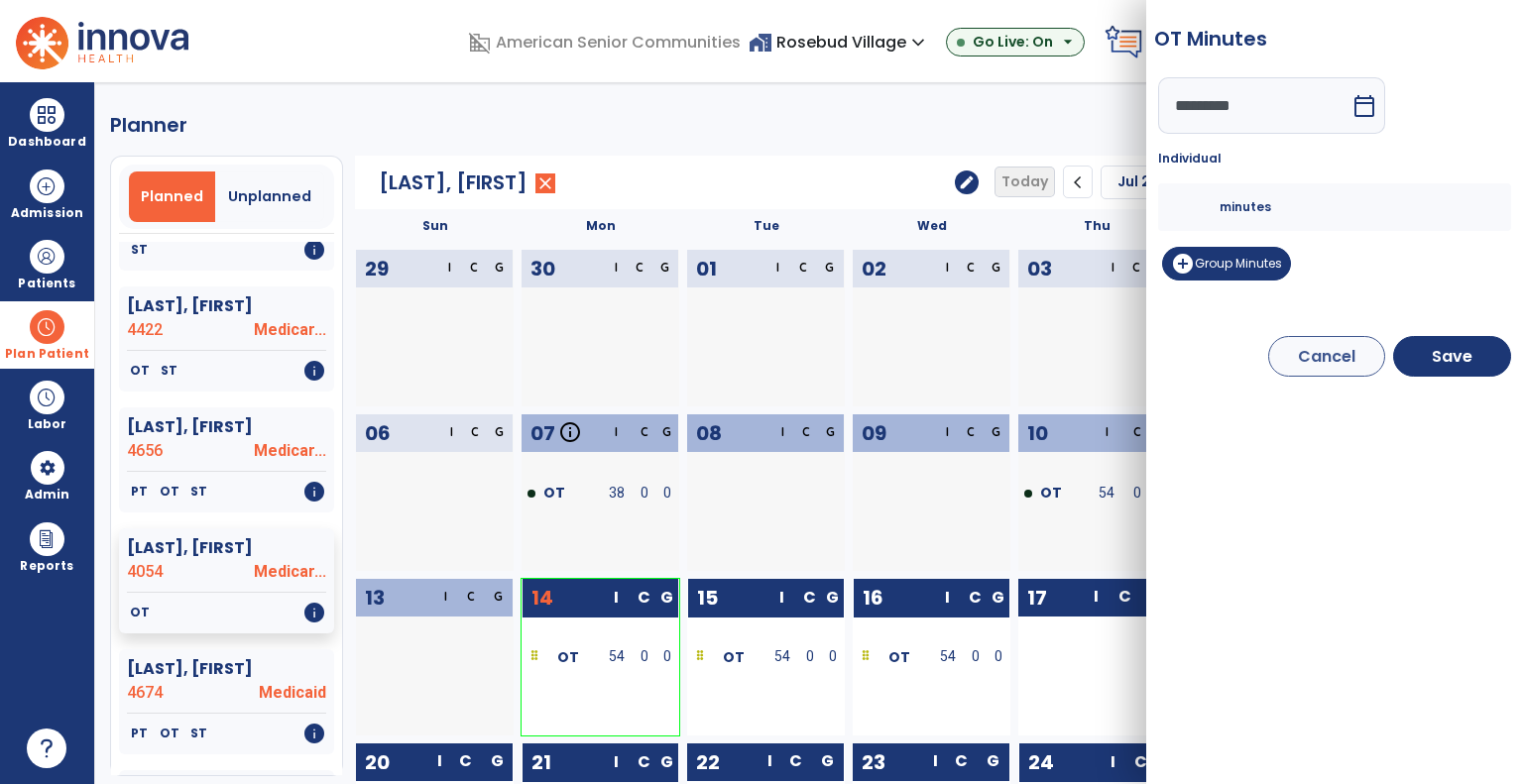 click on "**" at bounding box center [1196, 207] 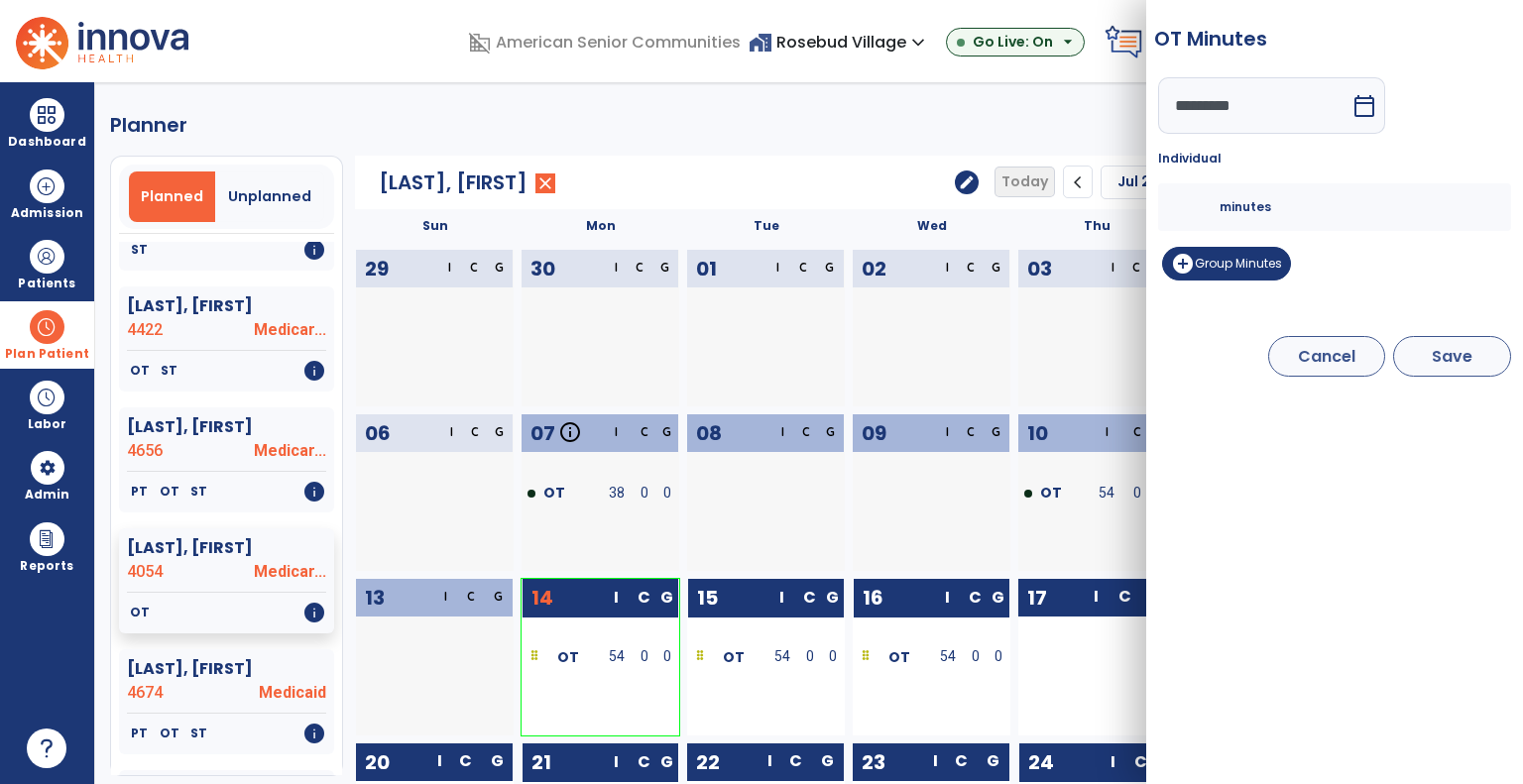 type on "**" 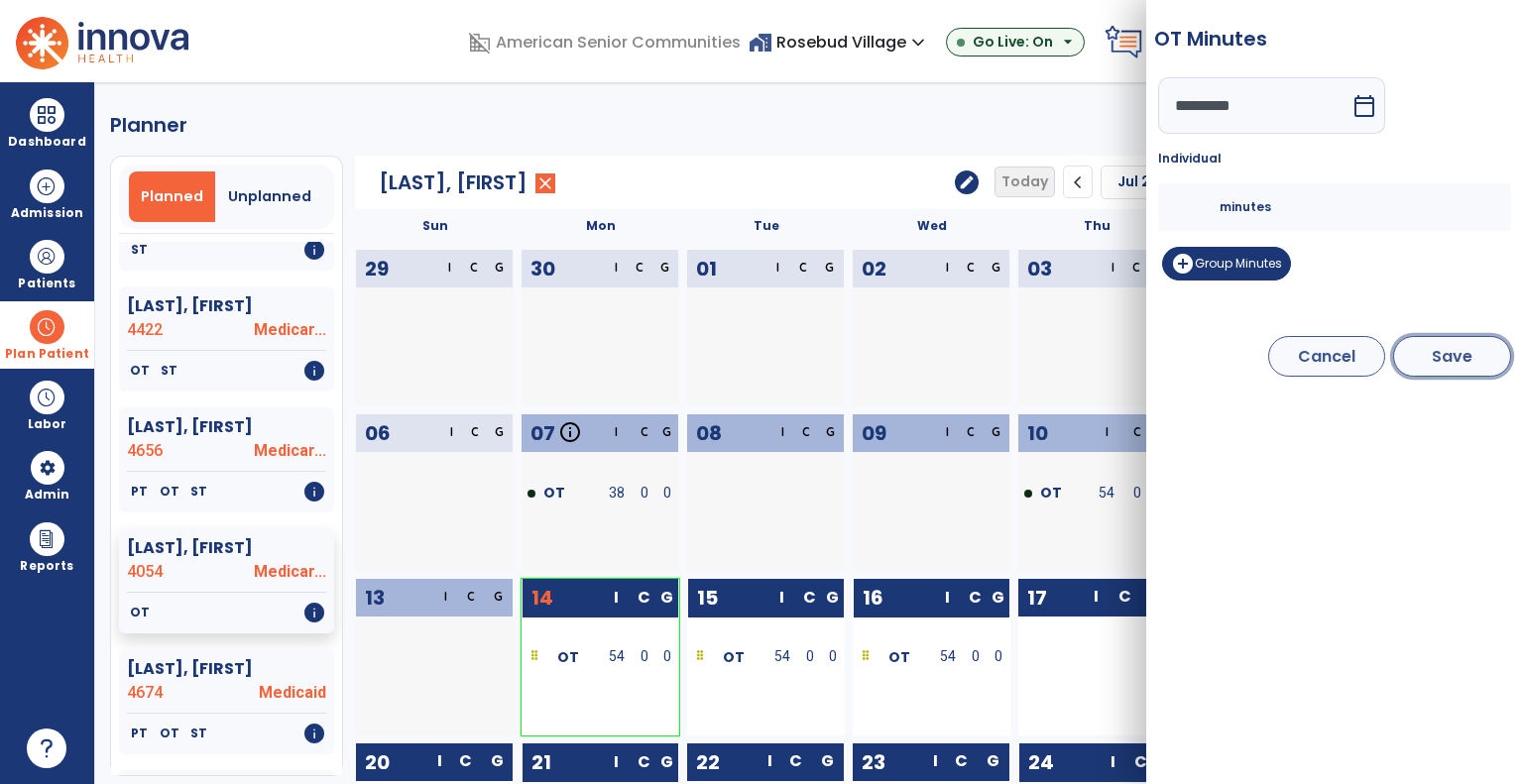 drag, startPoint x: 1472, startPoint y: 349, endPoint x: 1420, endPoint y: 358, distance: 52.7731 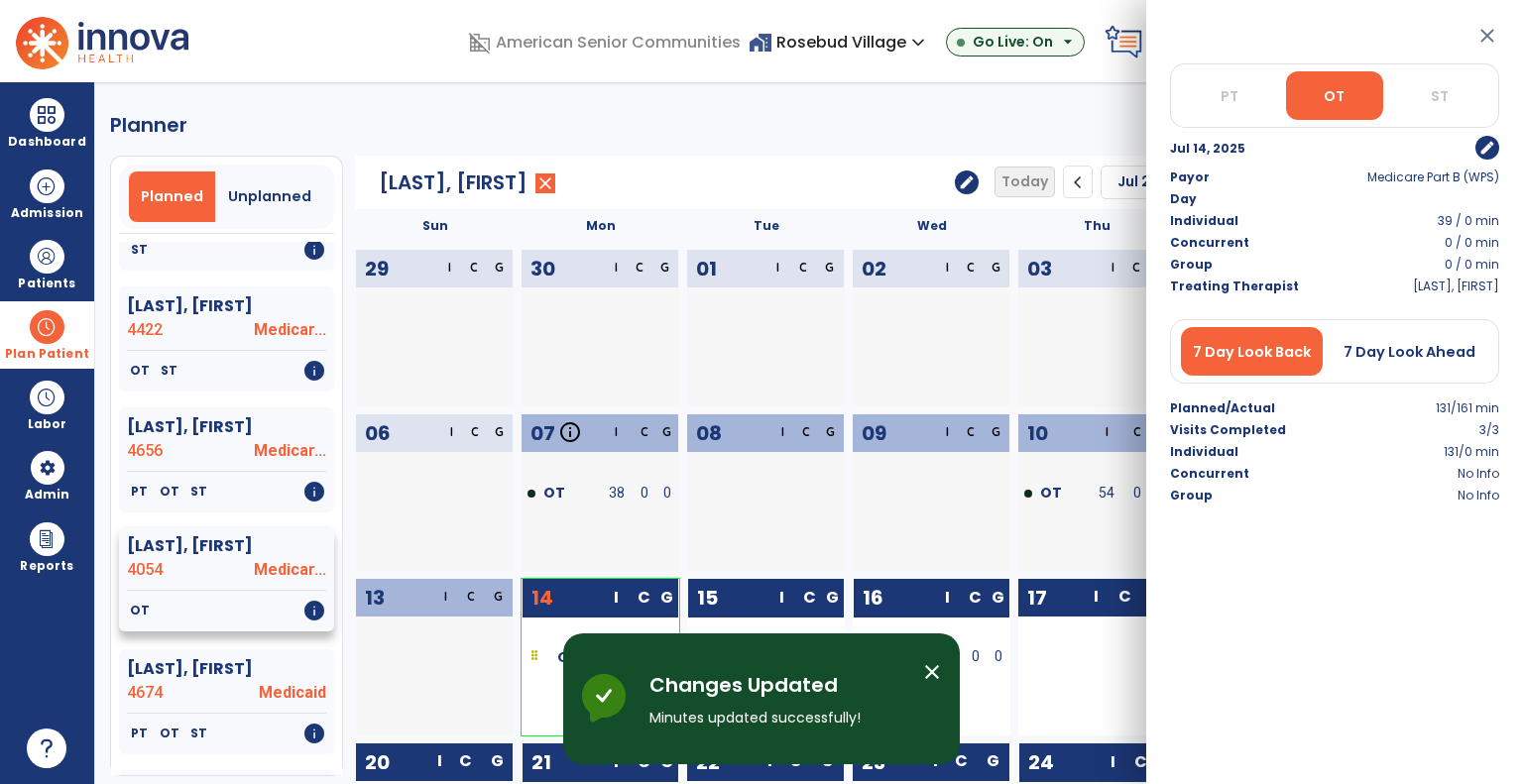 click on "[LAST], [FIRST] 4054 Medicar... OT info" 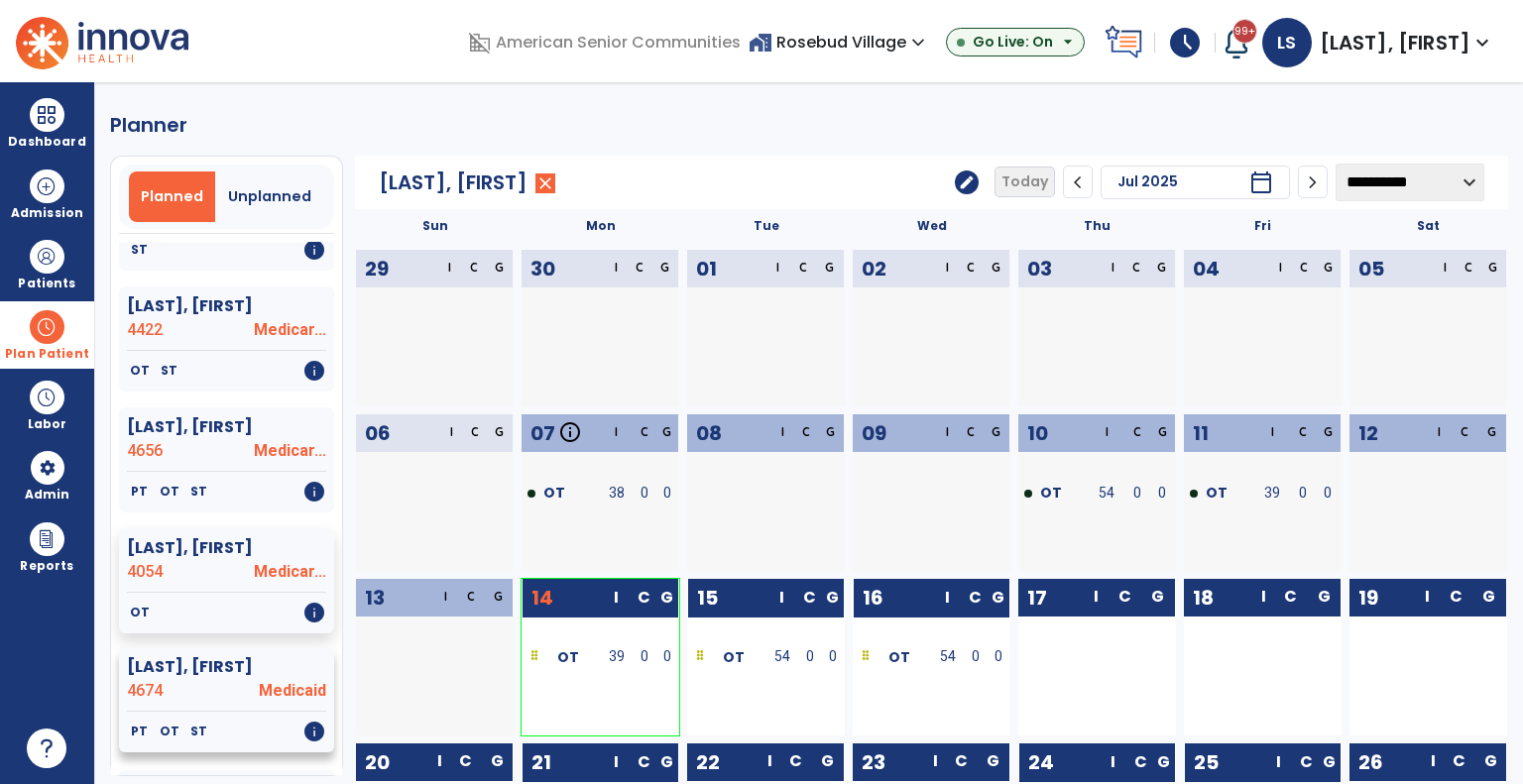 click on "[LAST], [FIRST] 4674 Medicaid" 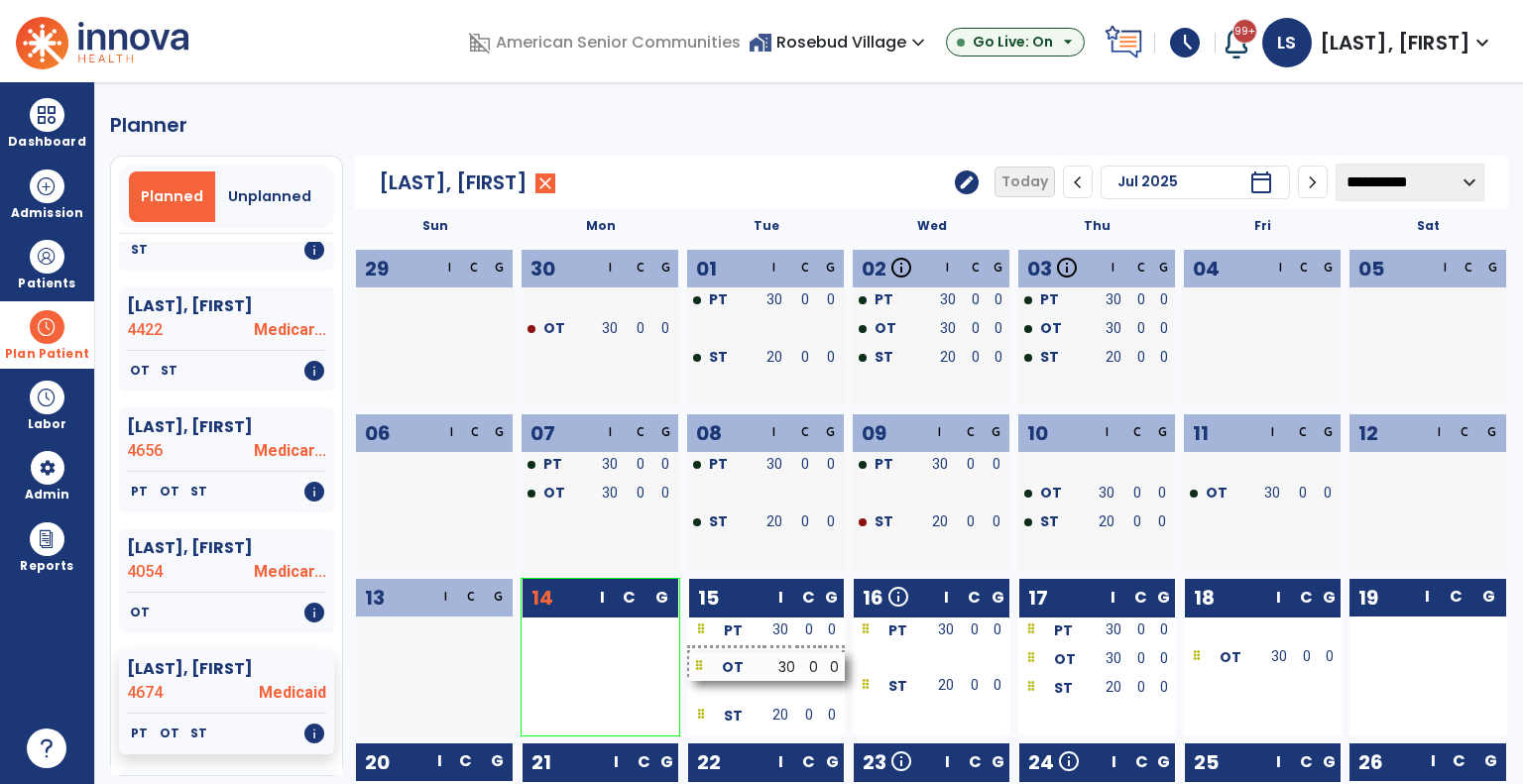 drag, startPoint x: 580, startPoint y: 660, endPoint x: 748, endPoint y: 669, distance: 168.2409 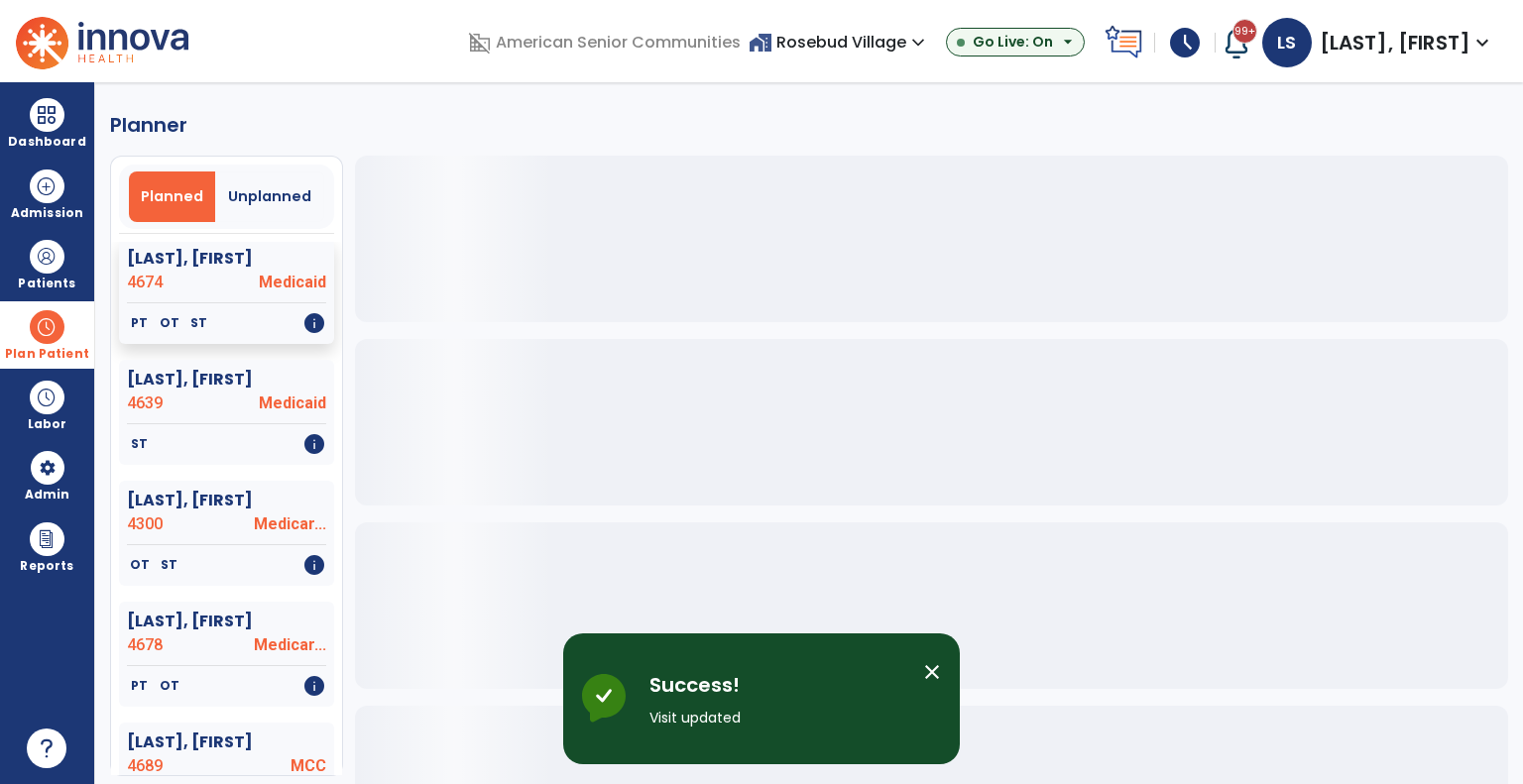 scroll, scrollTop: 1487, scrollLeft: 0, axis: vertical 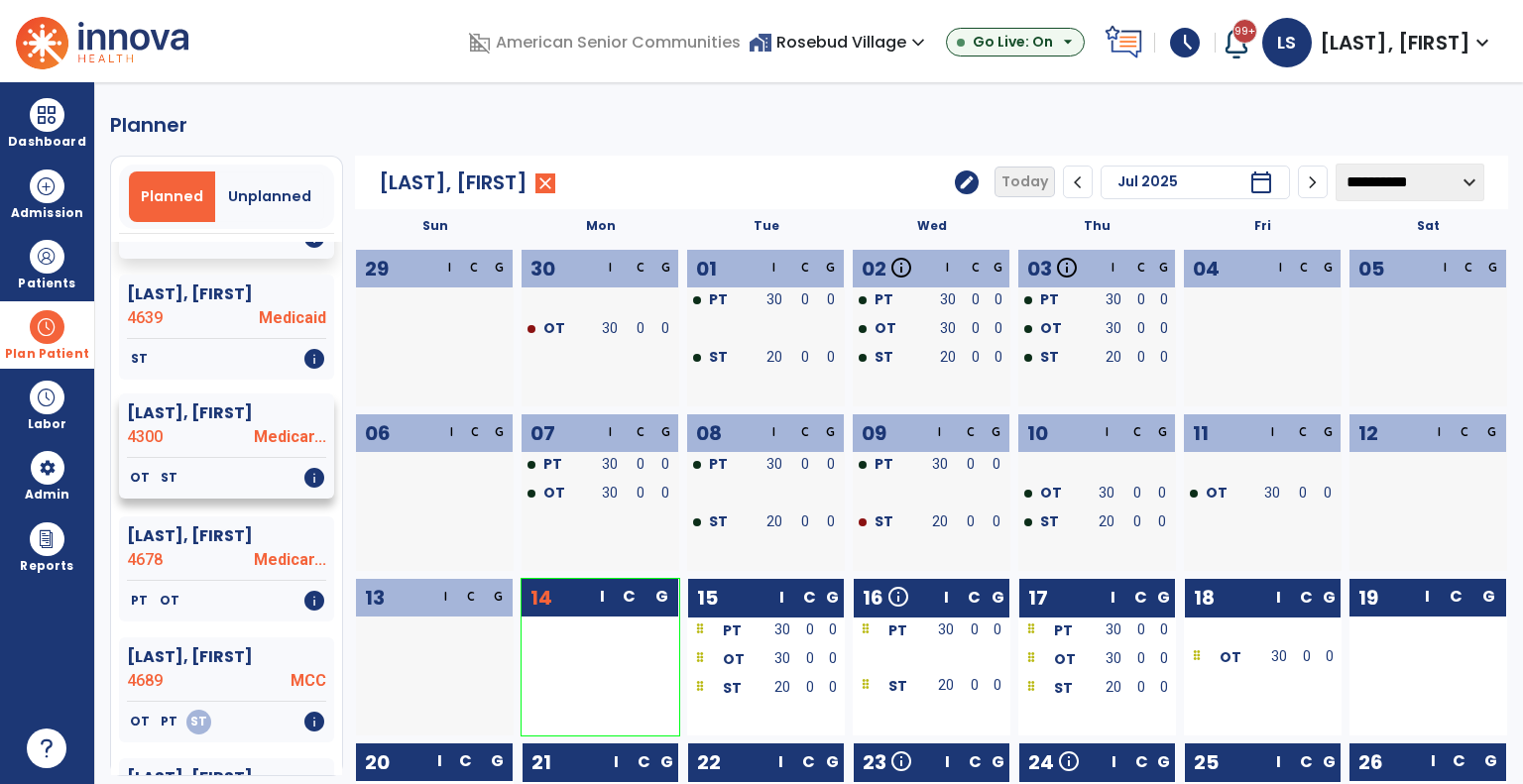 click on "4300" 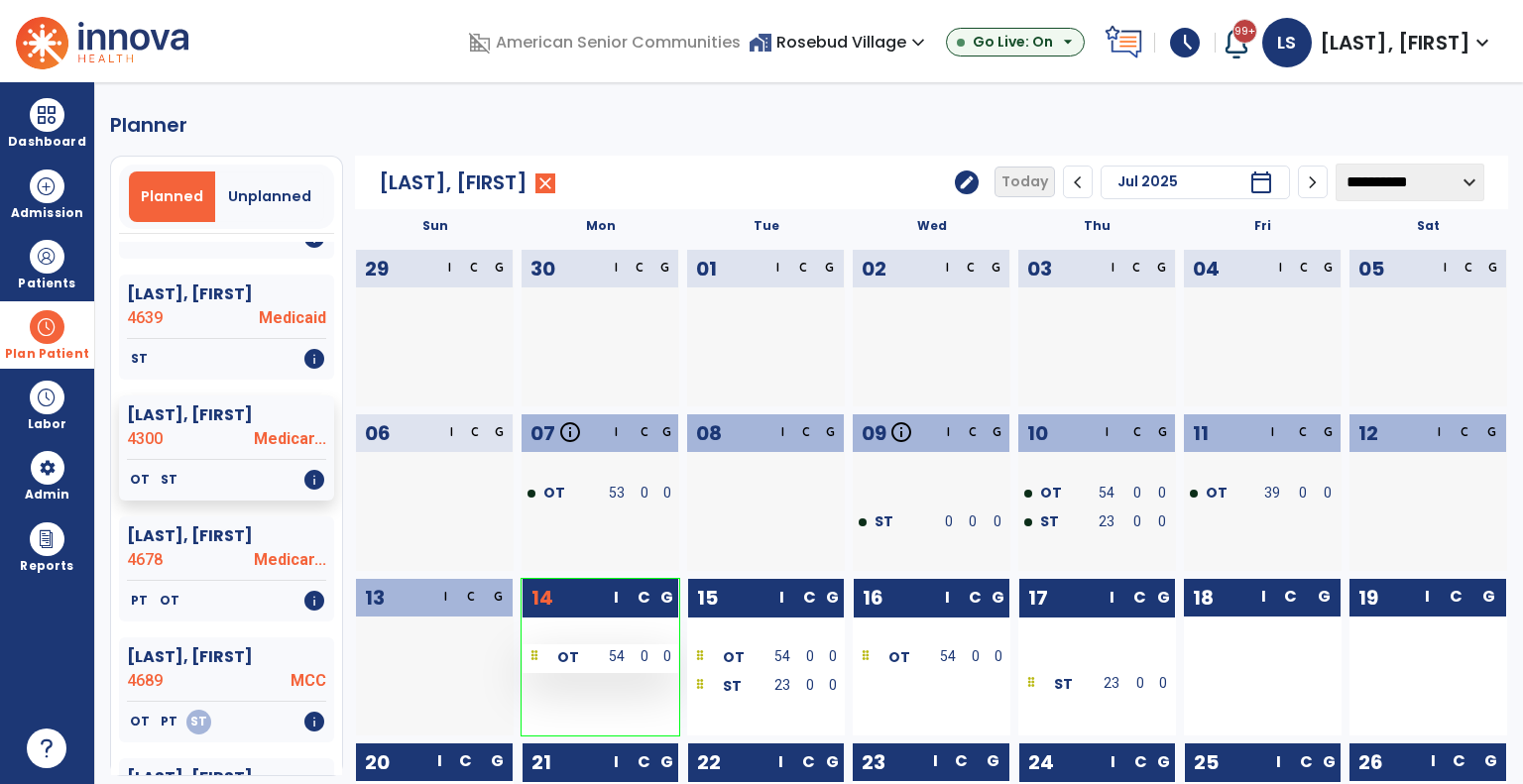 click on "OT" at bounding box center [568, 657] 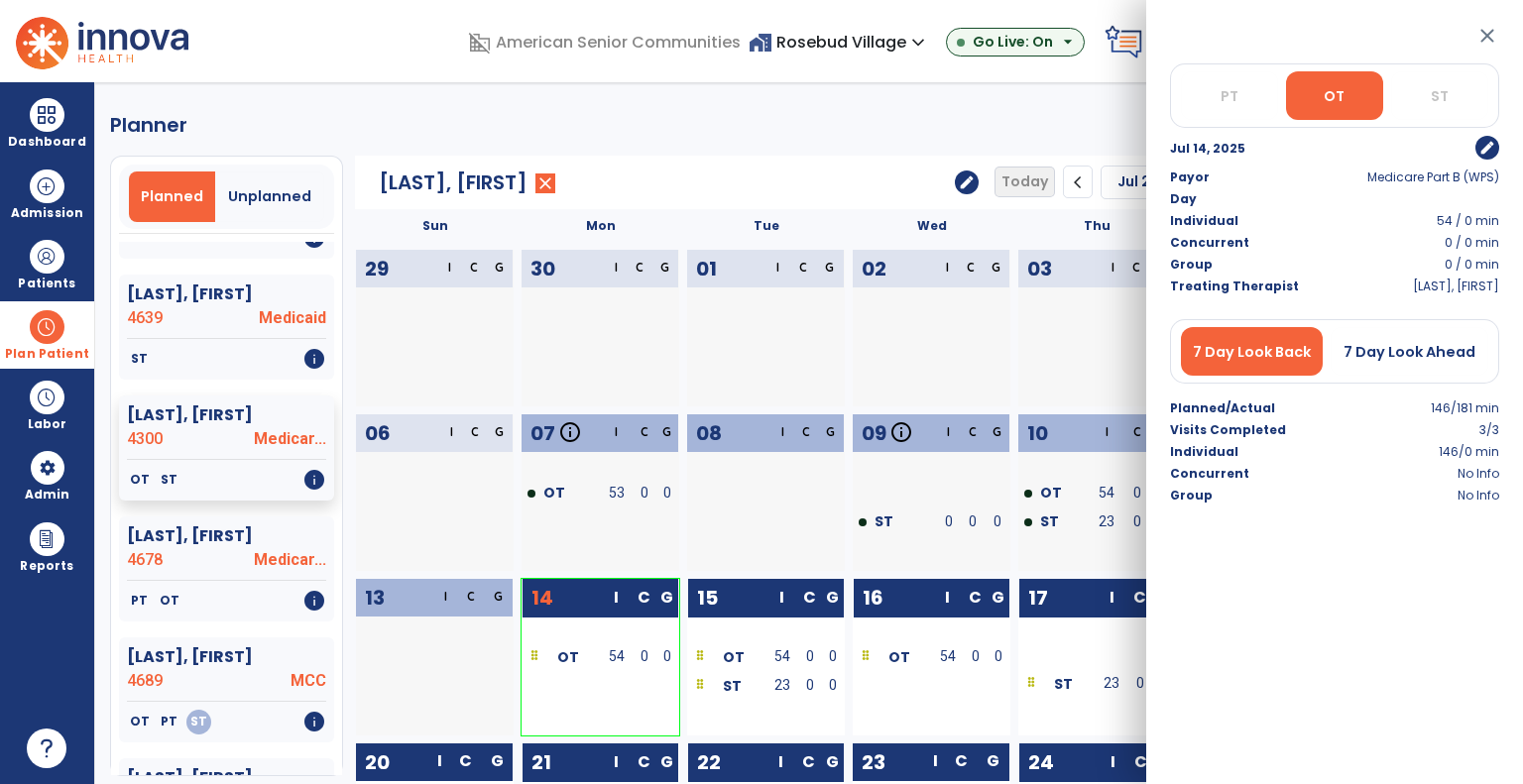 click on "edit" at bounding box center (1487, 148) 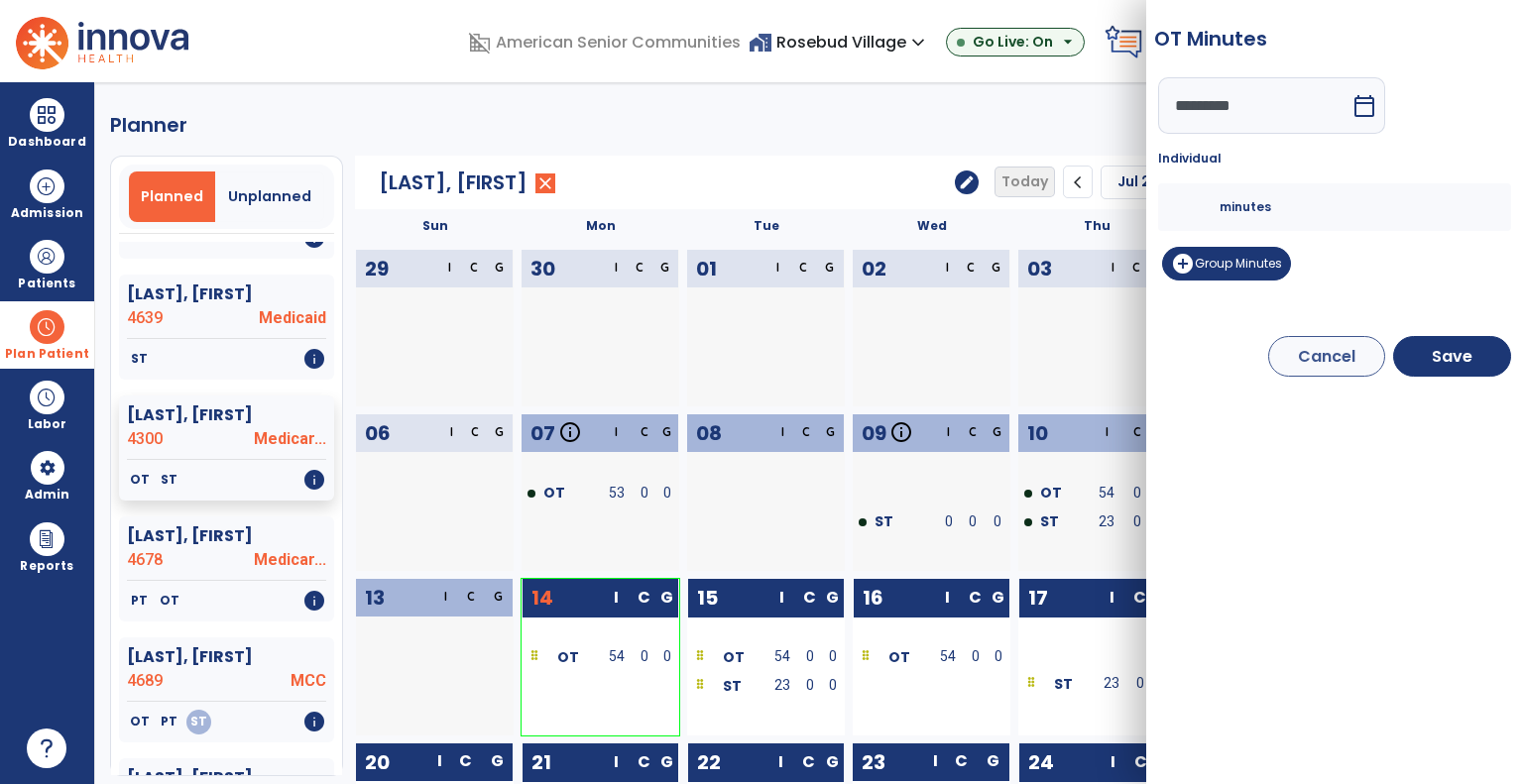 click on "**" at bounding box center [1196, 207] 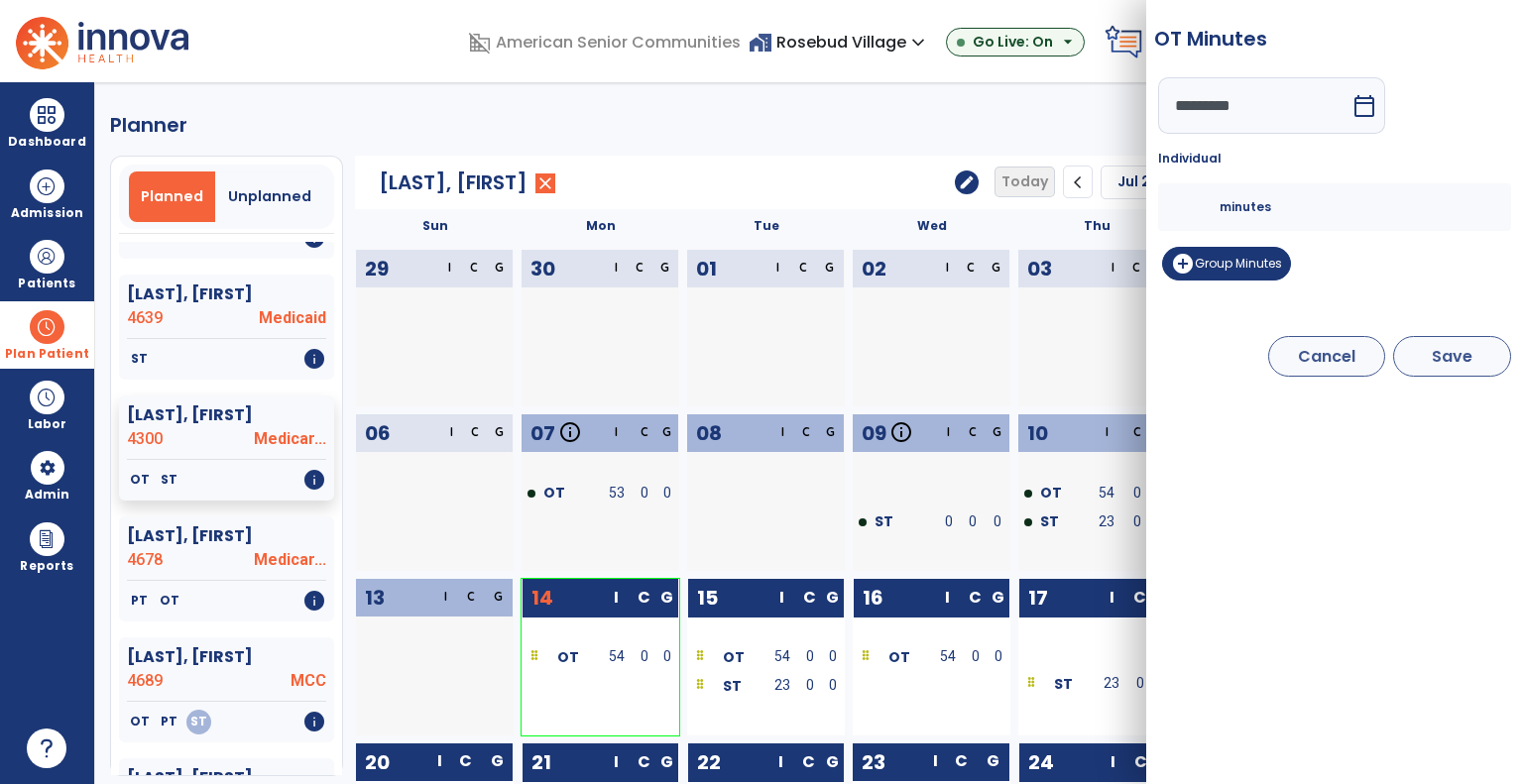 type on "**" 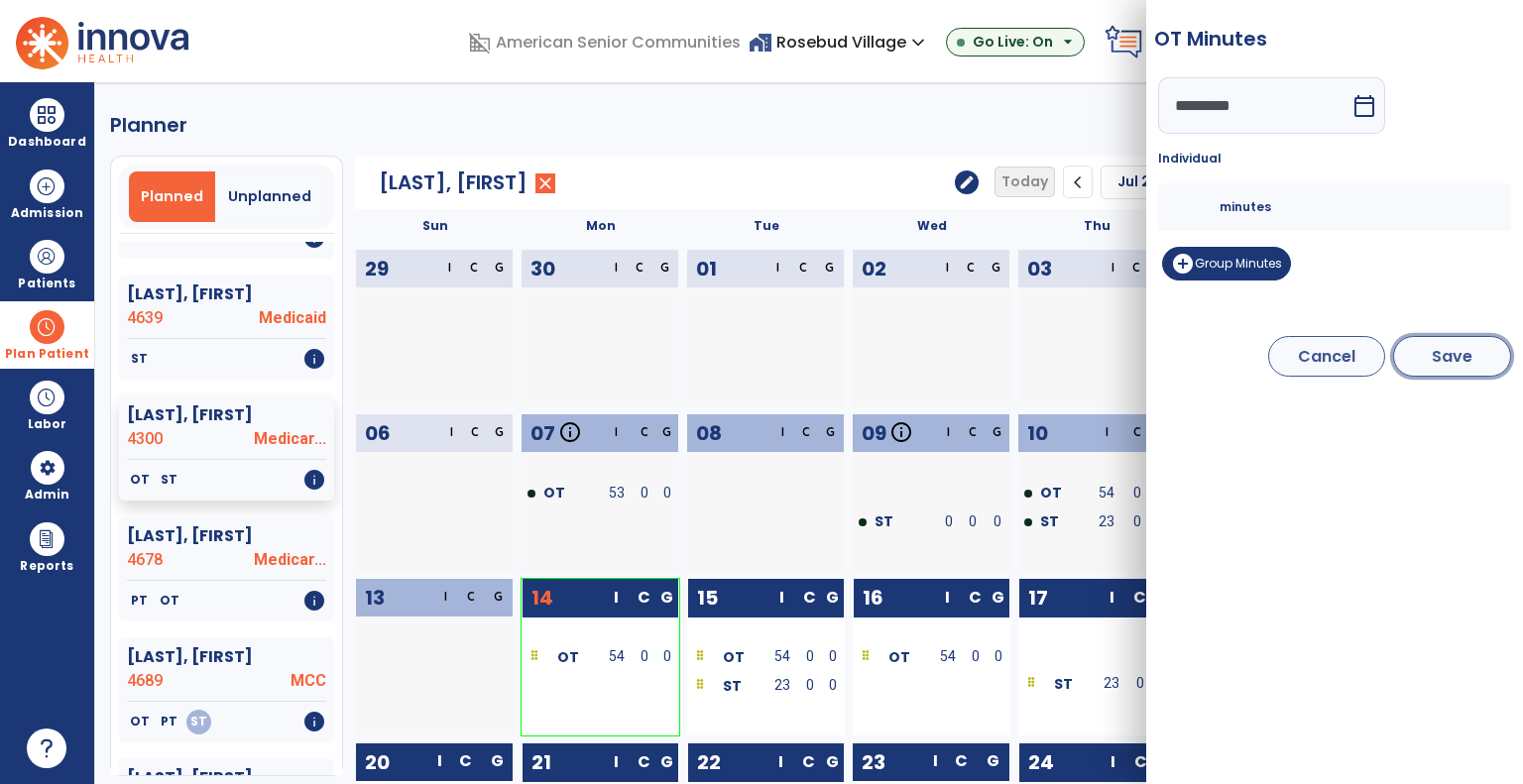 click on "Save" at bounding box center [1452, 356] 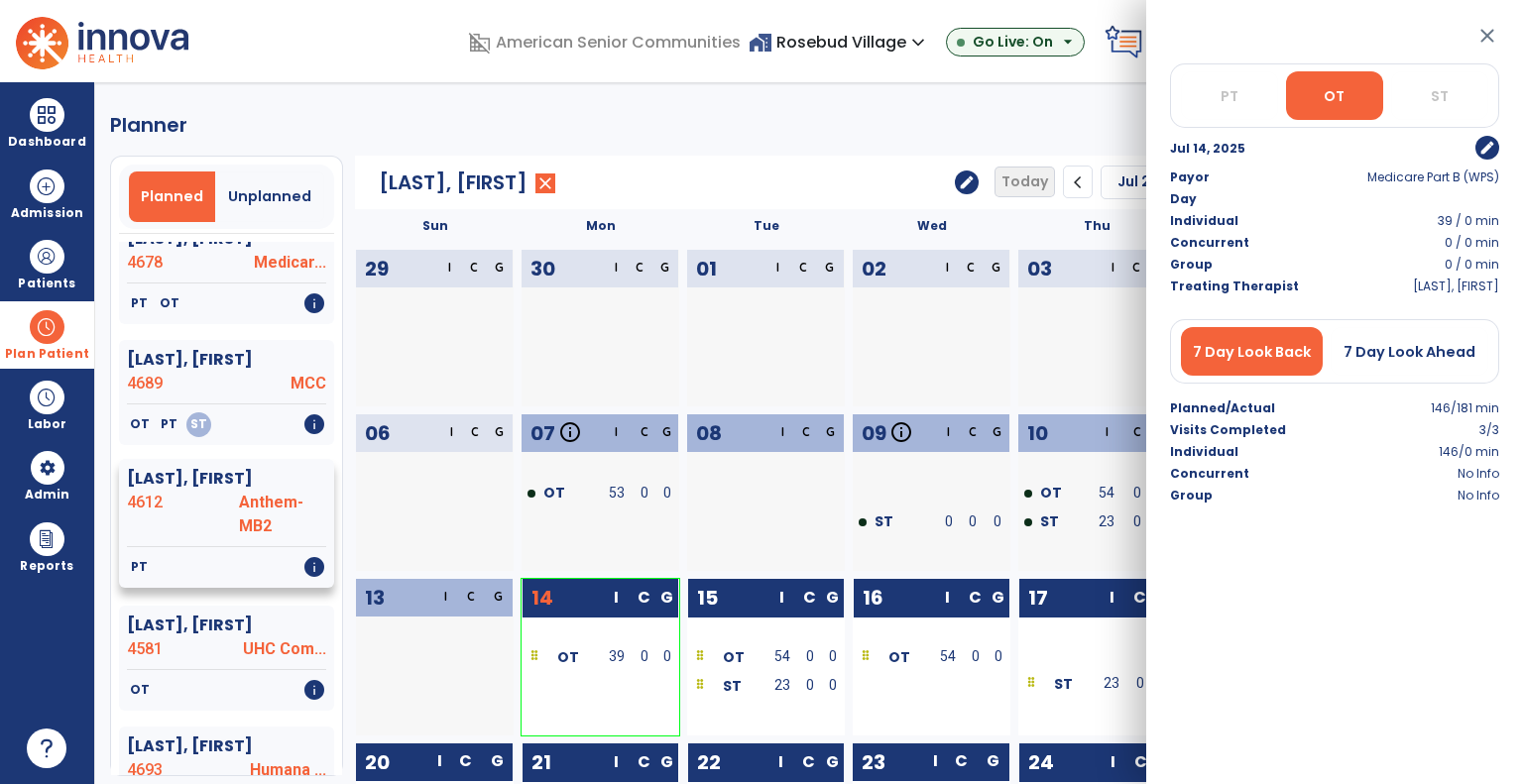 scroll, scrollTop: 1883, scrollLeft: 0, axis: vertical 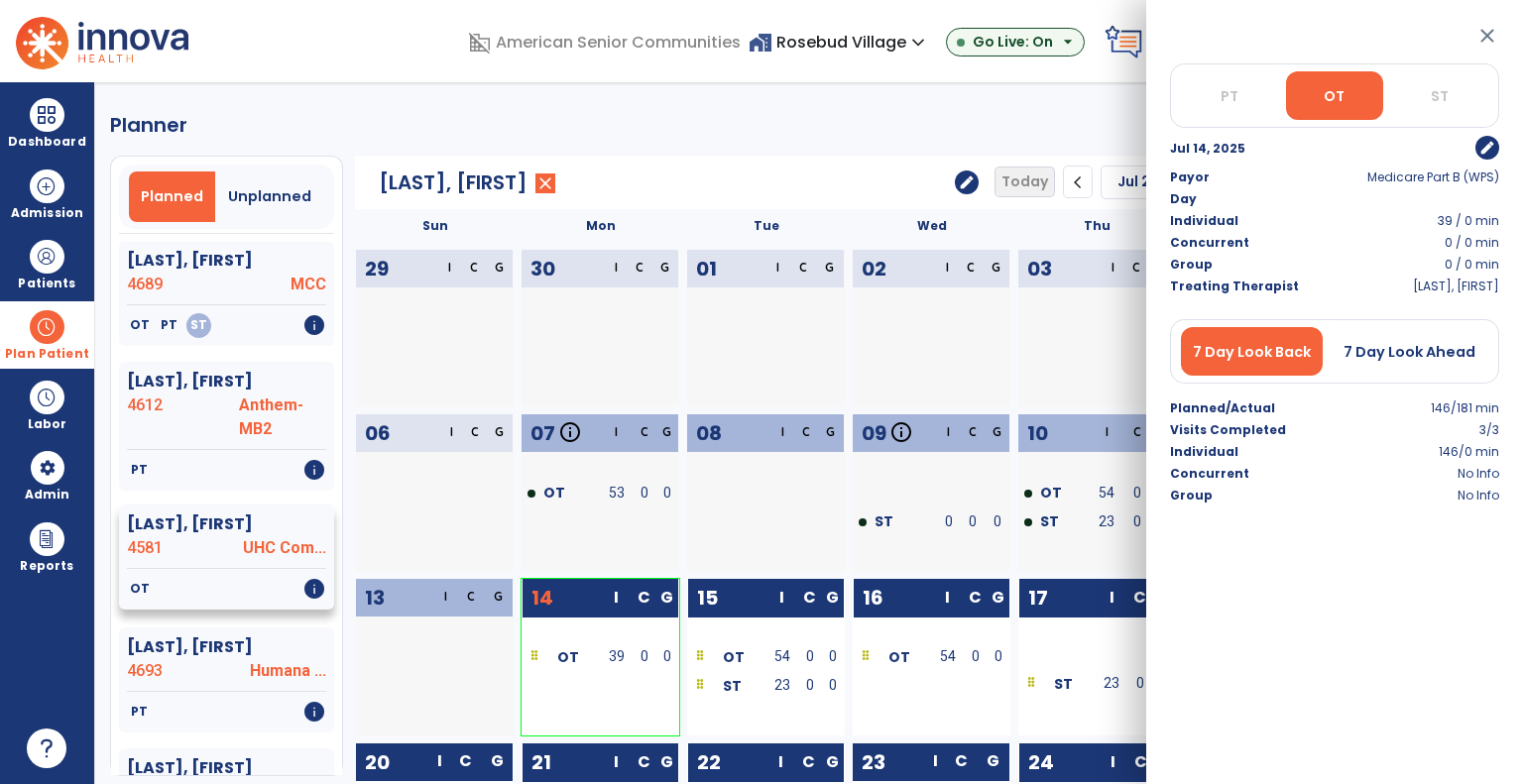 click on "4581" 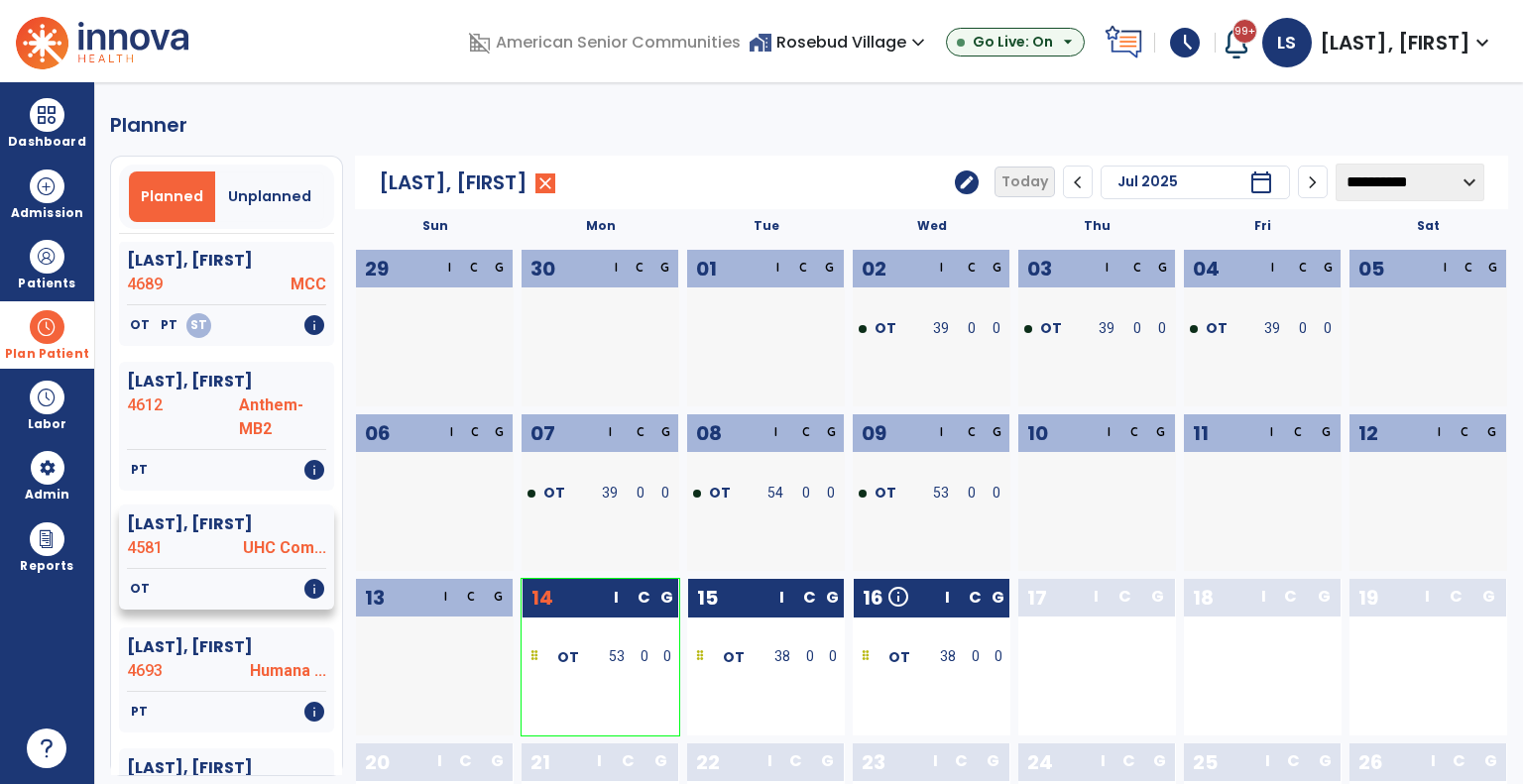 click on "4581" 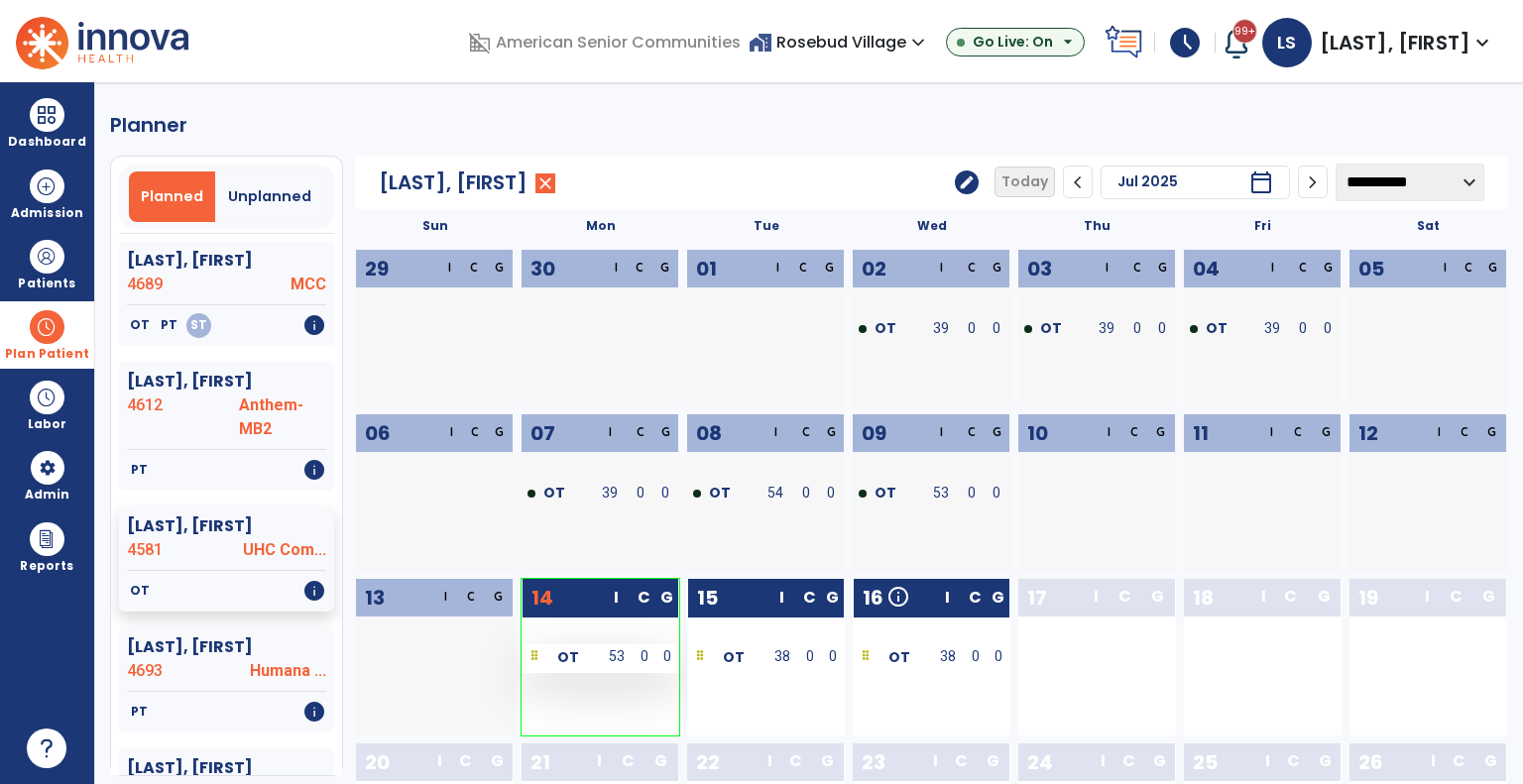 click on "OT" at bounding box center (568, 657) 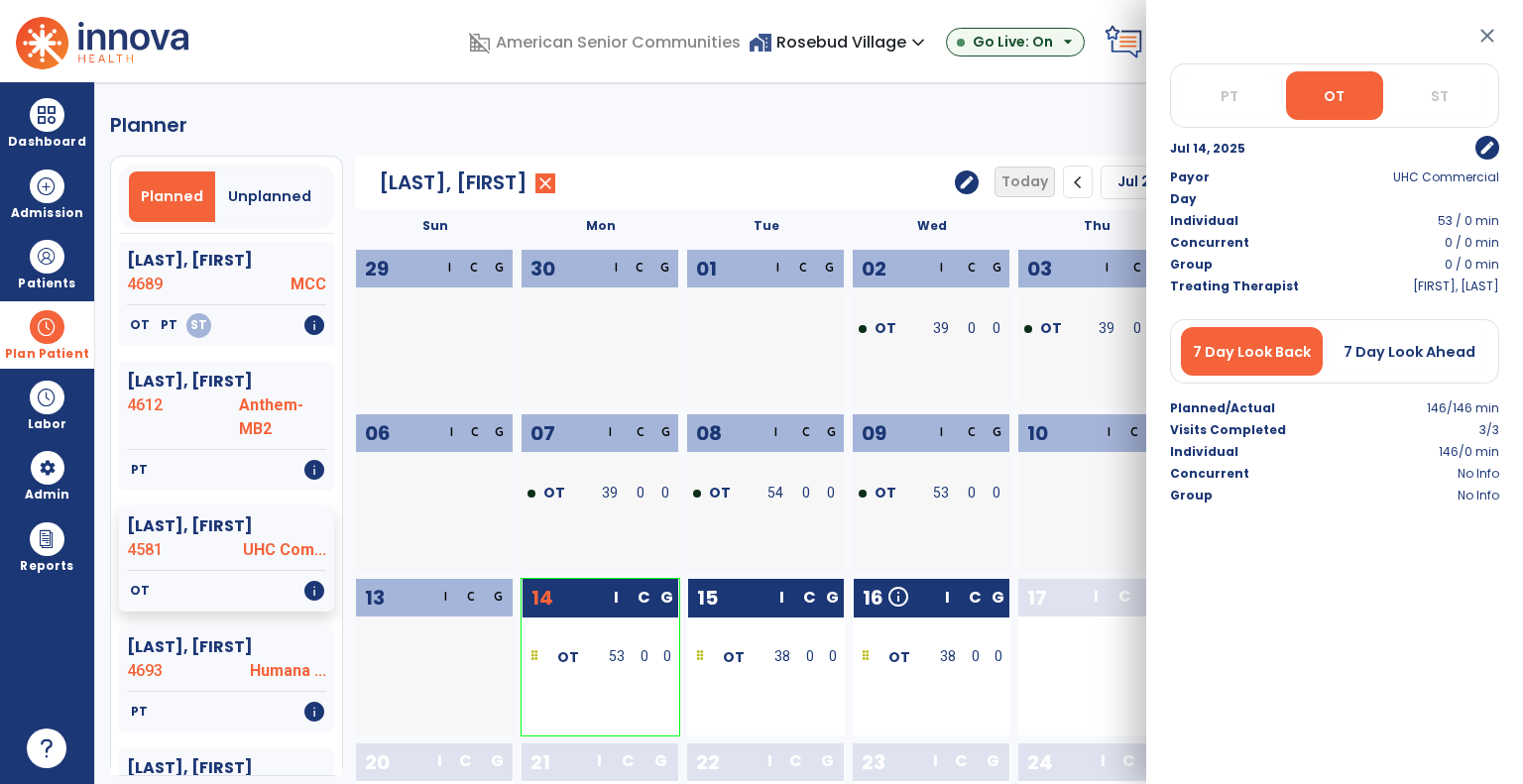 click on "edit" at bounding box center (1487, 148) 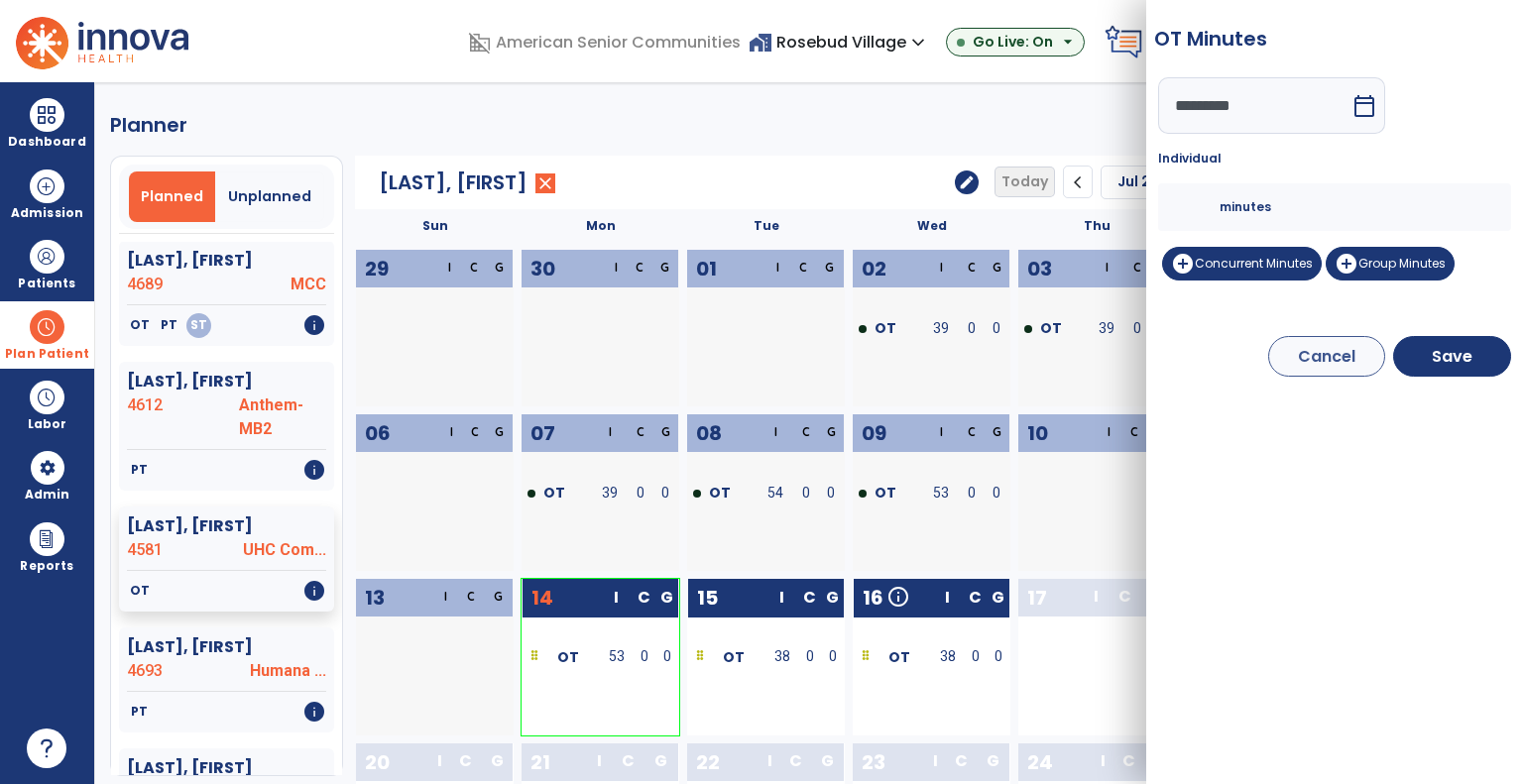 click on "**" at bounding box center [1196, 207] 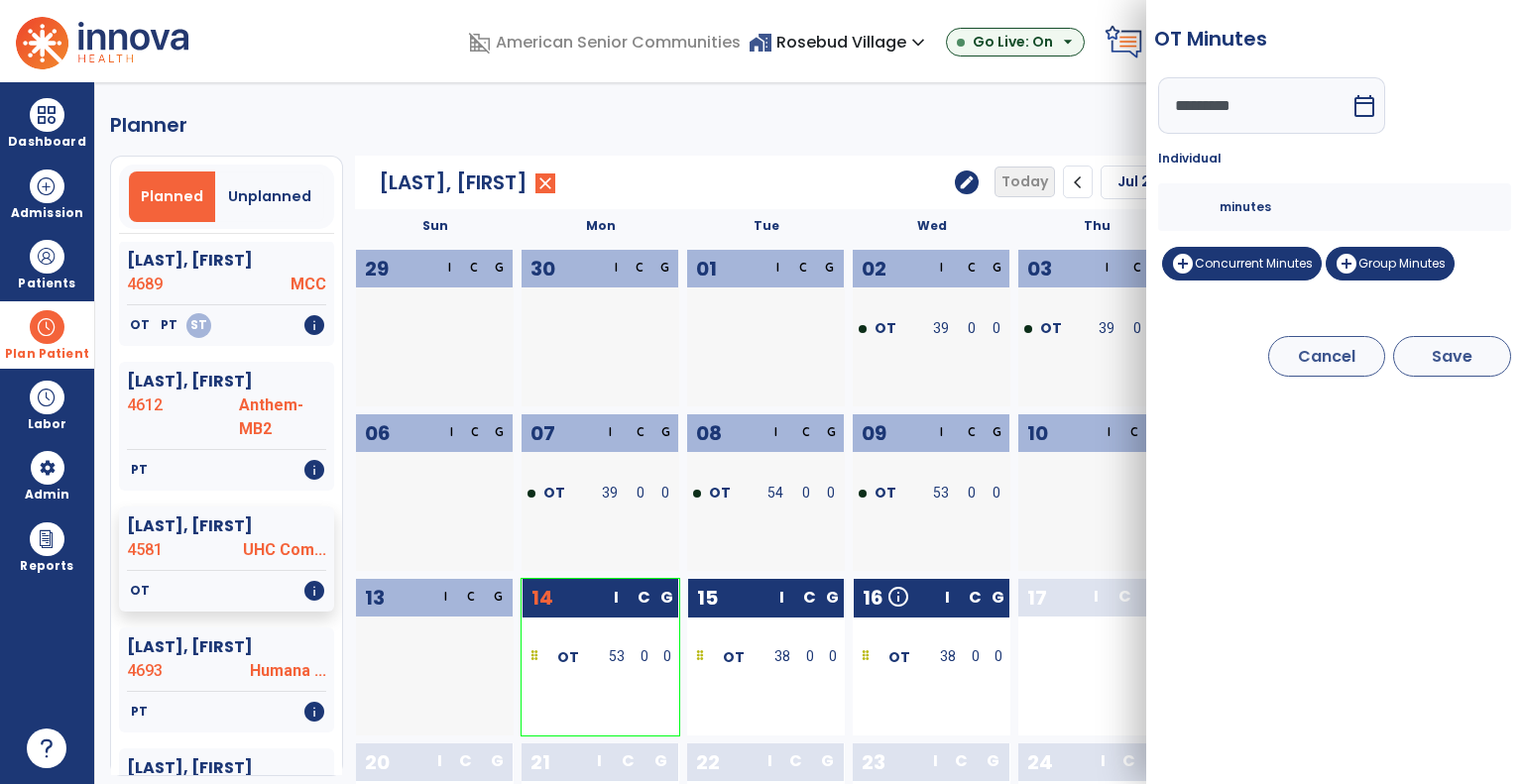 type on "**" 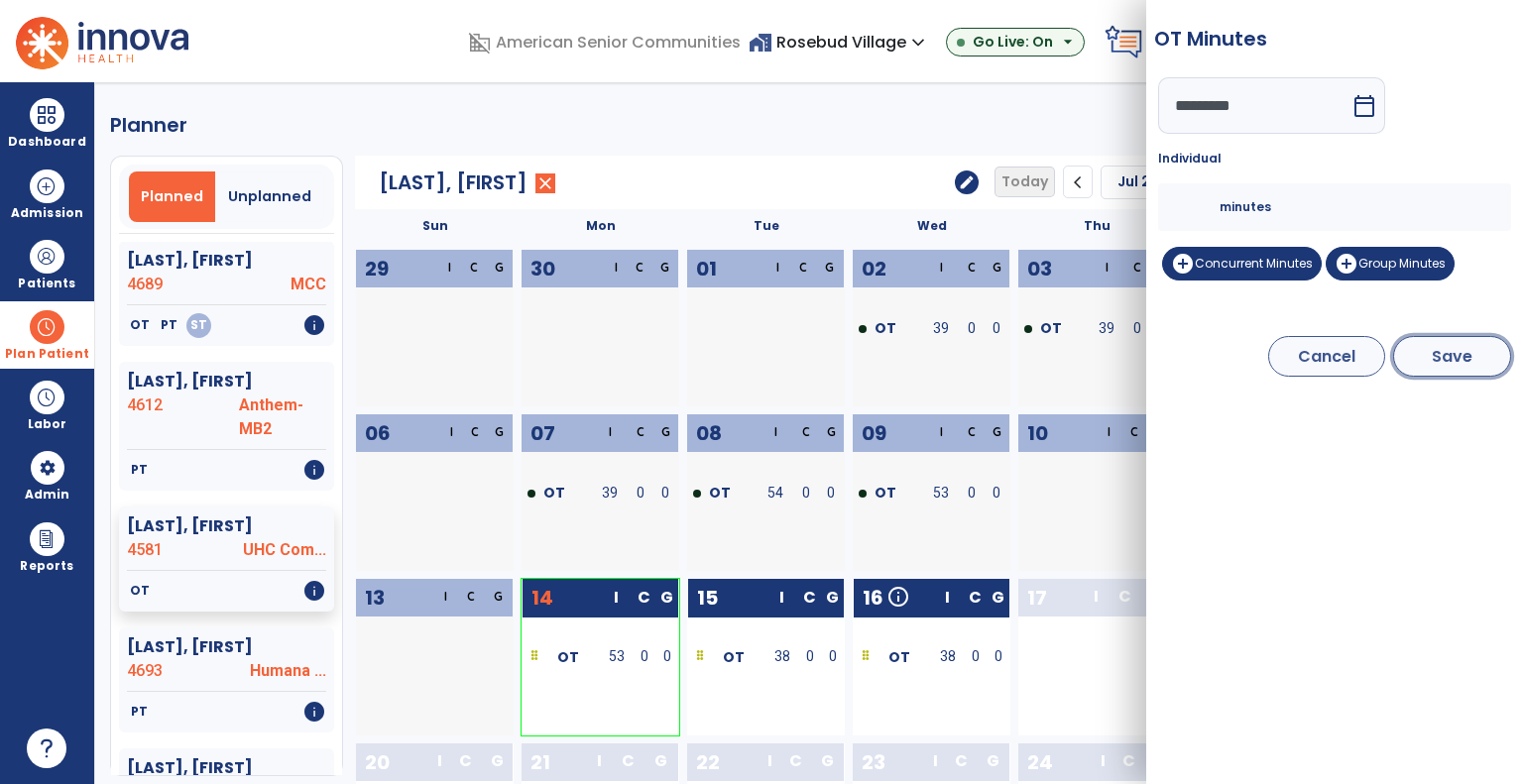 click on "Save" at bounding box center (1452, 356) 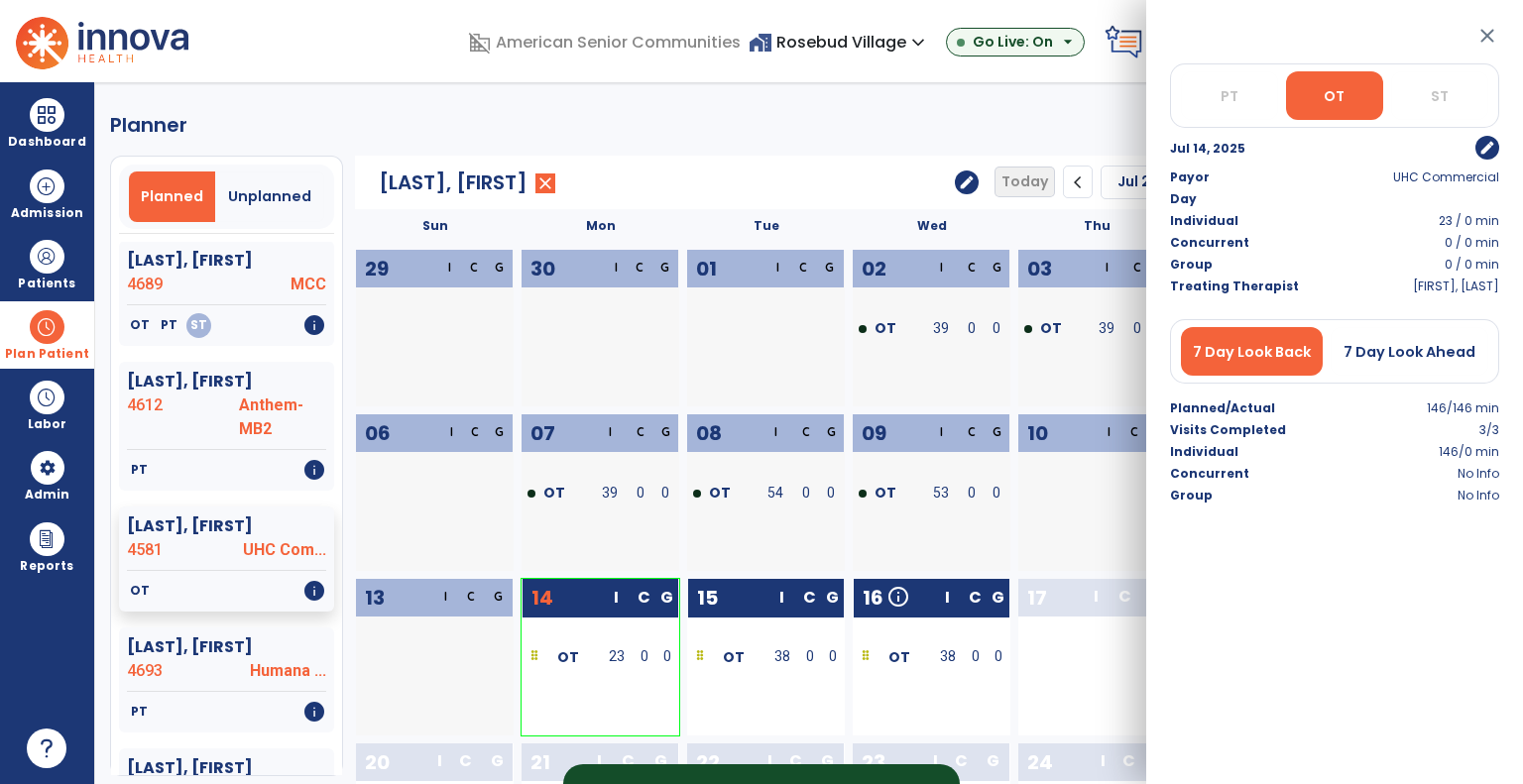 click on "08  I C G OT 54 0 0" 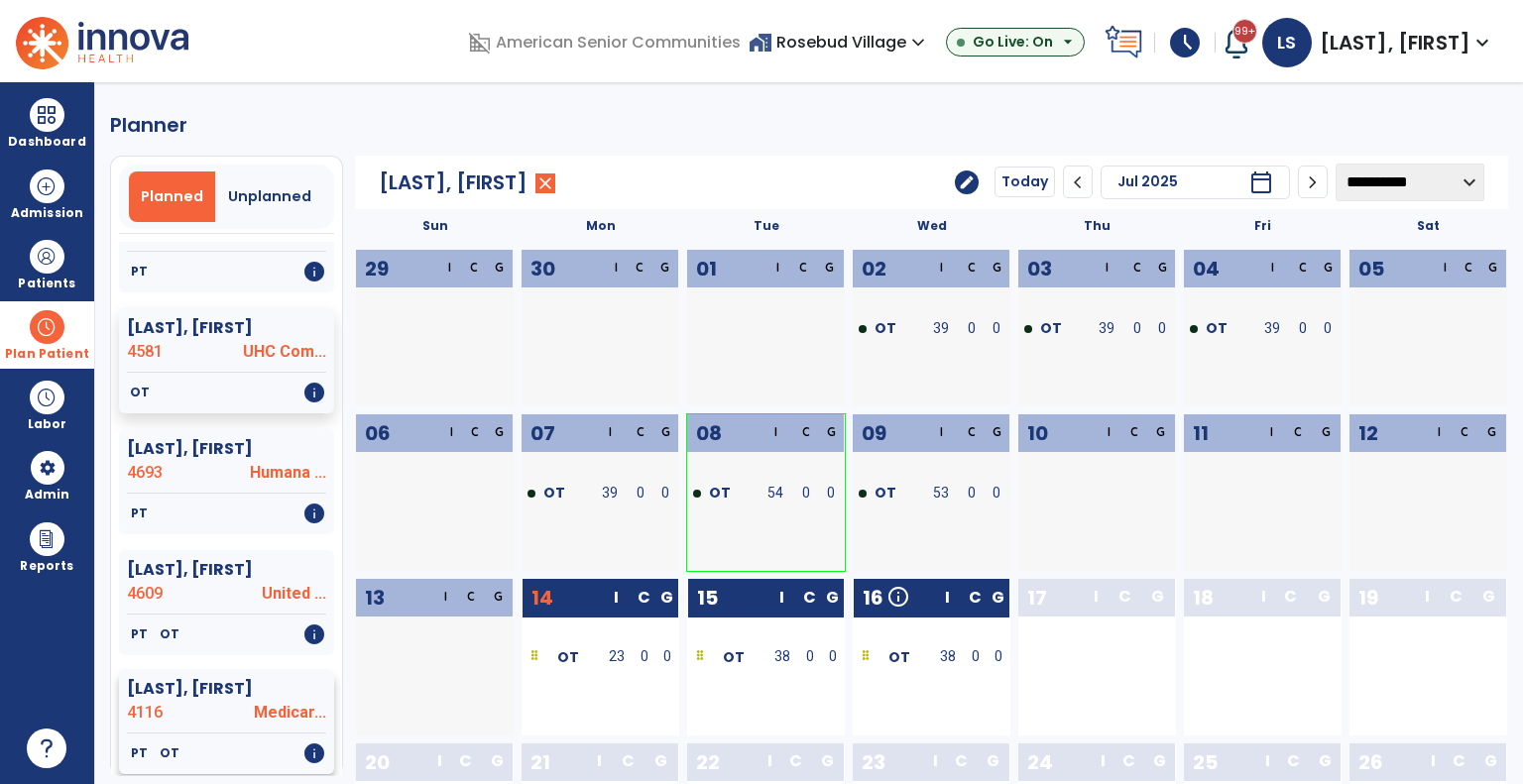 scroll, scrollTop: 2181, scrollLeft: 0, axis: vertical 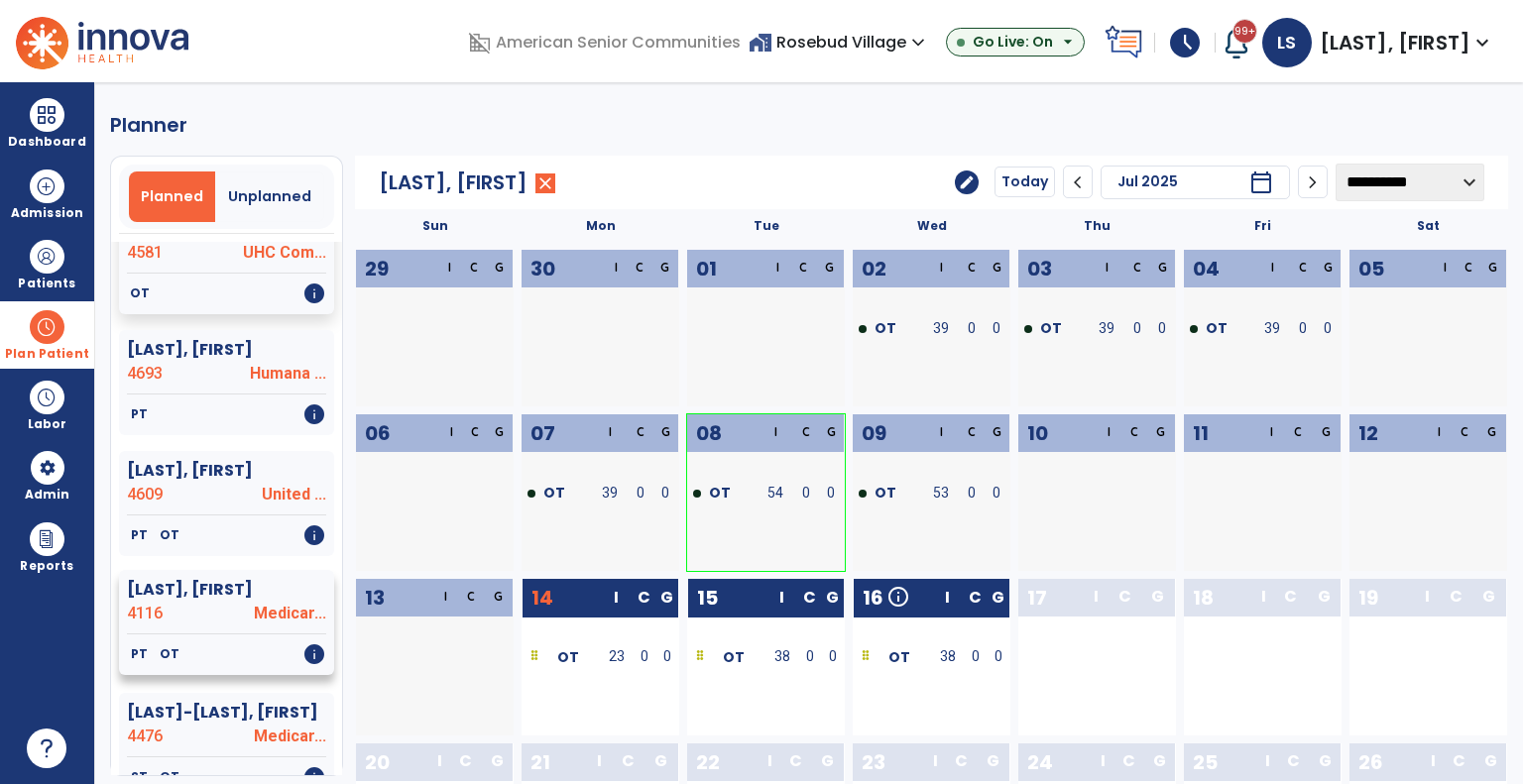 click on "PT   OT   info" 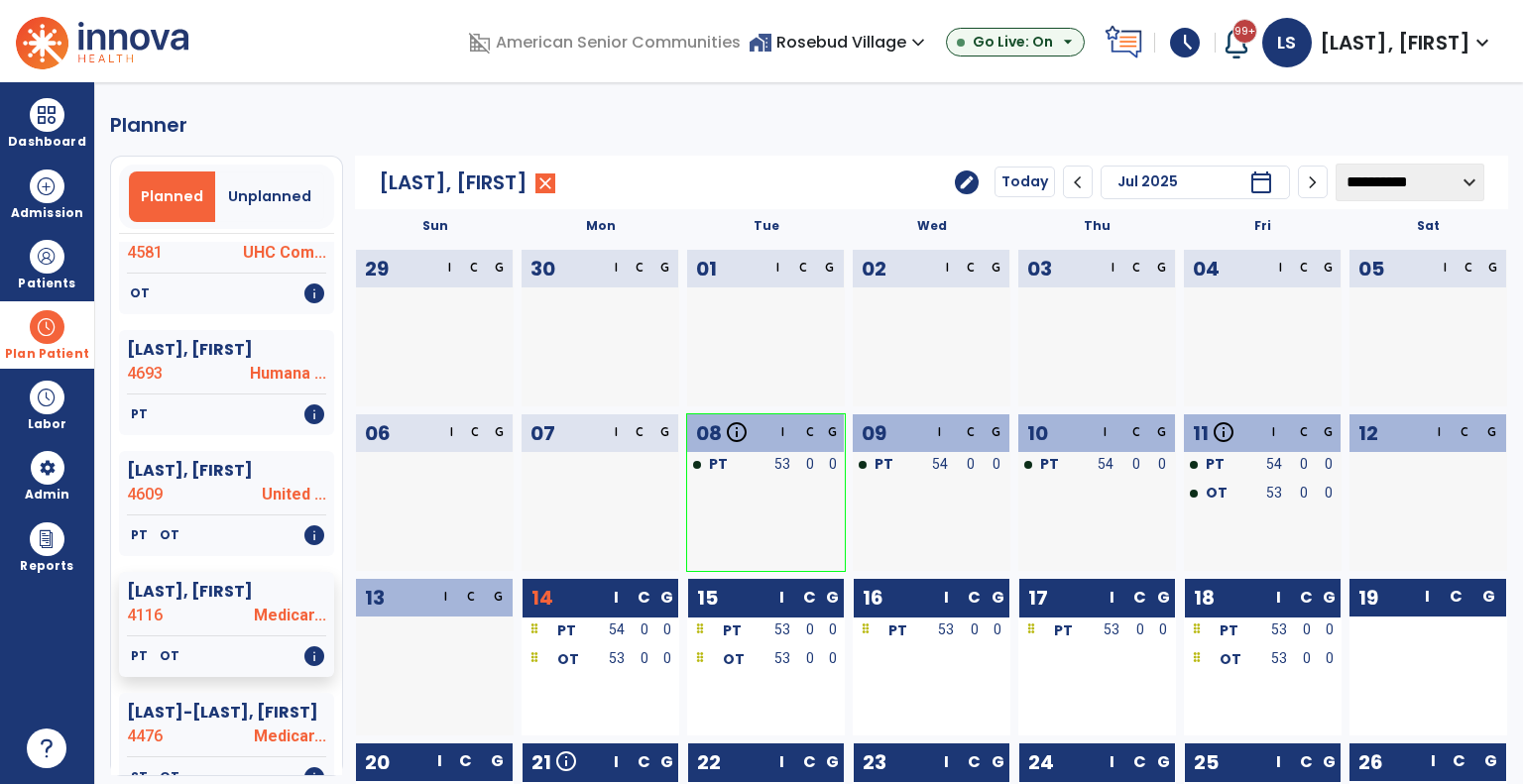 drag, startPoint x: 582, startPoint y: 658, endPoint x: 911, endPoint y: 685, distance: 330.10604 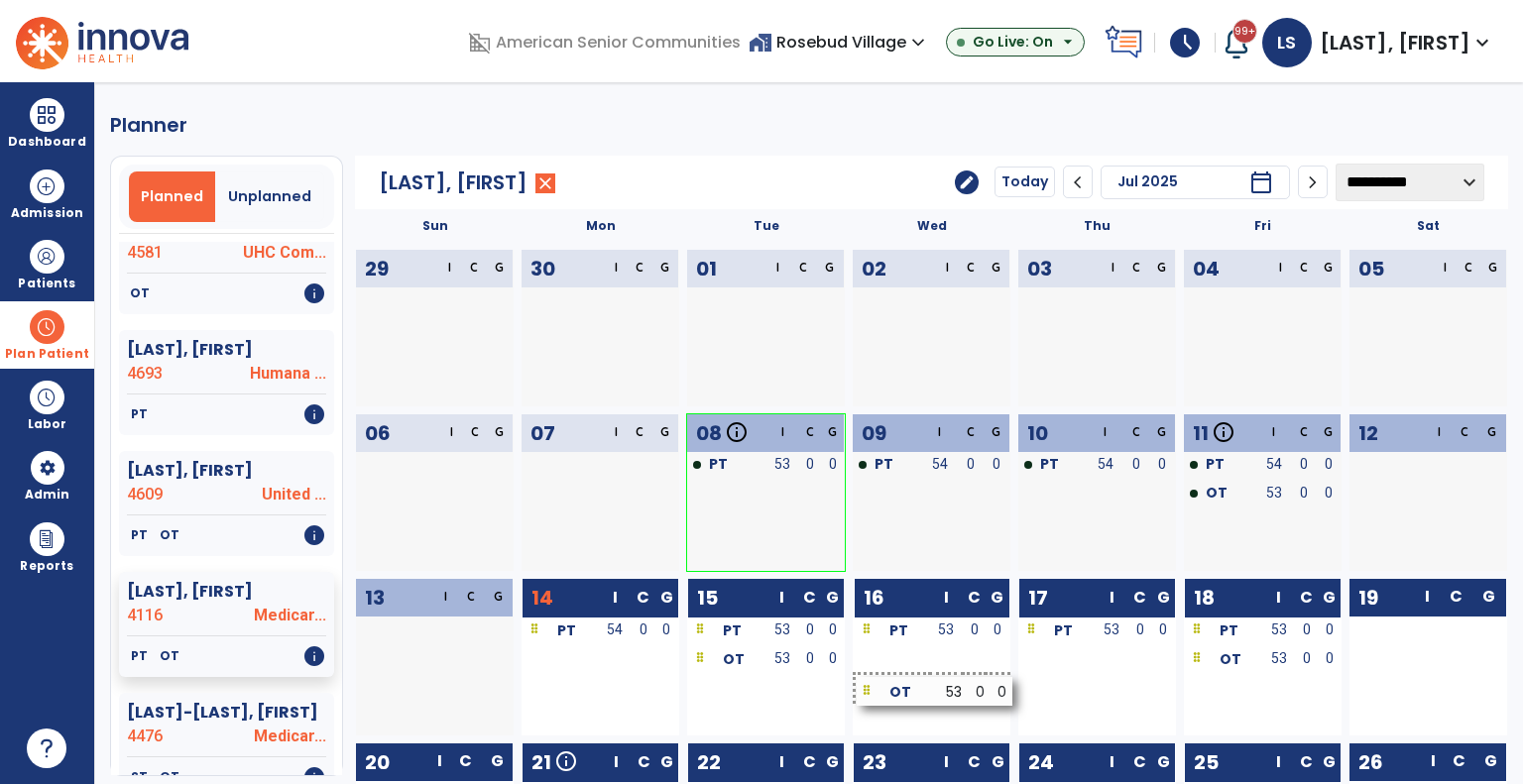 drag, startPoint x: 613, startPoint y: 658, endPoint x: 947, endPoint y: 689, distance: 335.43554 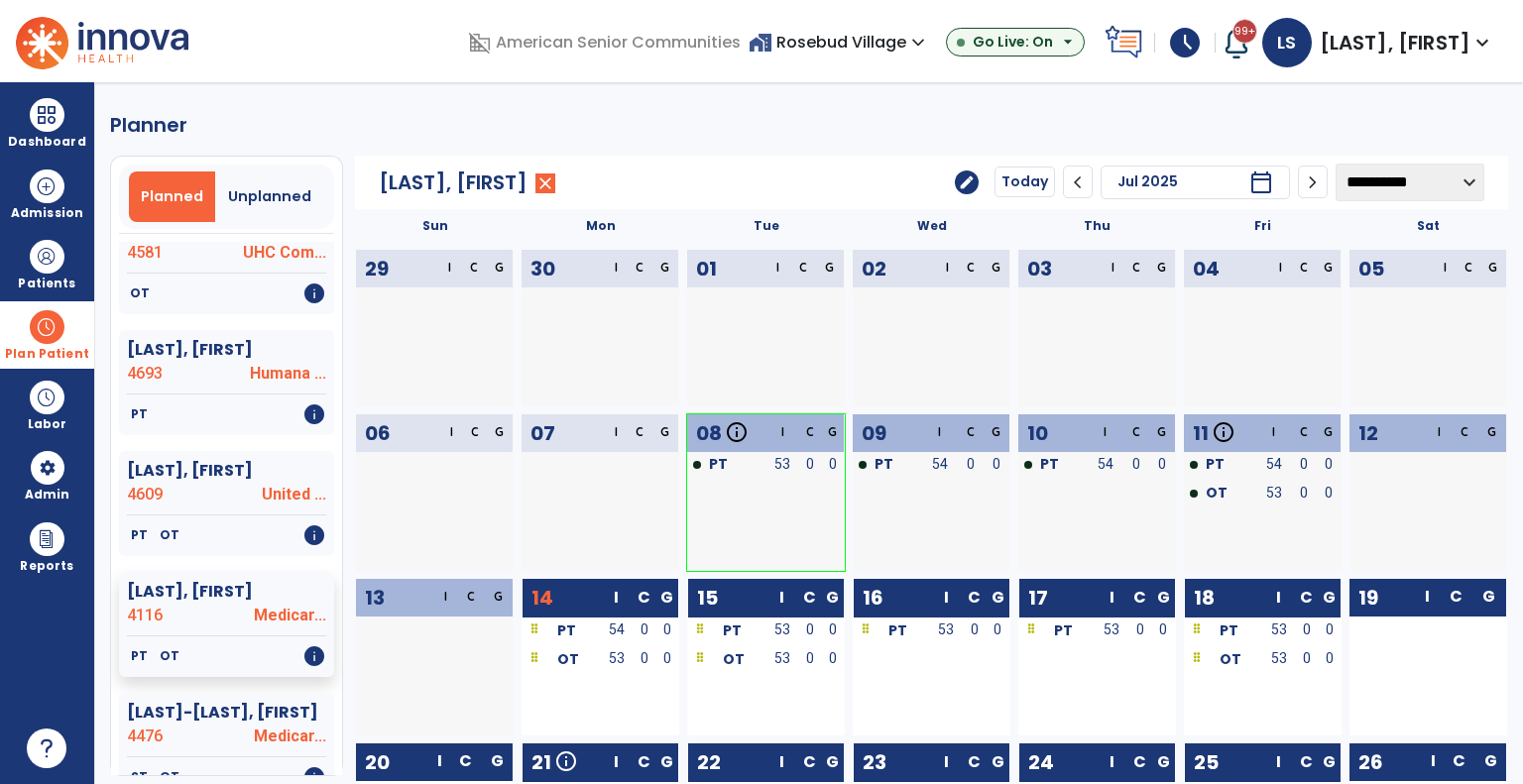 drag, startPoint x: 587, startPoint y: 652, endPoint x: 779, endPoint y: 684, distance: 194.6484 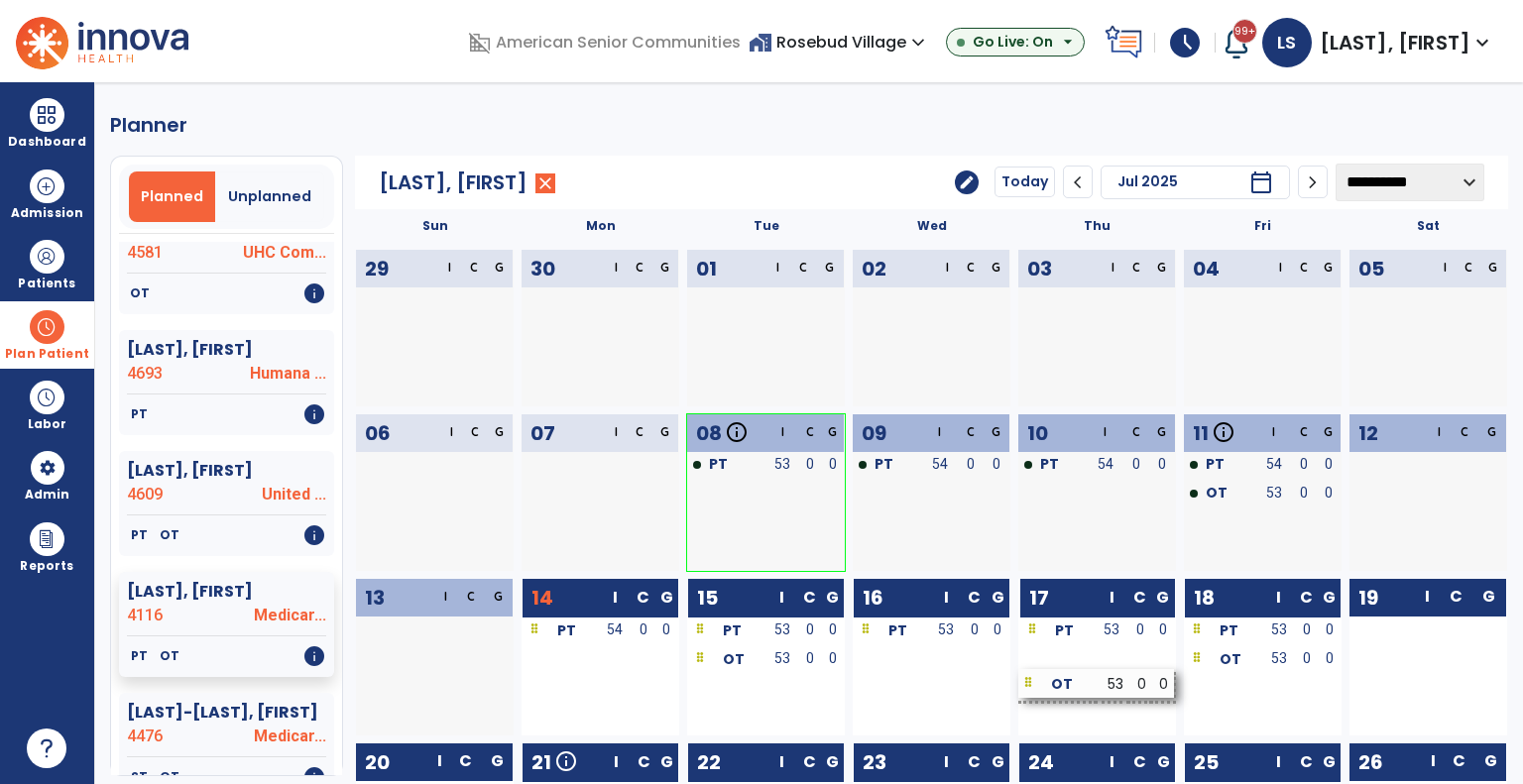 drag, startPoint x: 627, startPoint y: 664, endPoint x: 1122, endPoint y: 687, distance: 495.53406 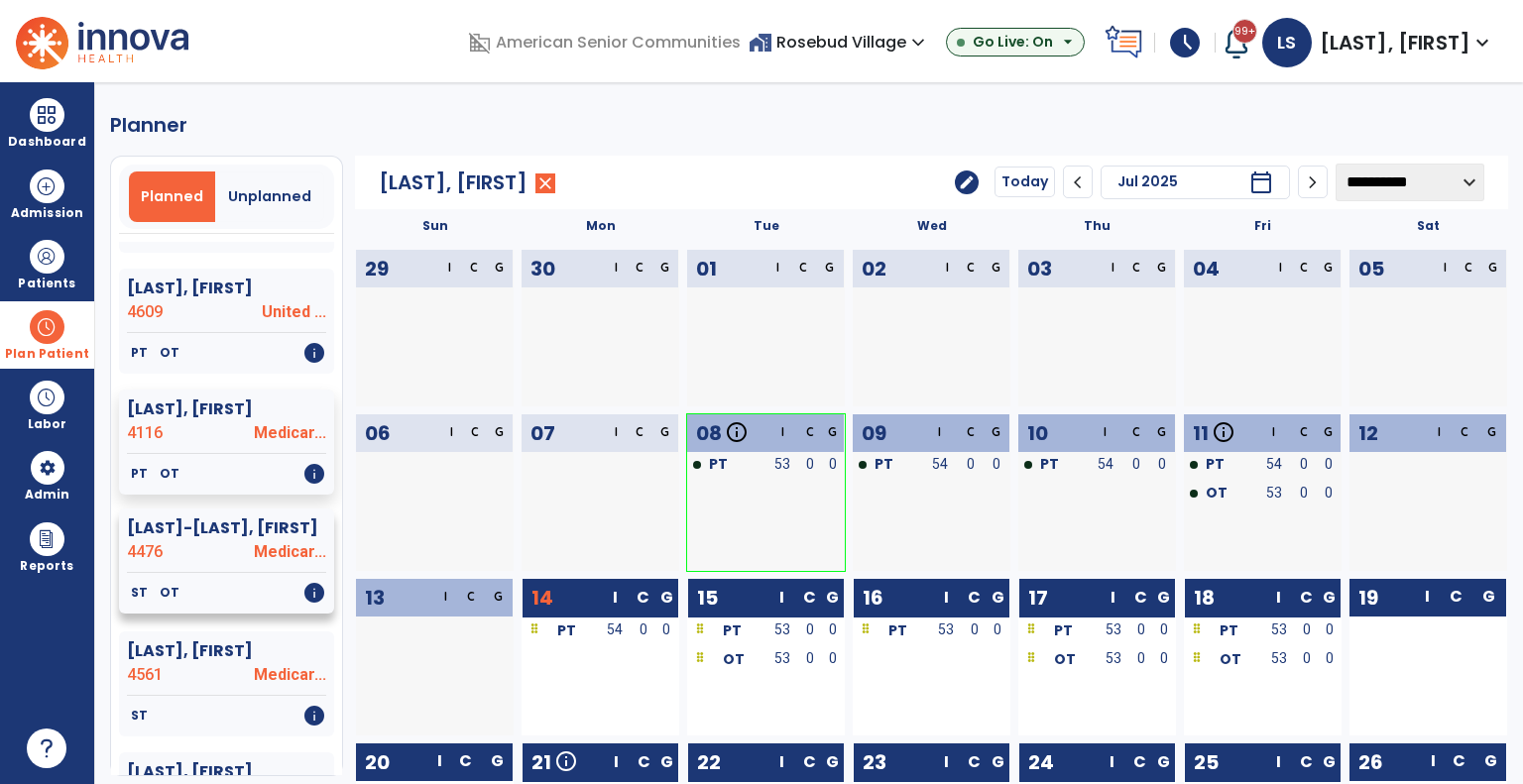 scroll, scrollTop: 2379, scrollLeft: 0, axis: vertical 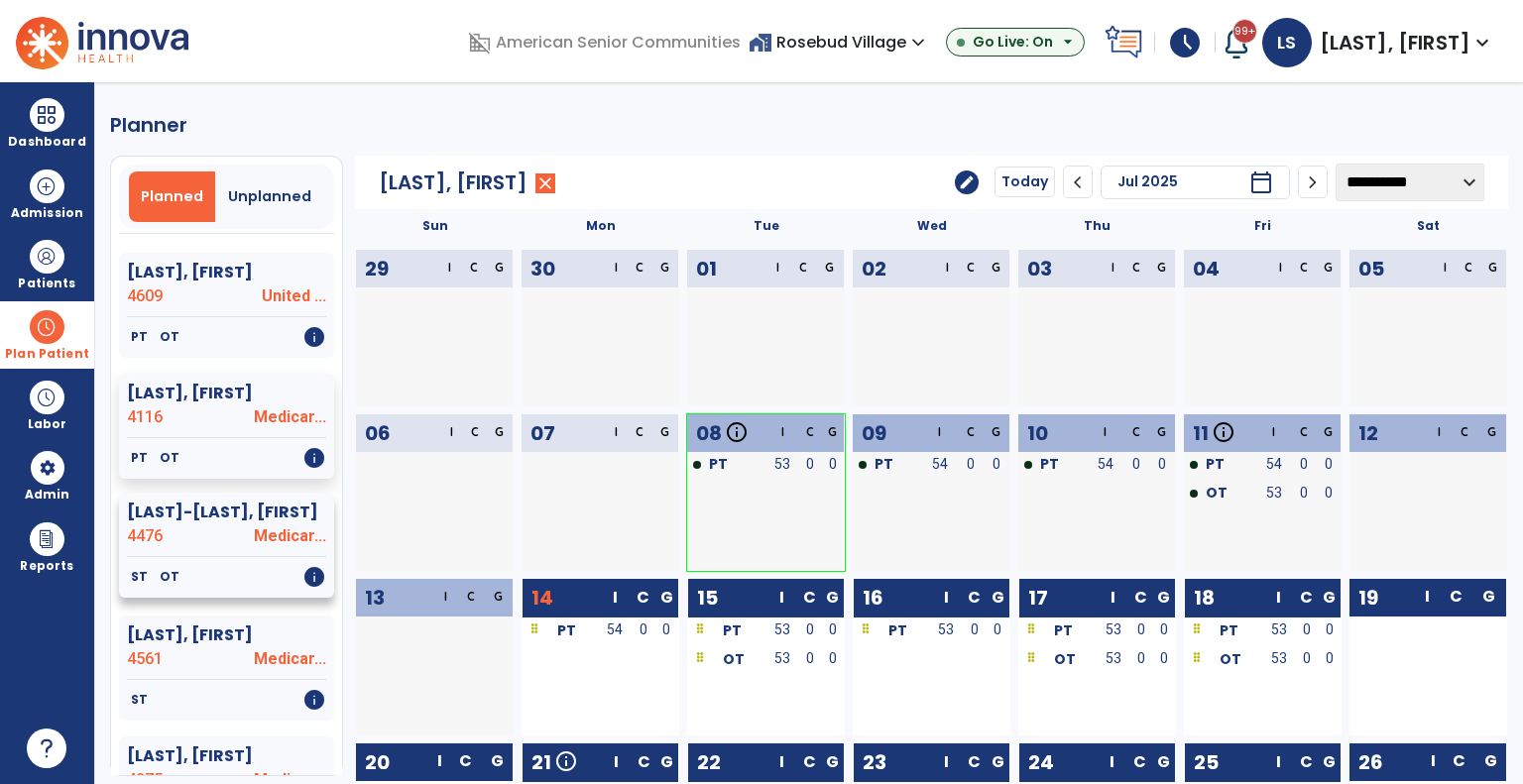 click on "ST   OT   info" 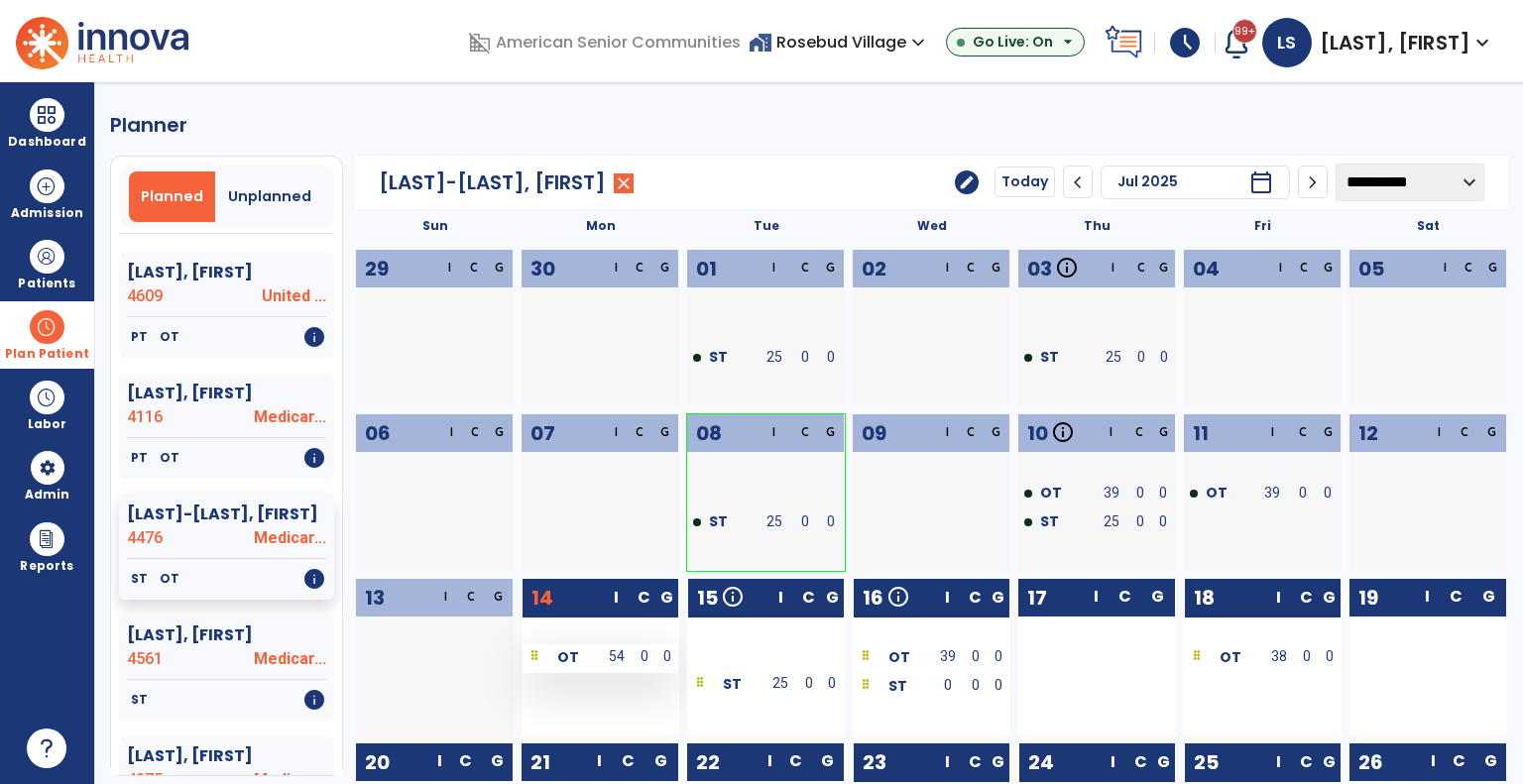 click on "OT" at bounding box center [561, 656] 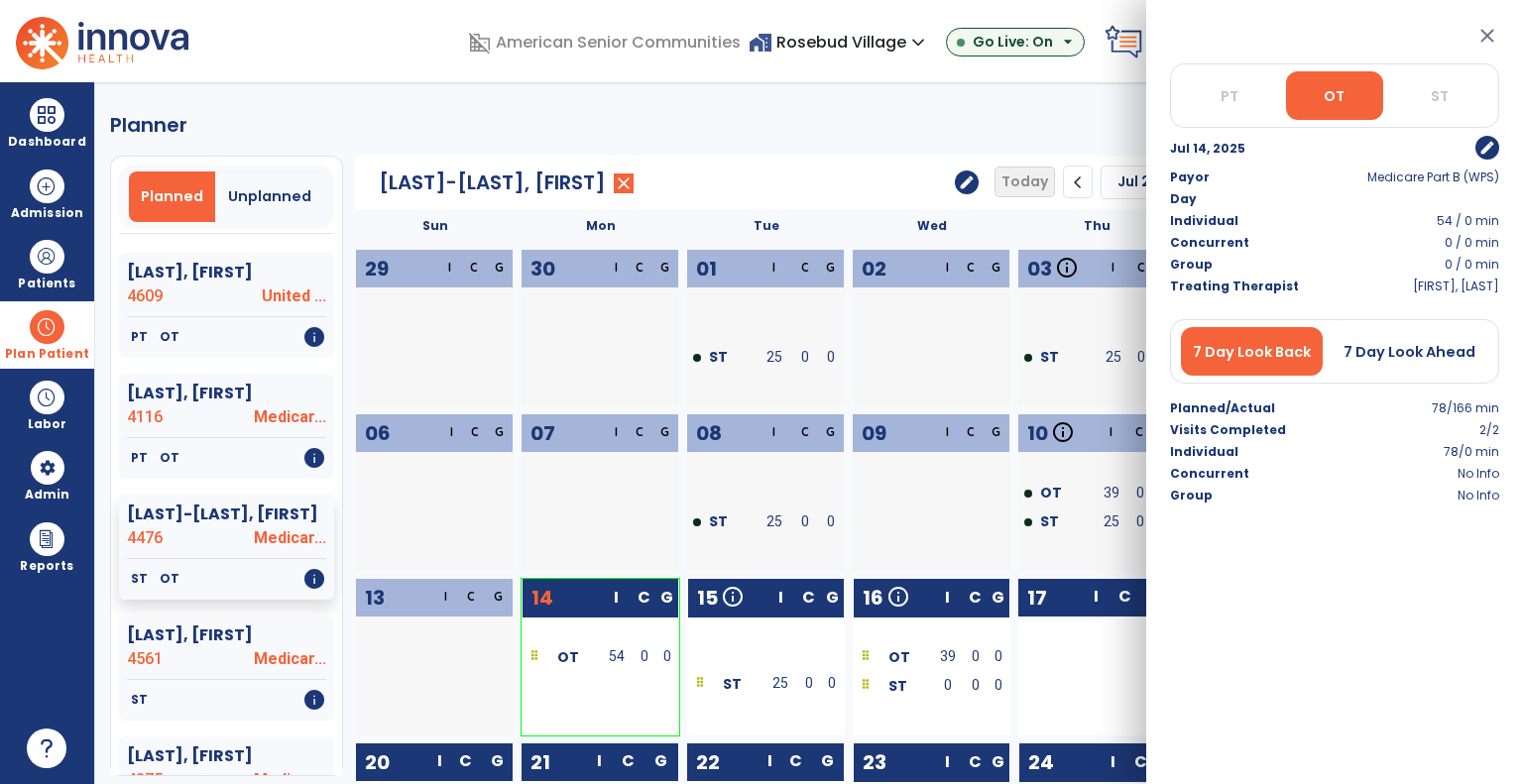 click on "edit" at bounding box center (1487, 148) 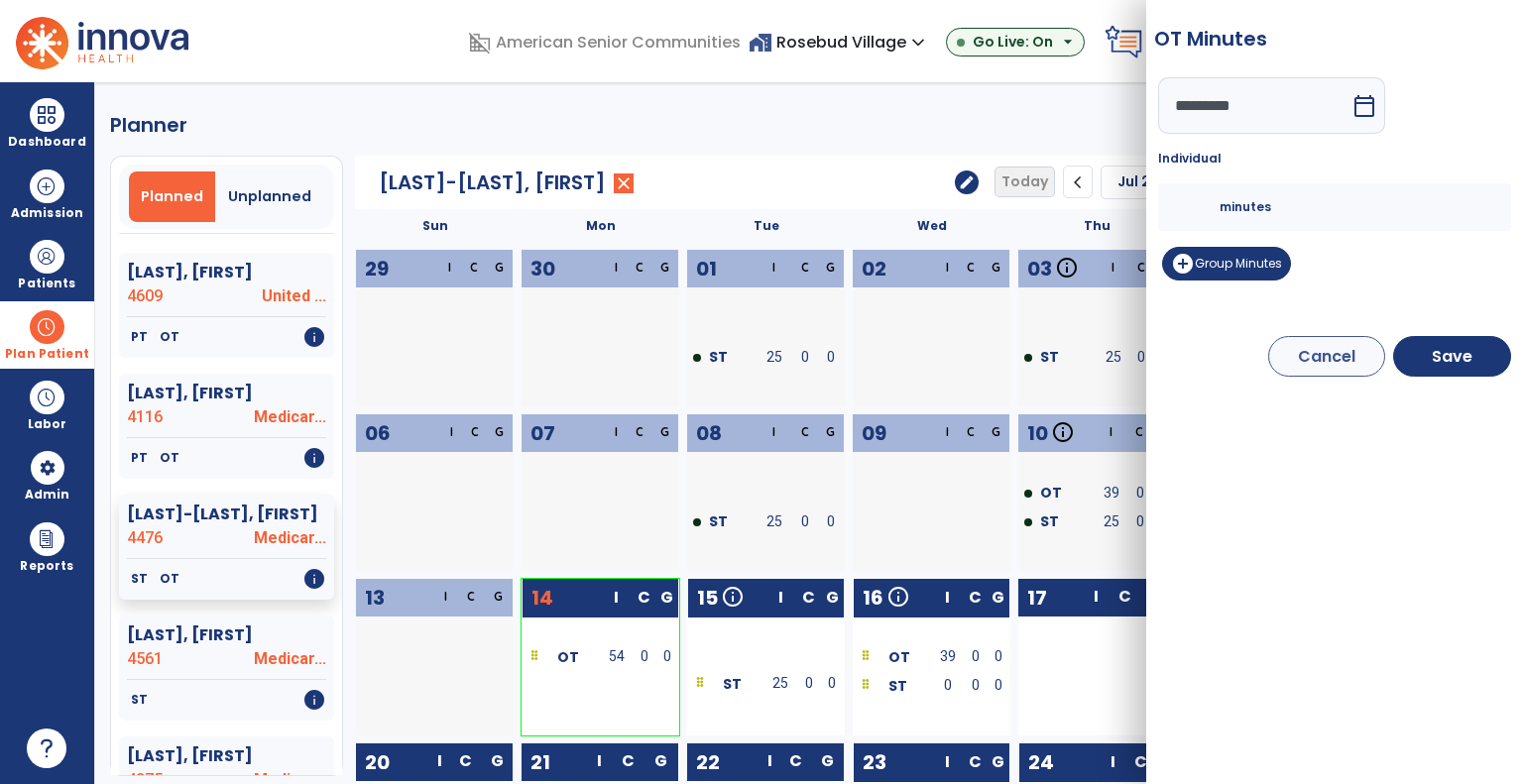 click on "** minutes" at bounding box center [1335, 207] 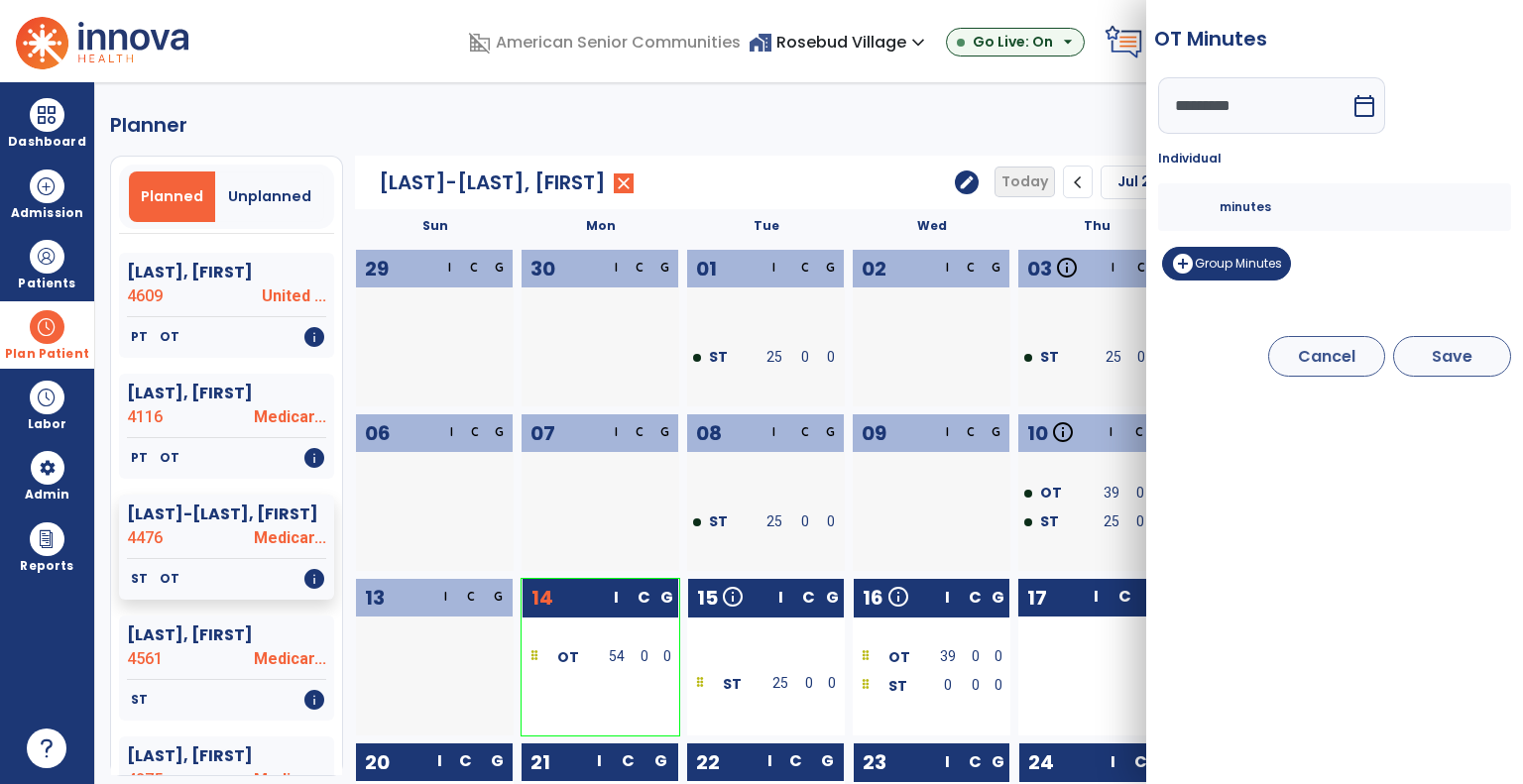 type on "**" 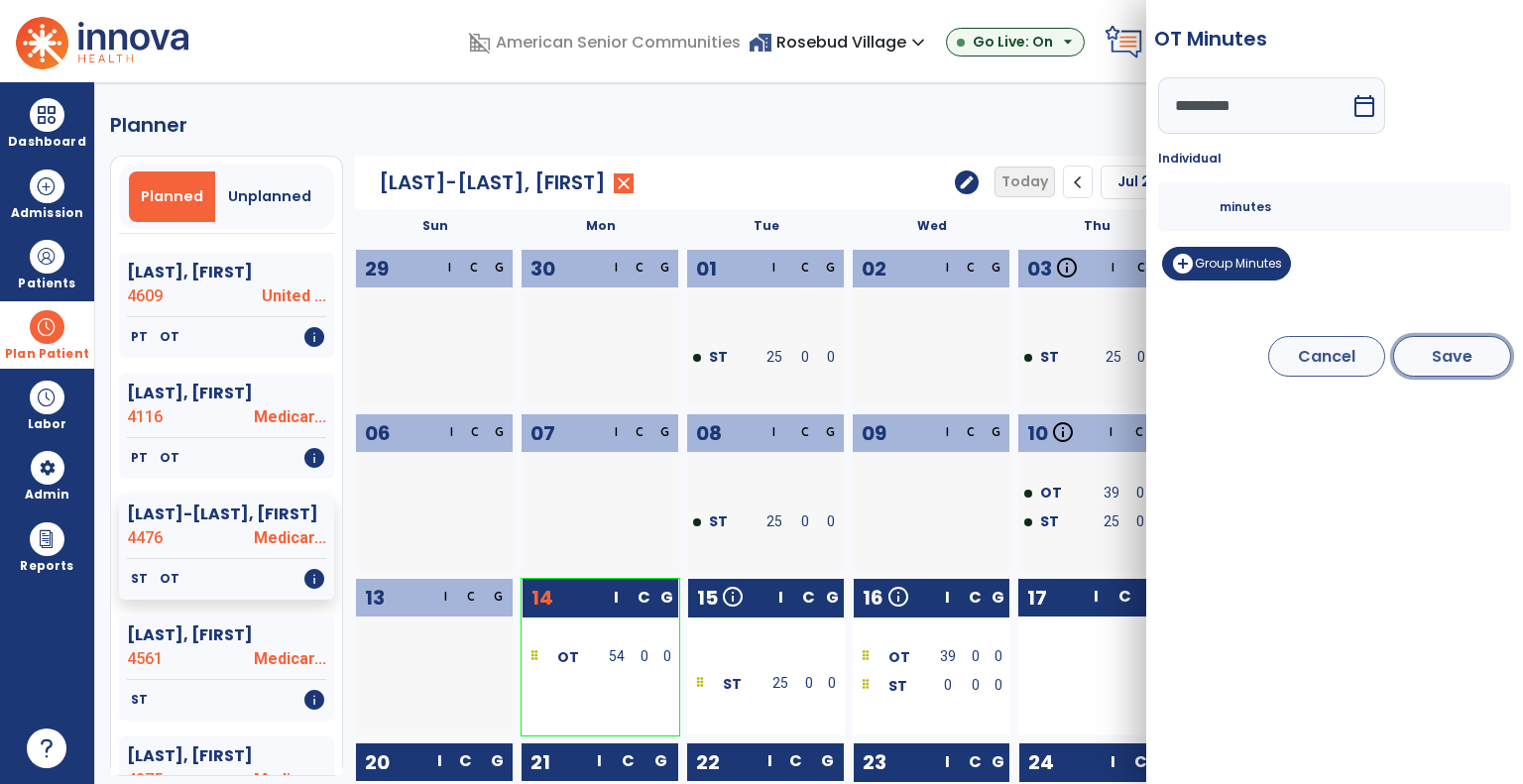 click on "Save" at bounding box center [1452, 356] 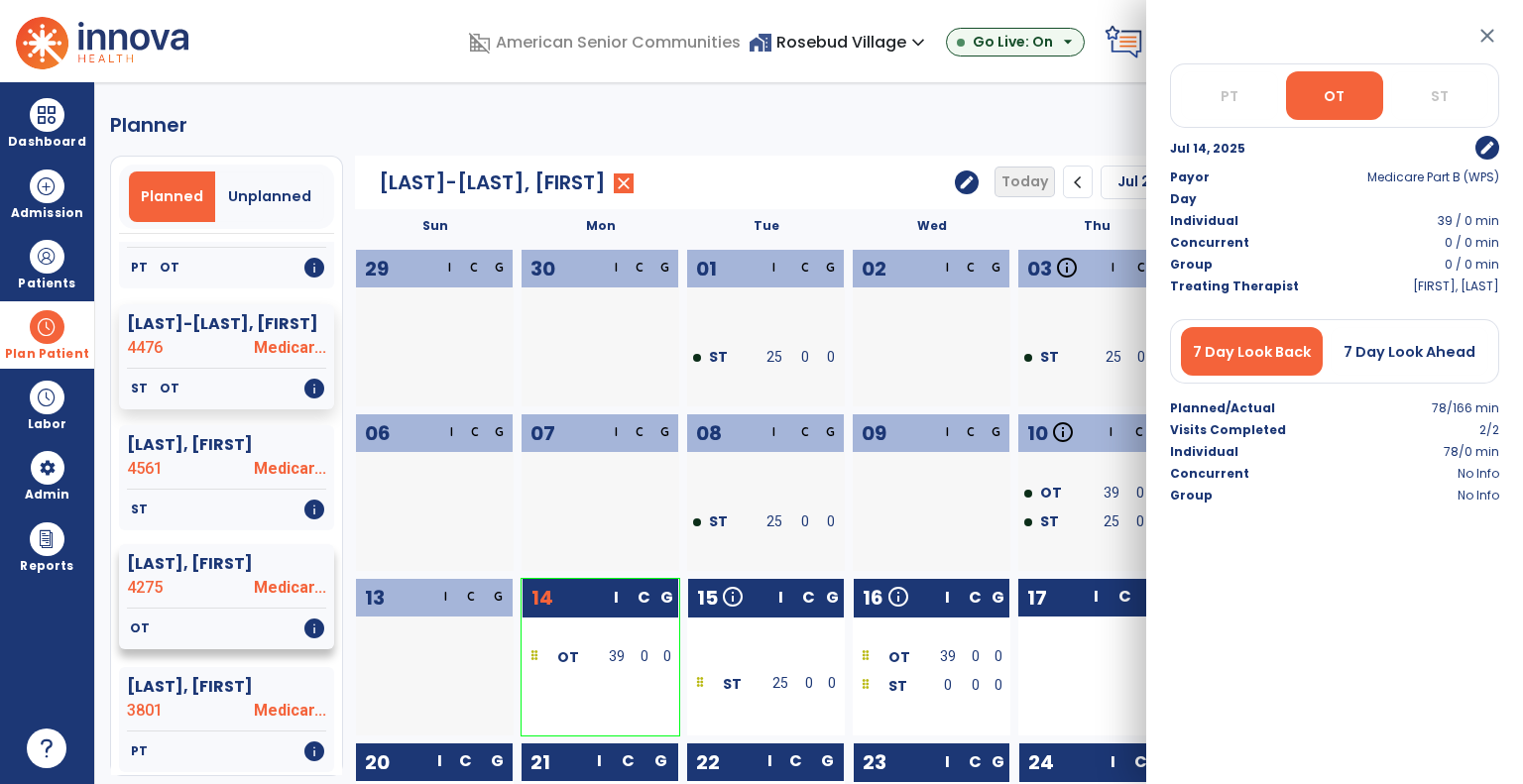 scroll, scrollTop: 2577, scrollLeft: 0, axis: vertical 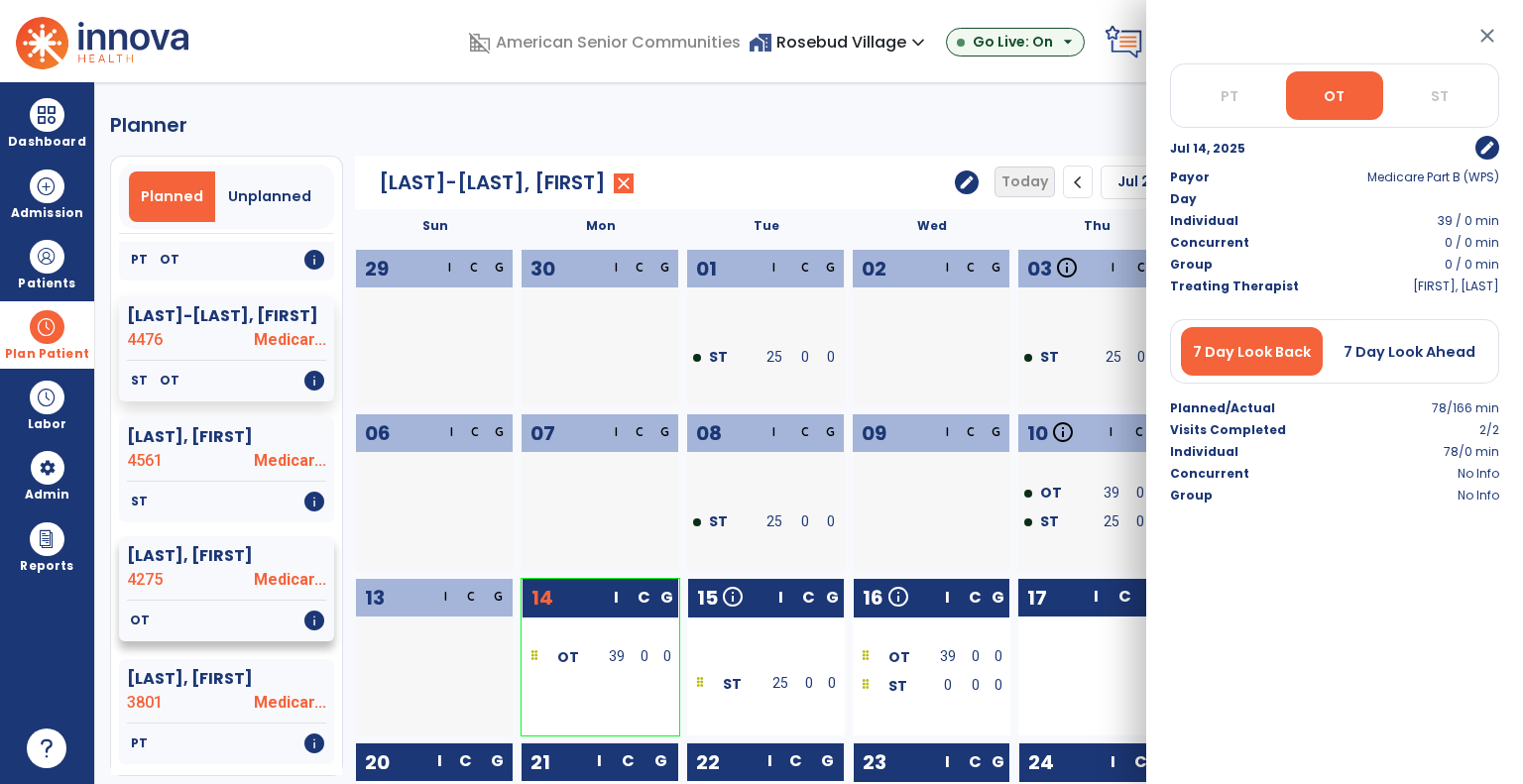 click on "4275" 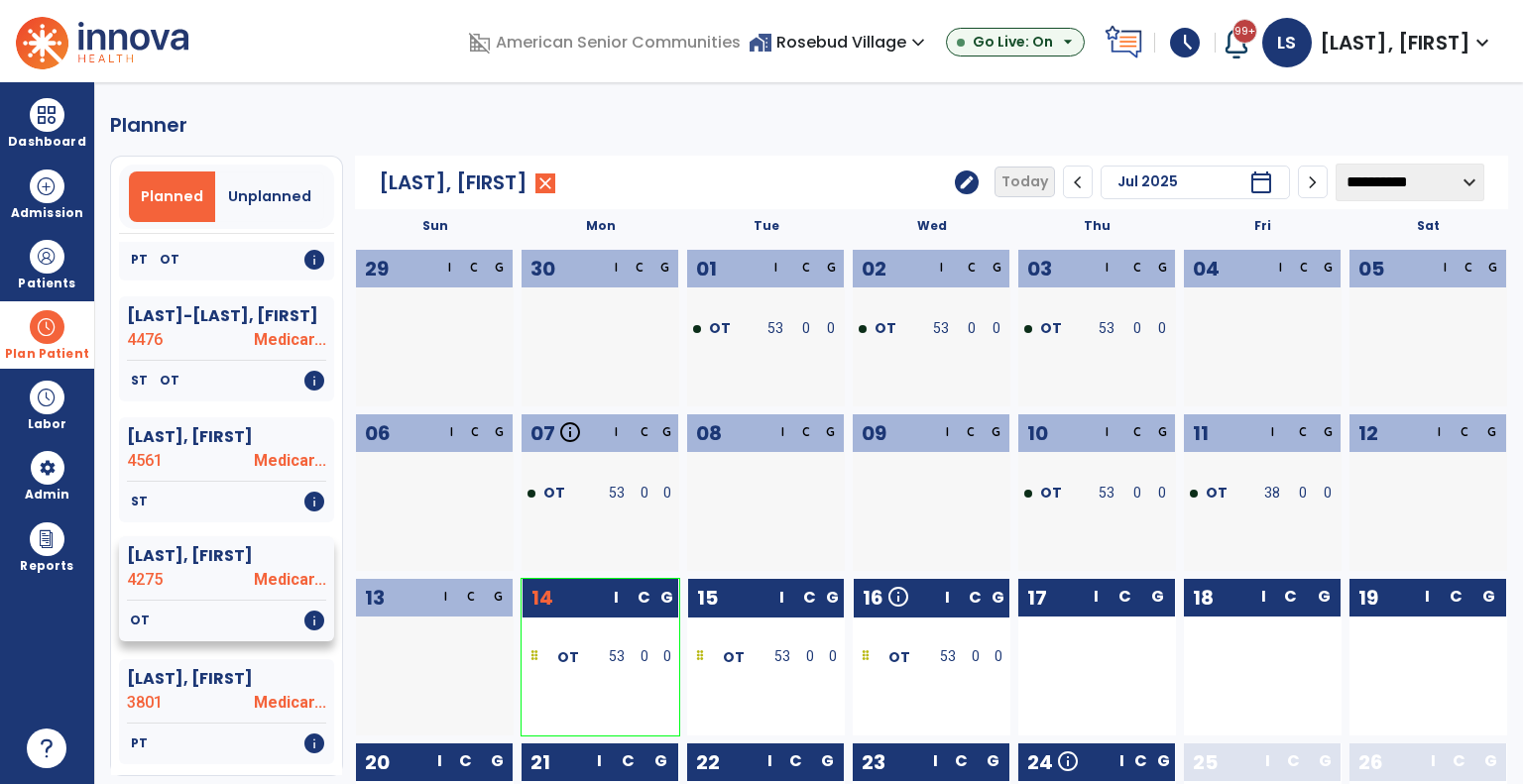 click on "OT   info" 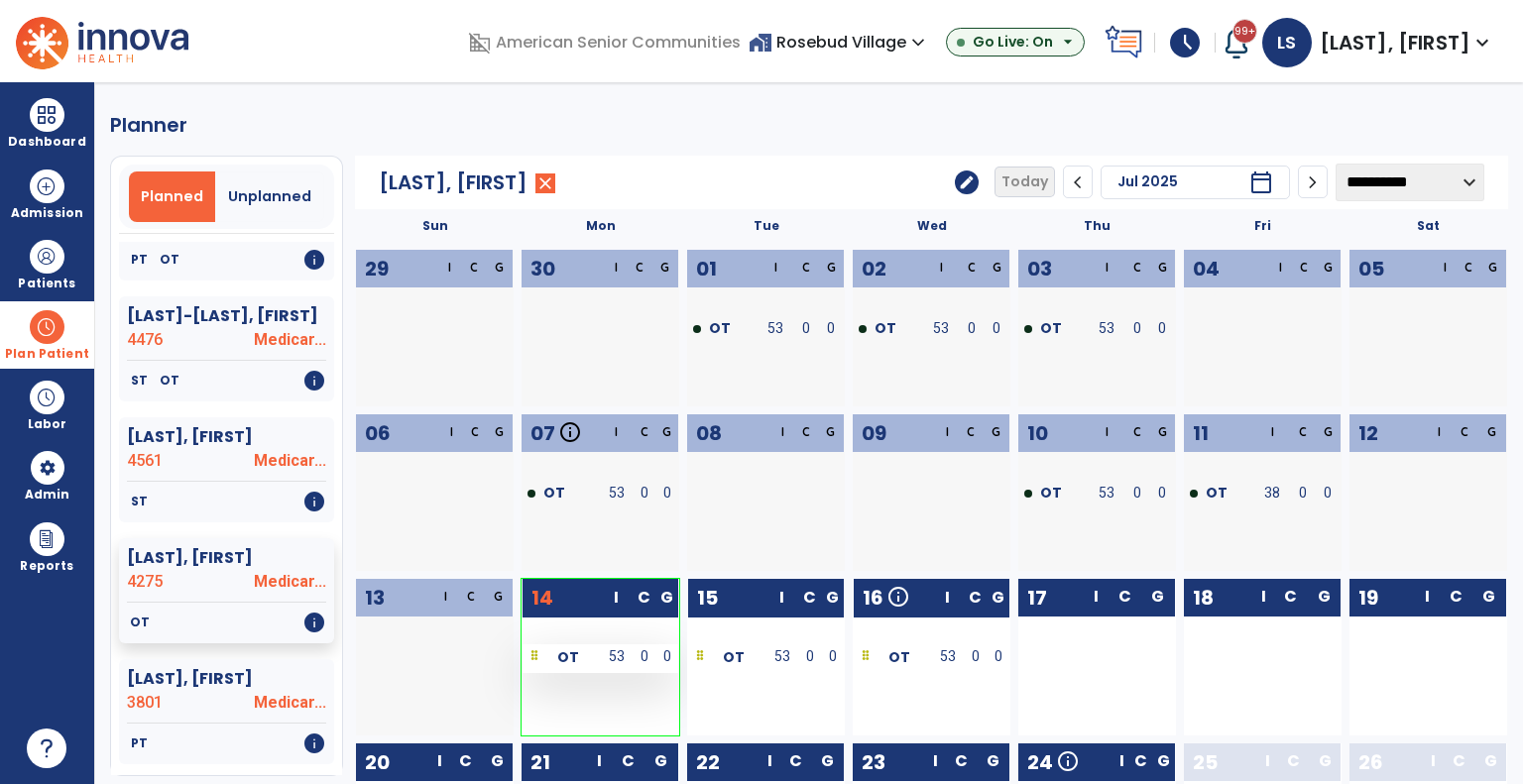 click on "OT" at bounding box center [568, 657] 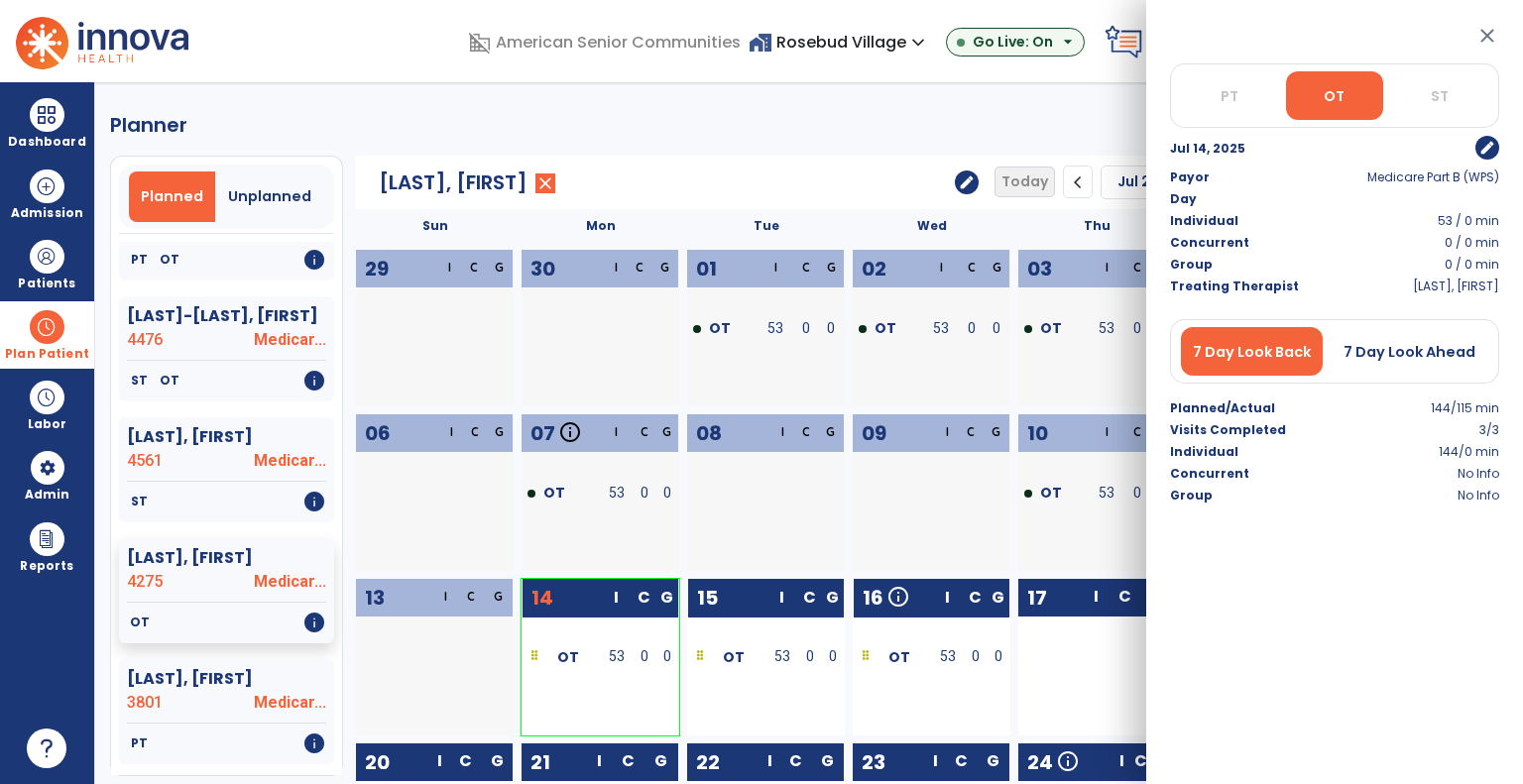 click on "edit" at bounding box center (1487, 148) 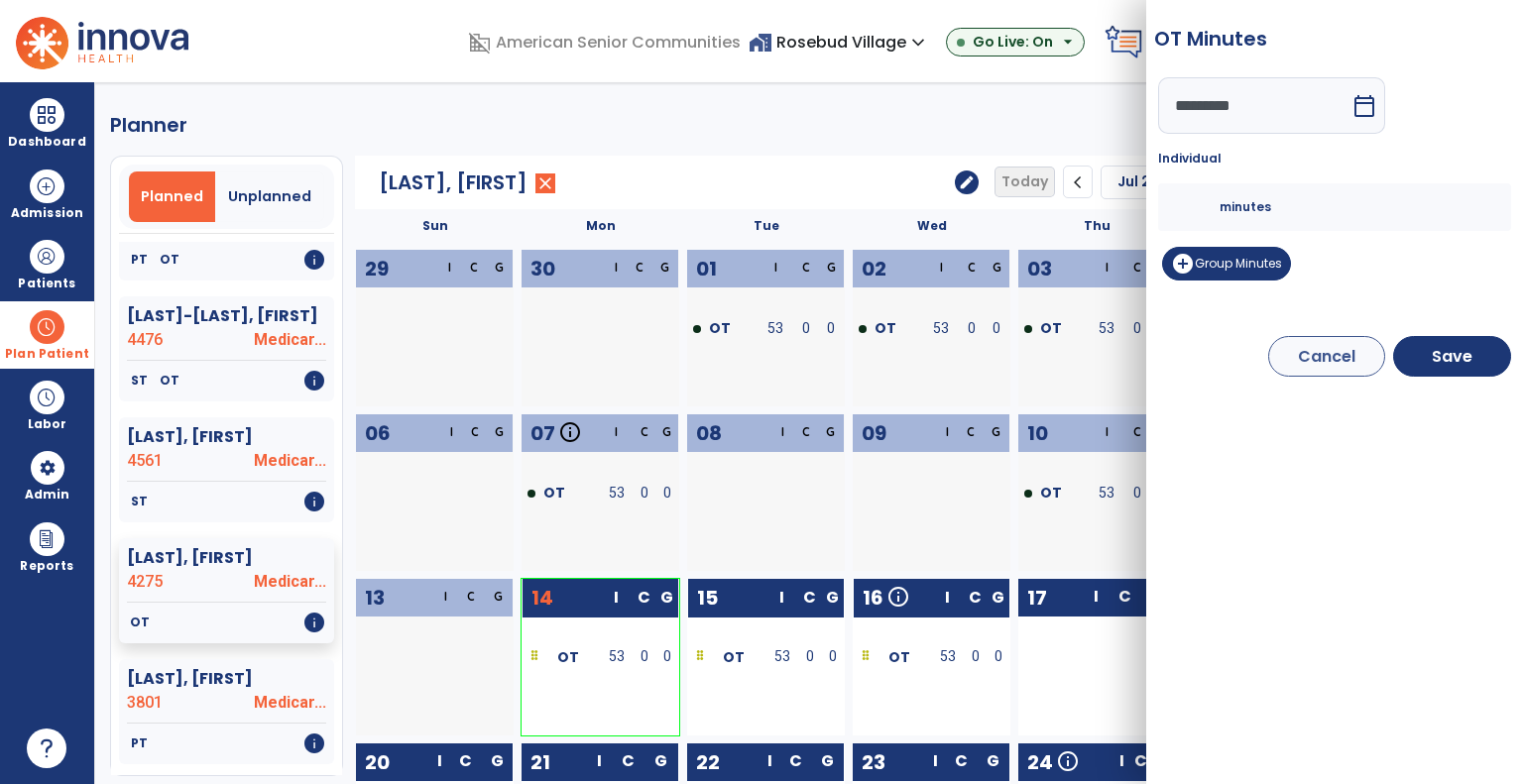 click on "**" at bounding box center [1196, 207] 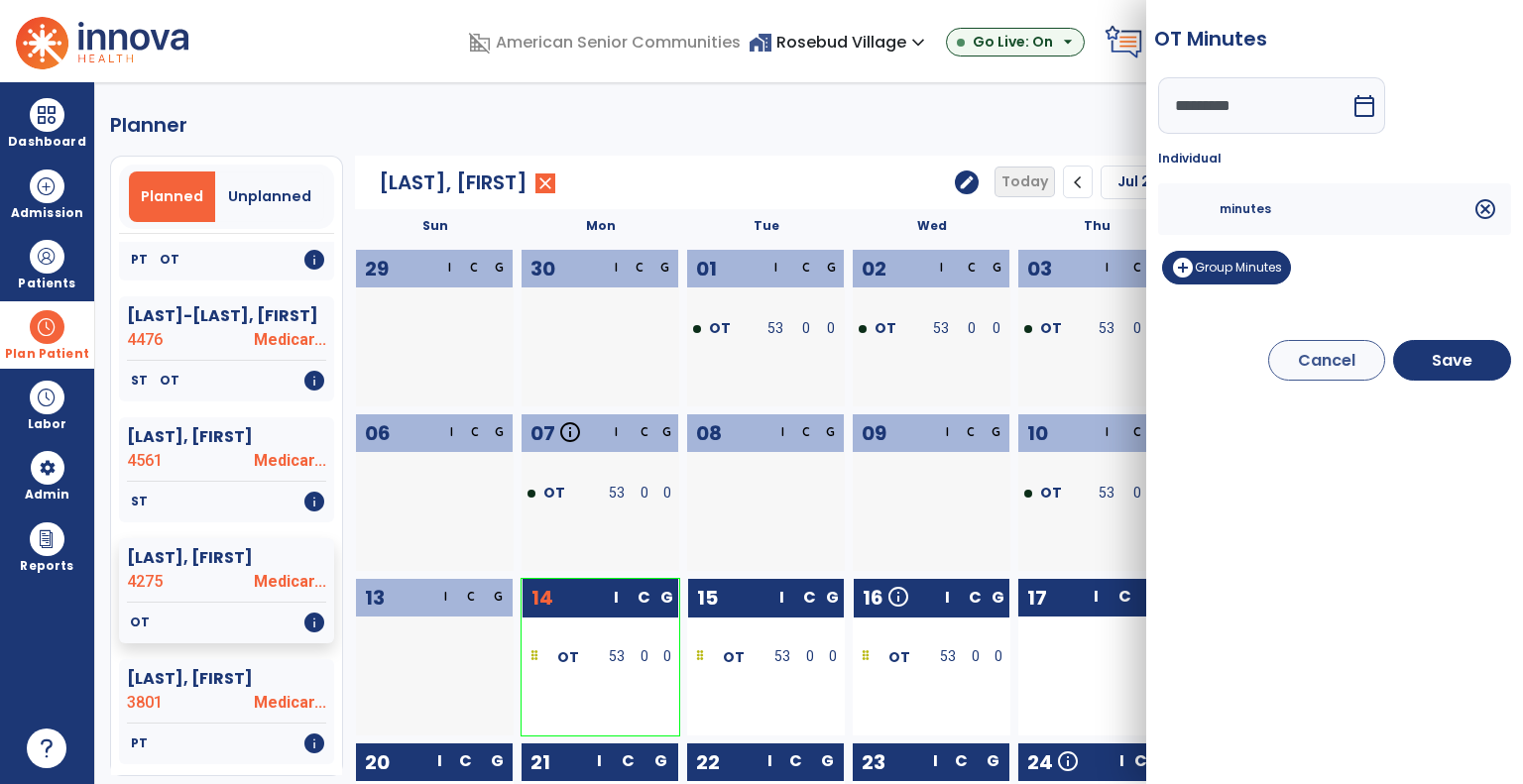 type on "*" 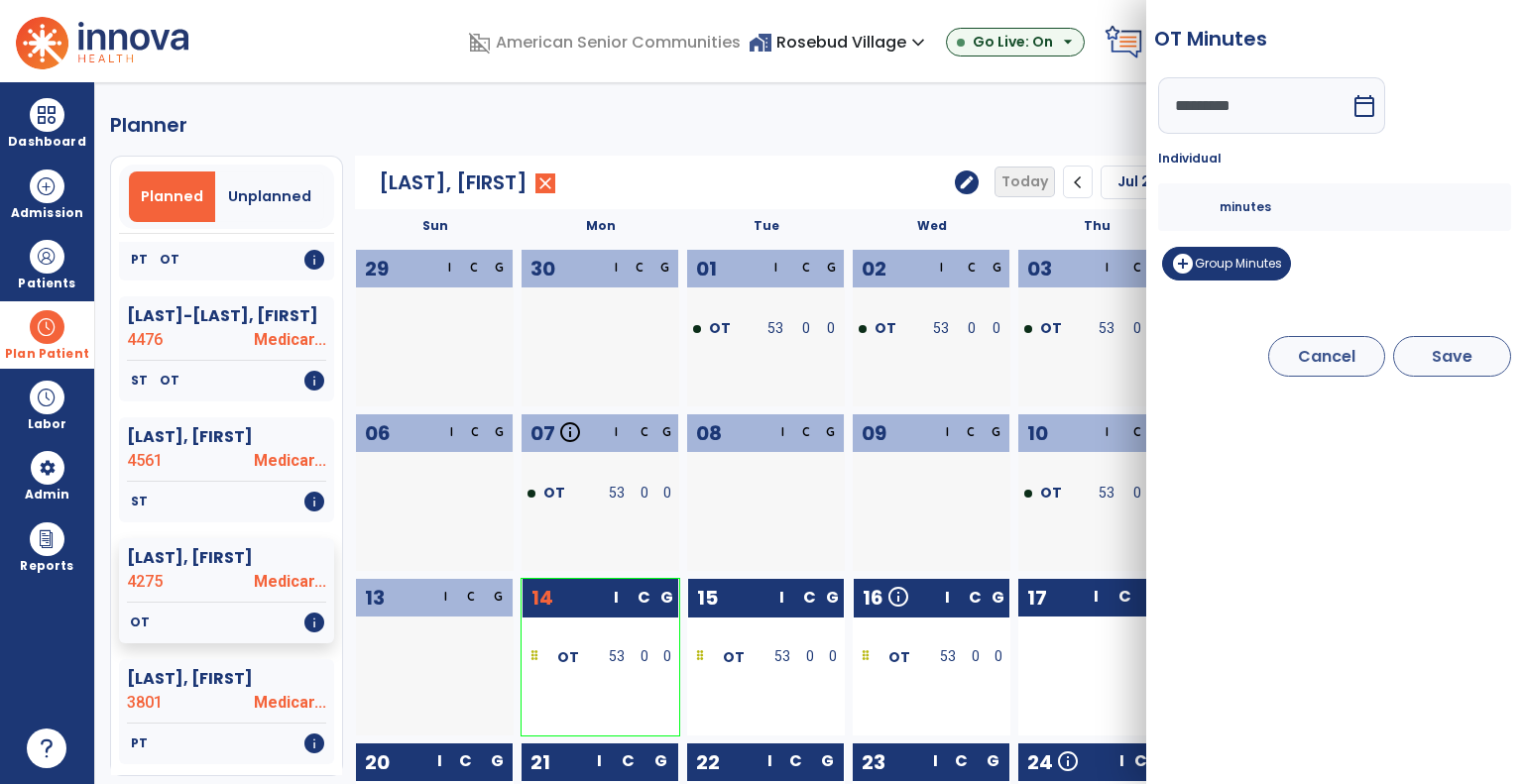 type on "**" 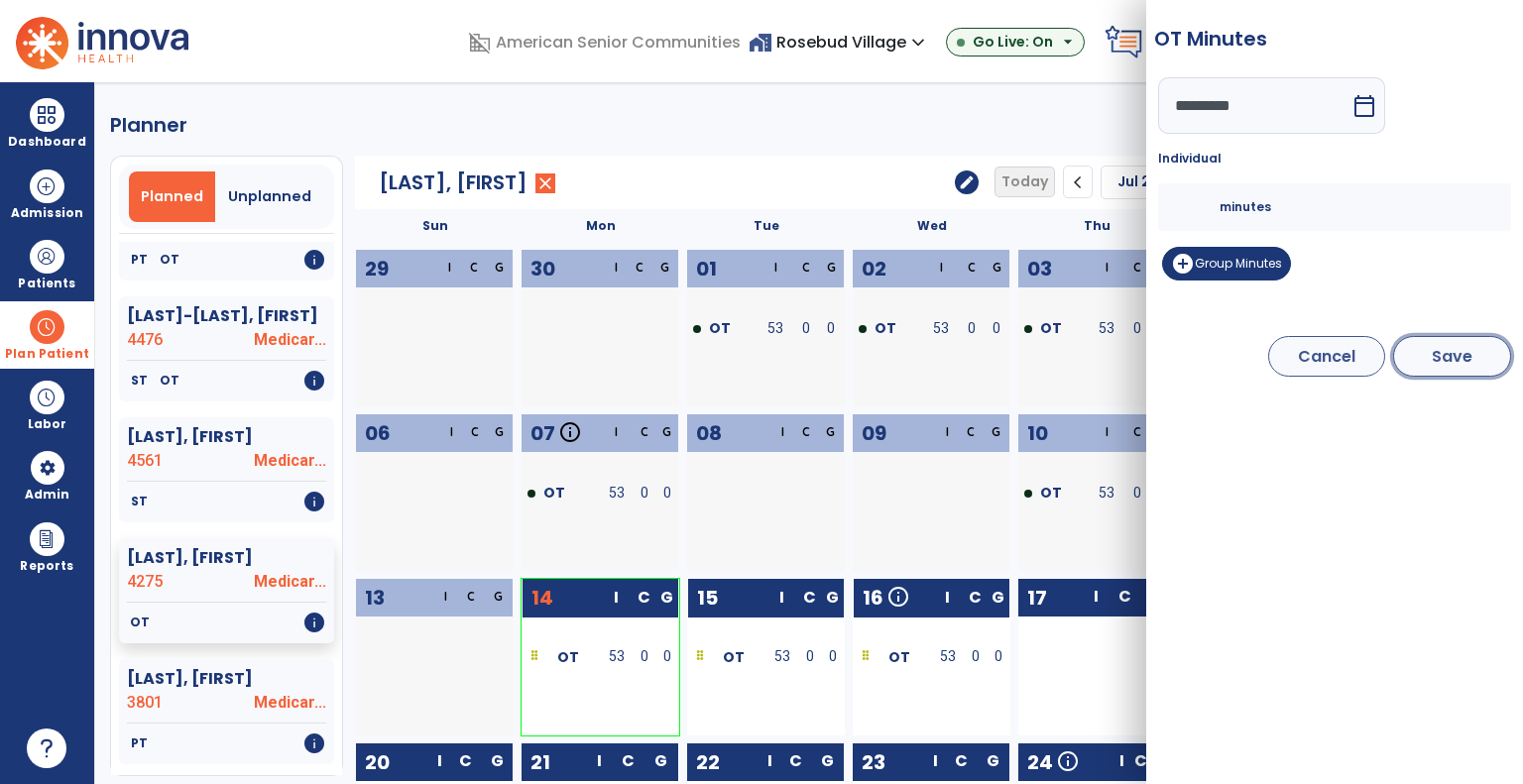 click on "Save" at bounding box center (1452, 356) 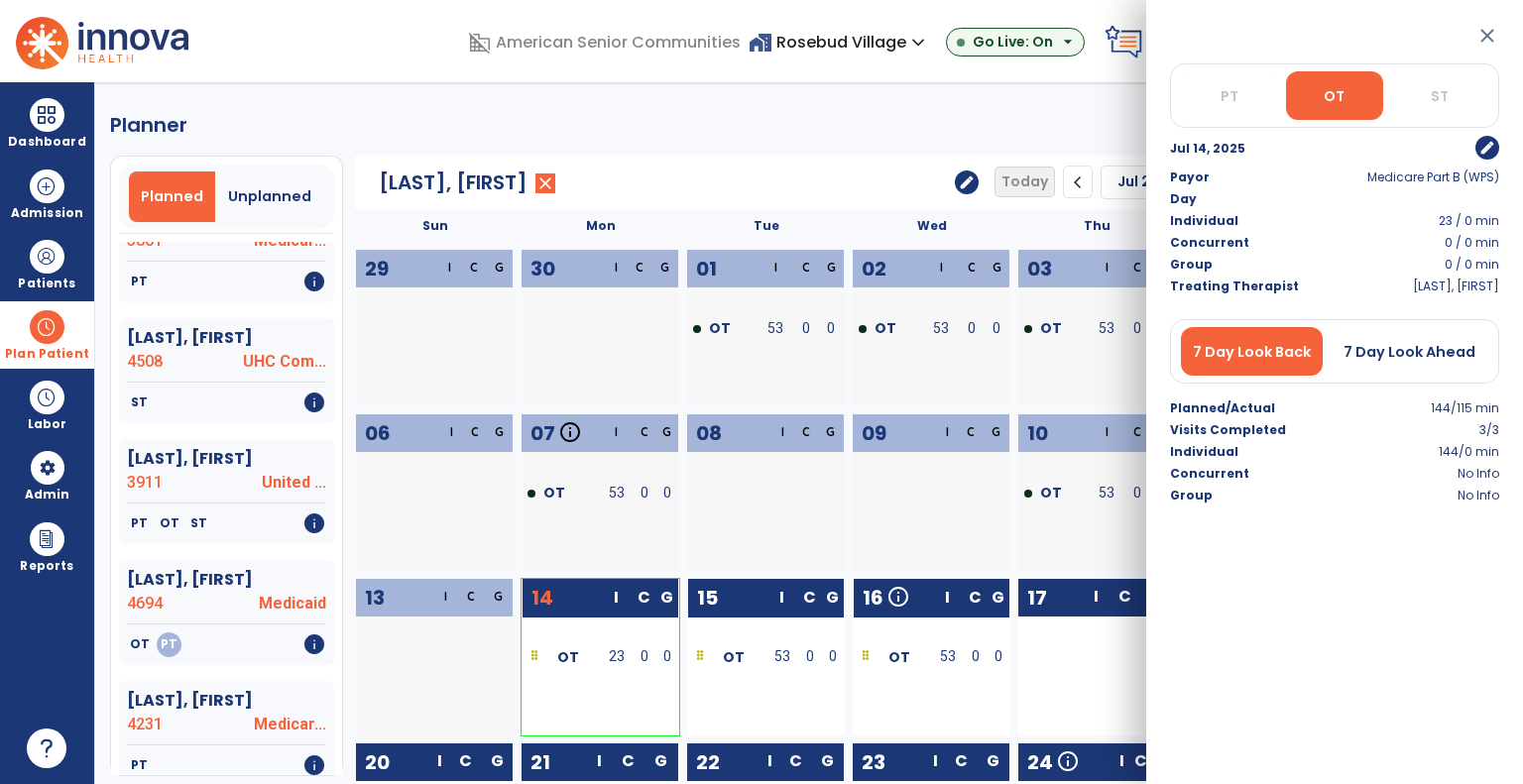scroll, scrollTop: 3073, scrollLeft: 0, axis: vertical 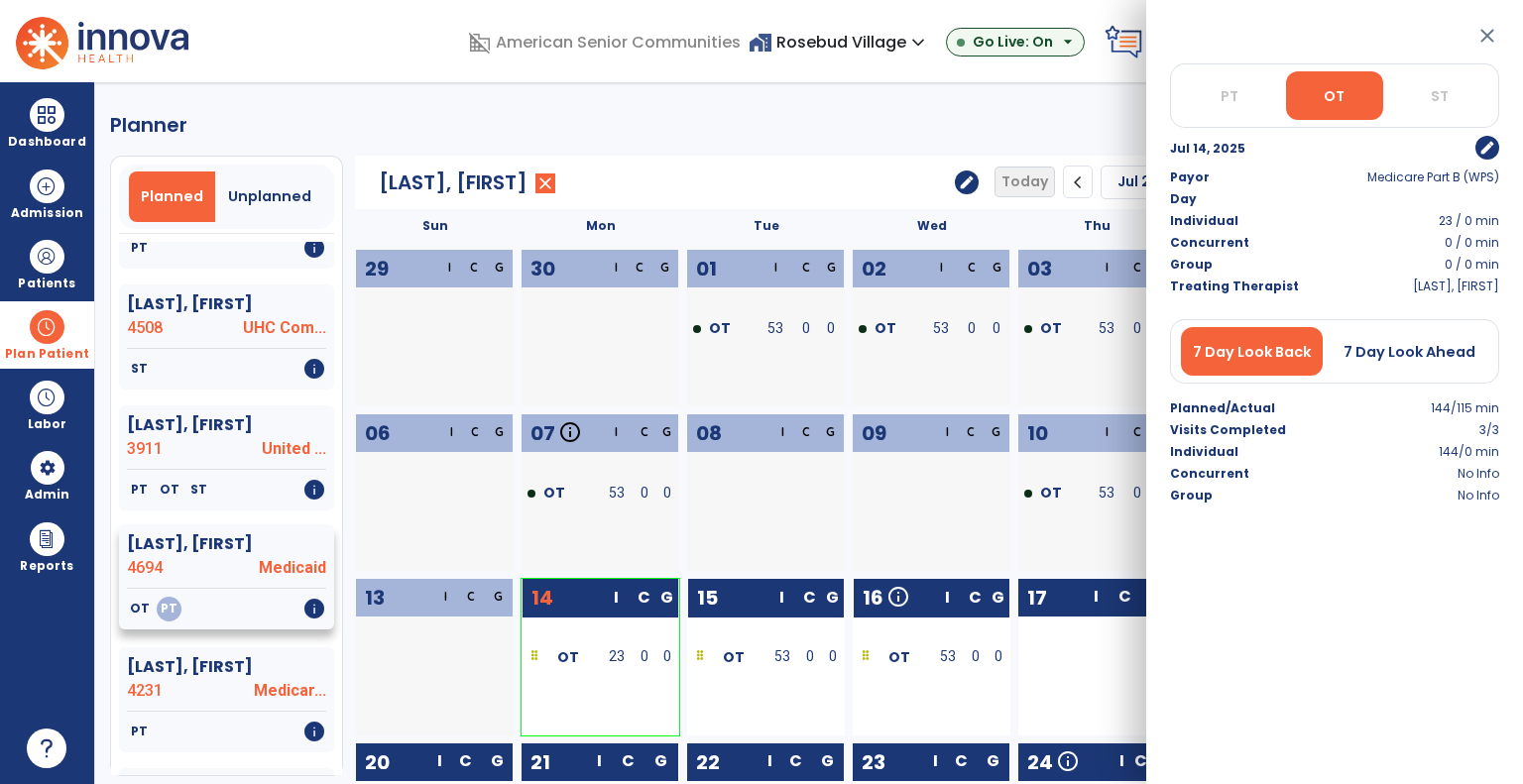 click on "[LAST], [FIRST] 4694 Medicaid" 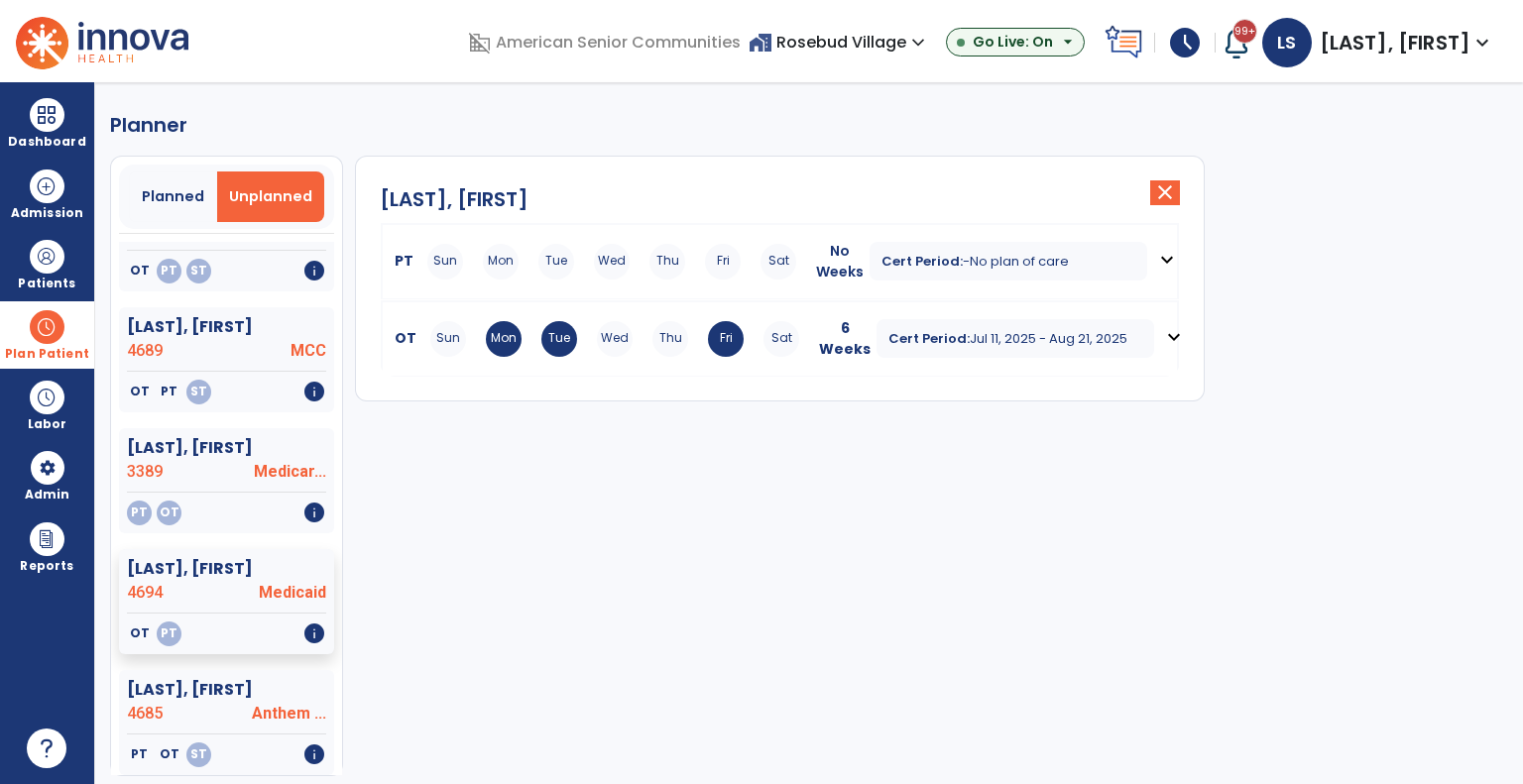 scroll, scrollTop: 123, scrollLeft: 0, axis: vertical 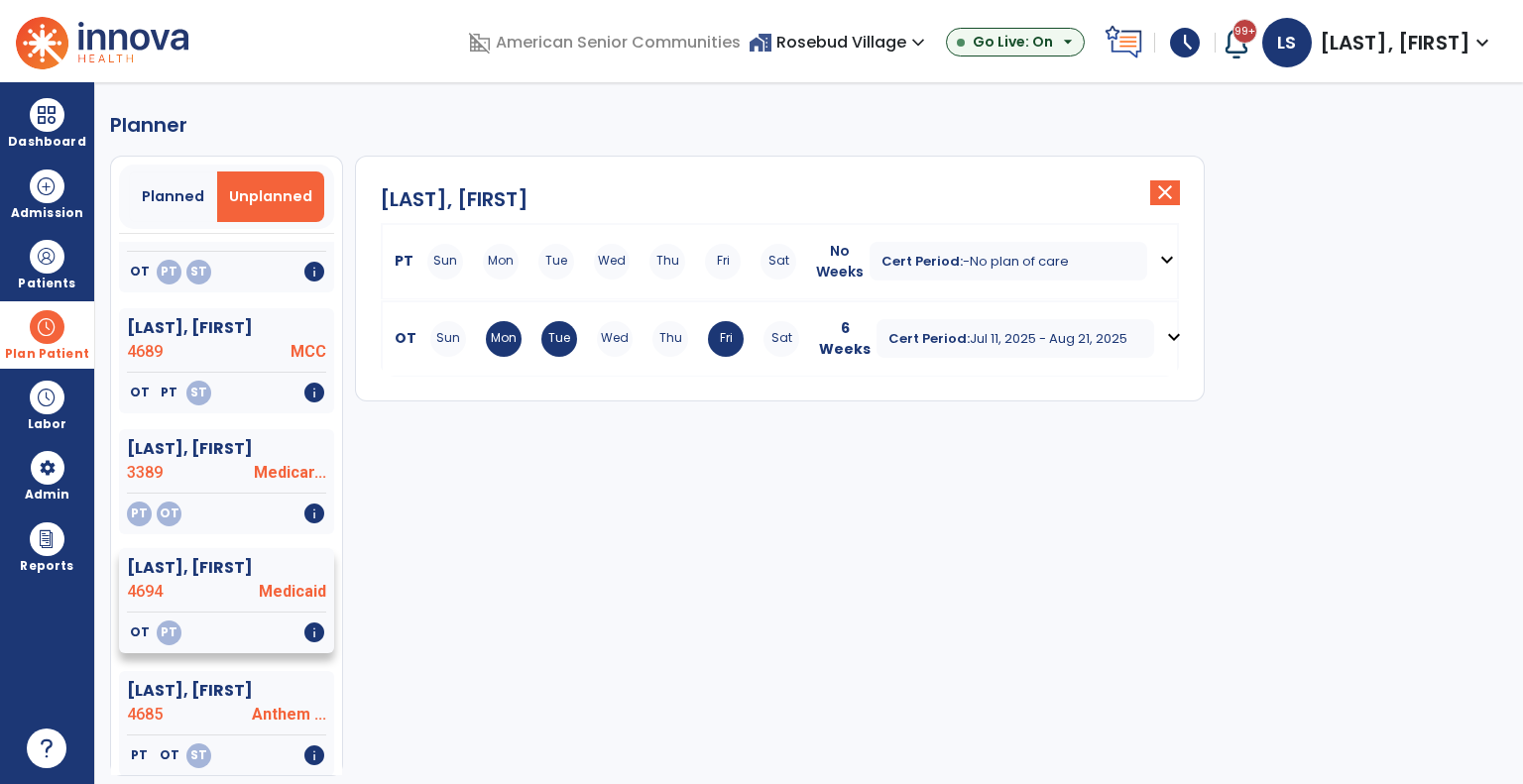 click on "[LAST], [FIRST]" 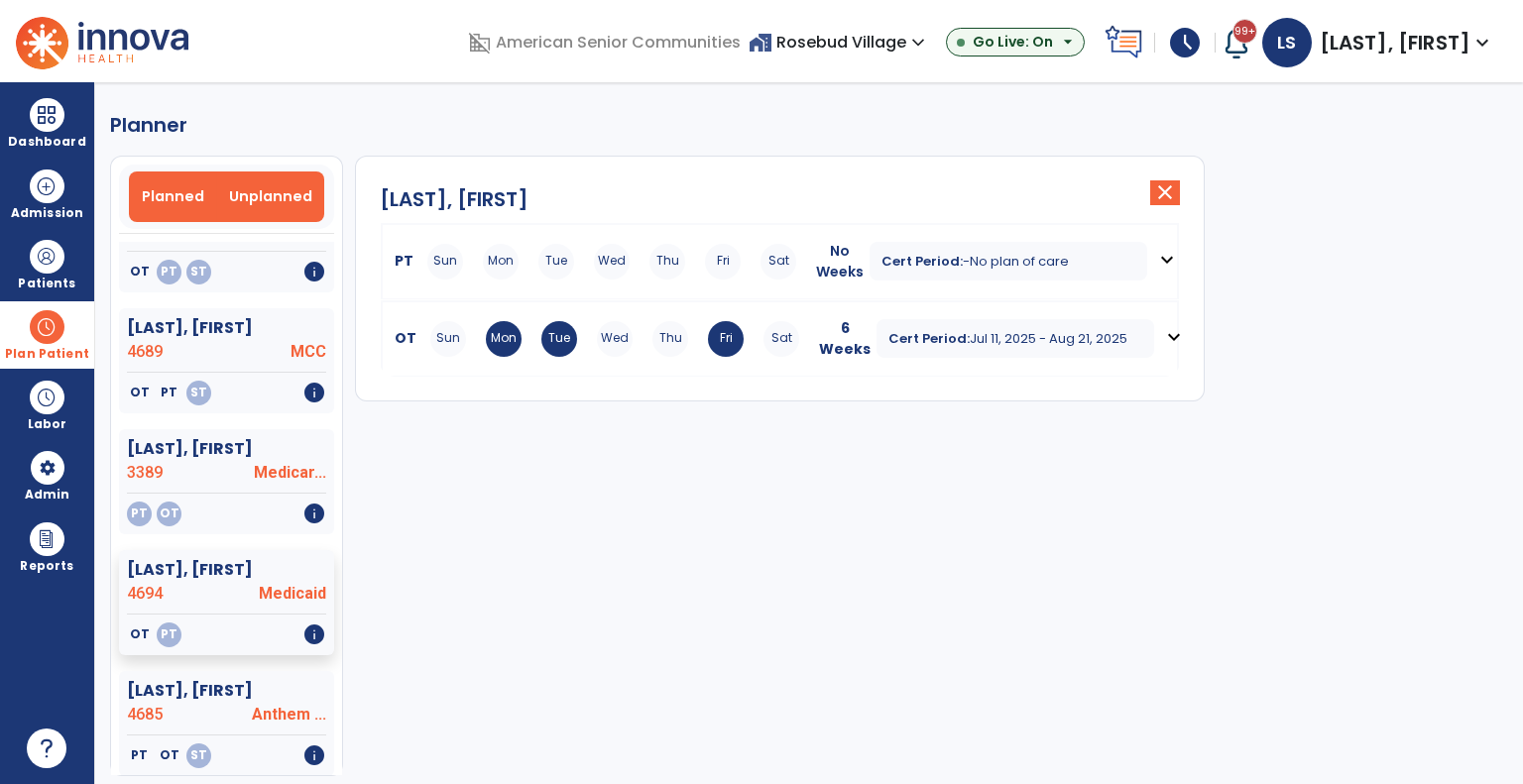 click on "Planned" at bounding box center (174, 196) 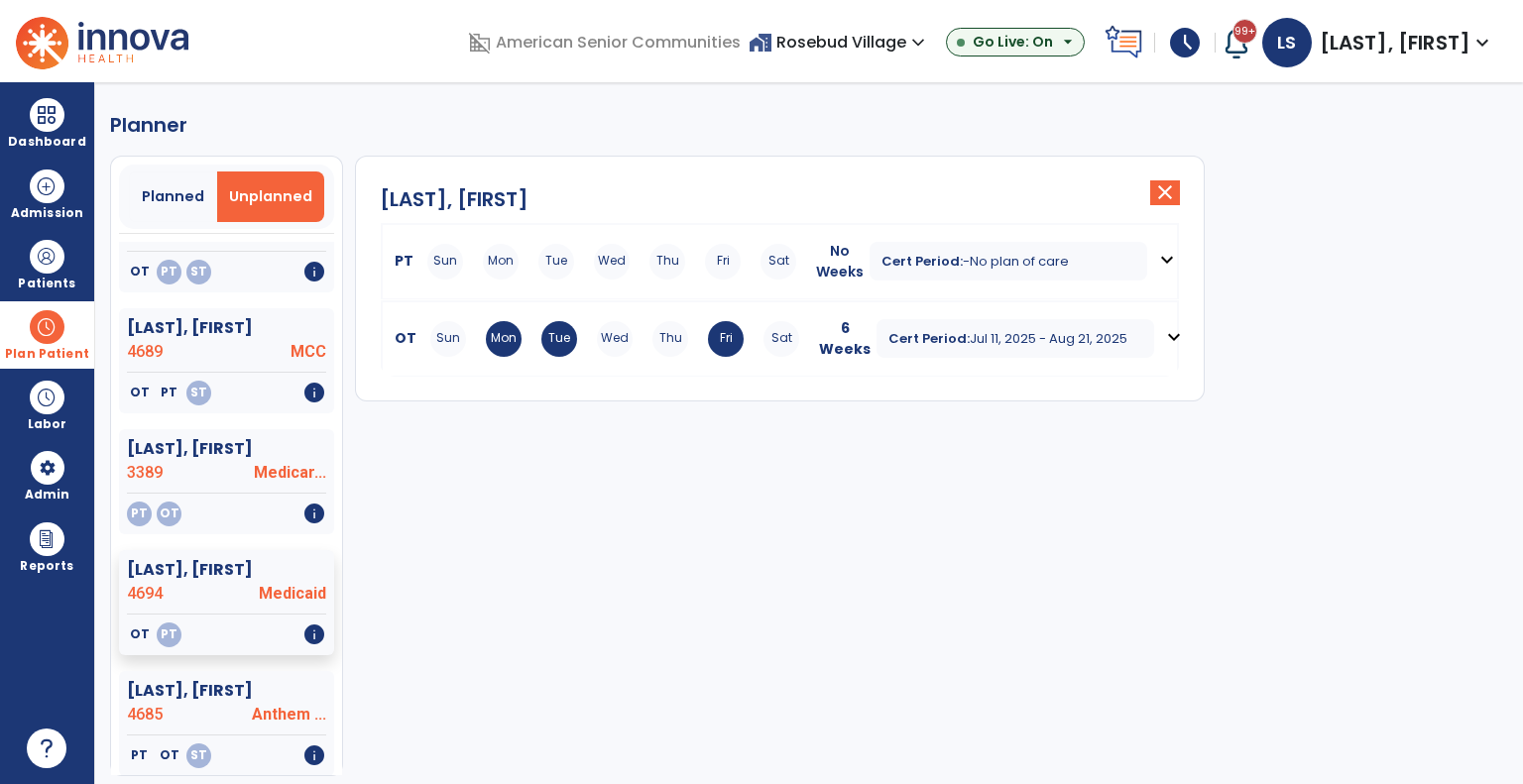 scroll, scrollTop: 3073, scrollLeft: 0, axis: vertical 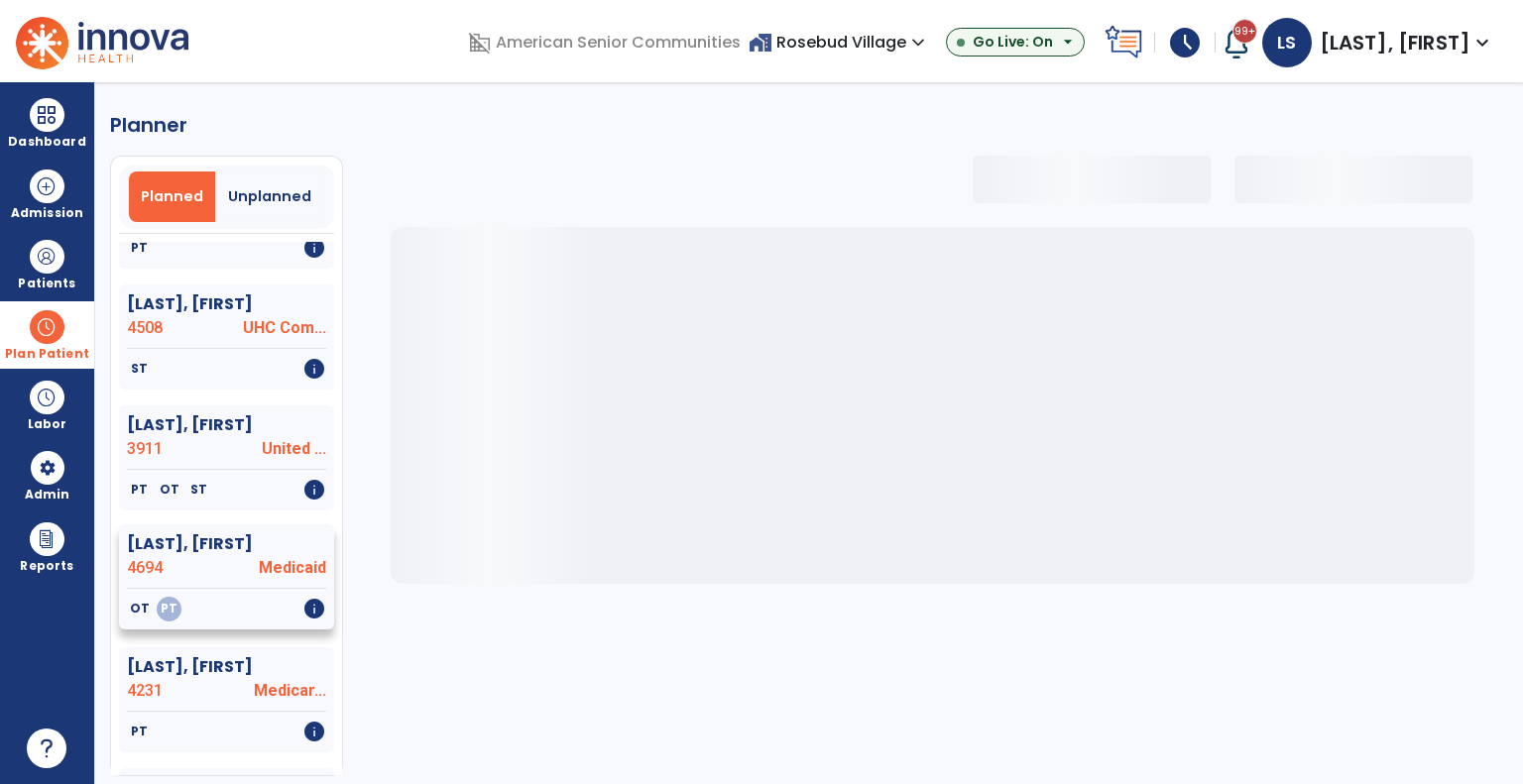 click on "[LAST], [FIRST] 4694 Medicaid" 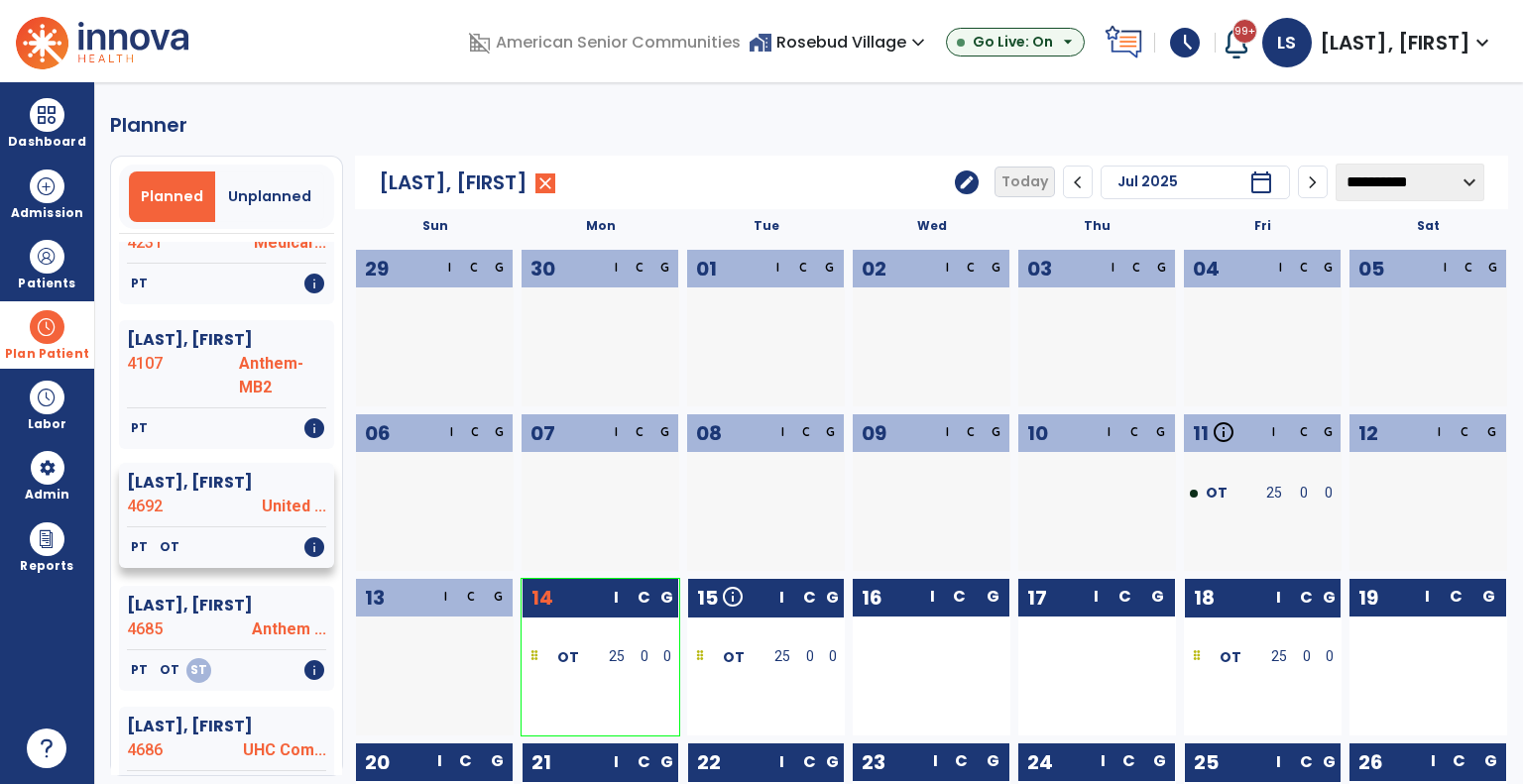 scroll, scrollTop: 3550, scrollLeft: 0, axis: vertical 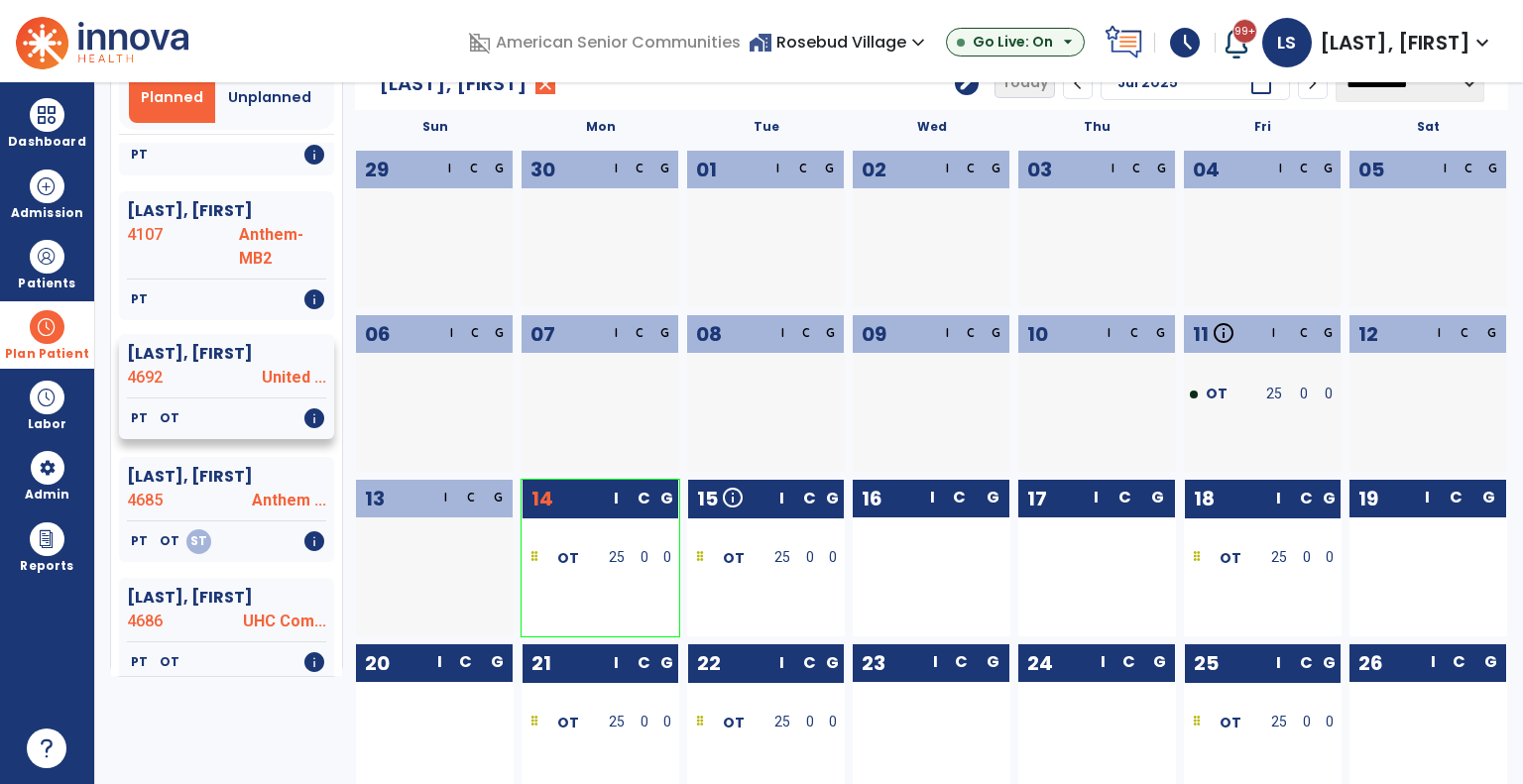 click on "PT   OT   info" 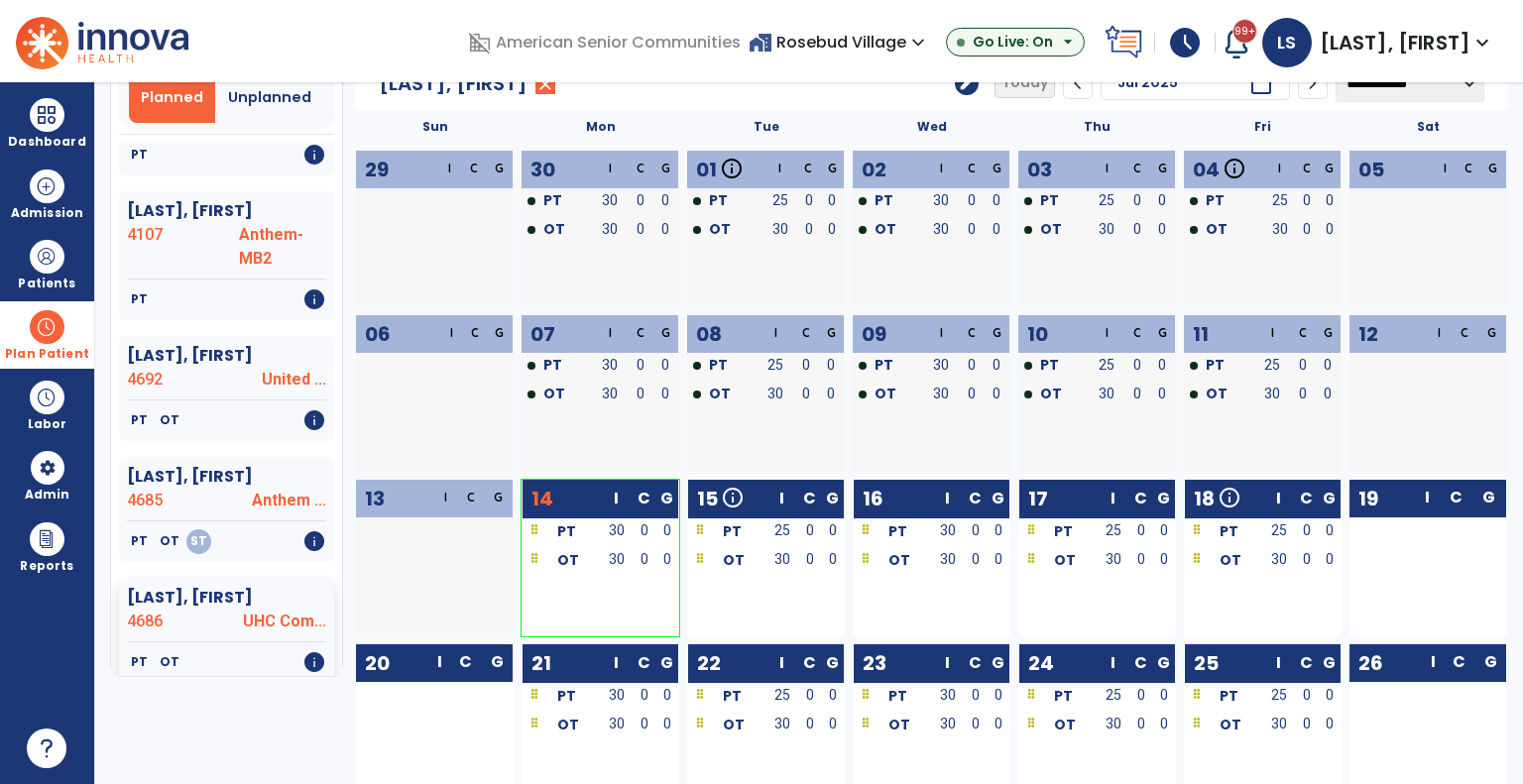 click on "Plan Patient" at bounding box center [47, 354] 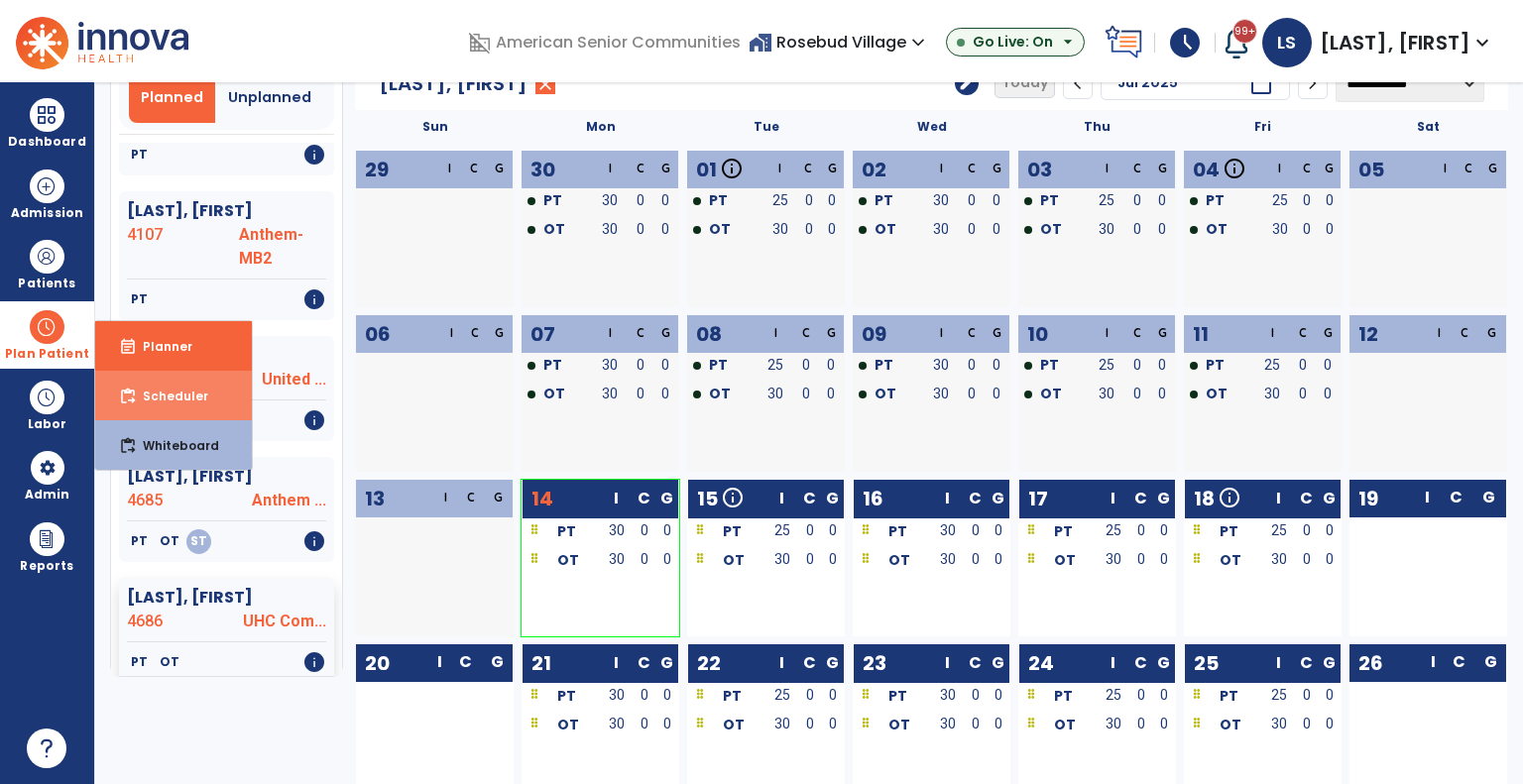 click on "content_paste_go  Scheduler" at bounding box center [174, 395] 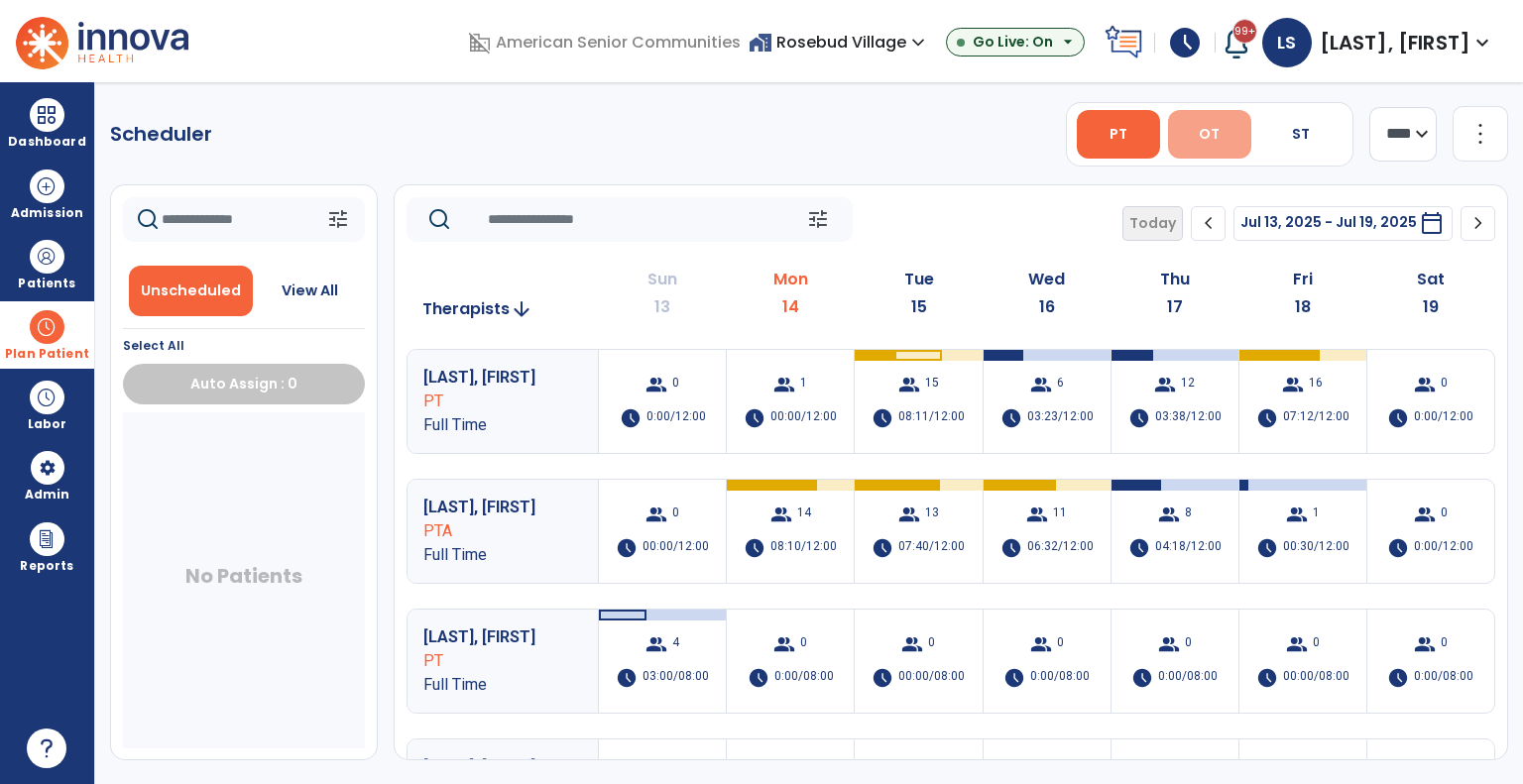 click on "OT" at bounding box center [1210, 134] 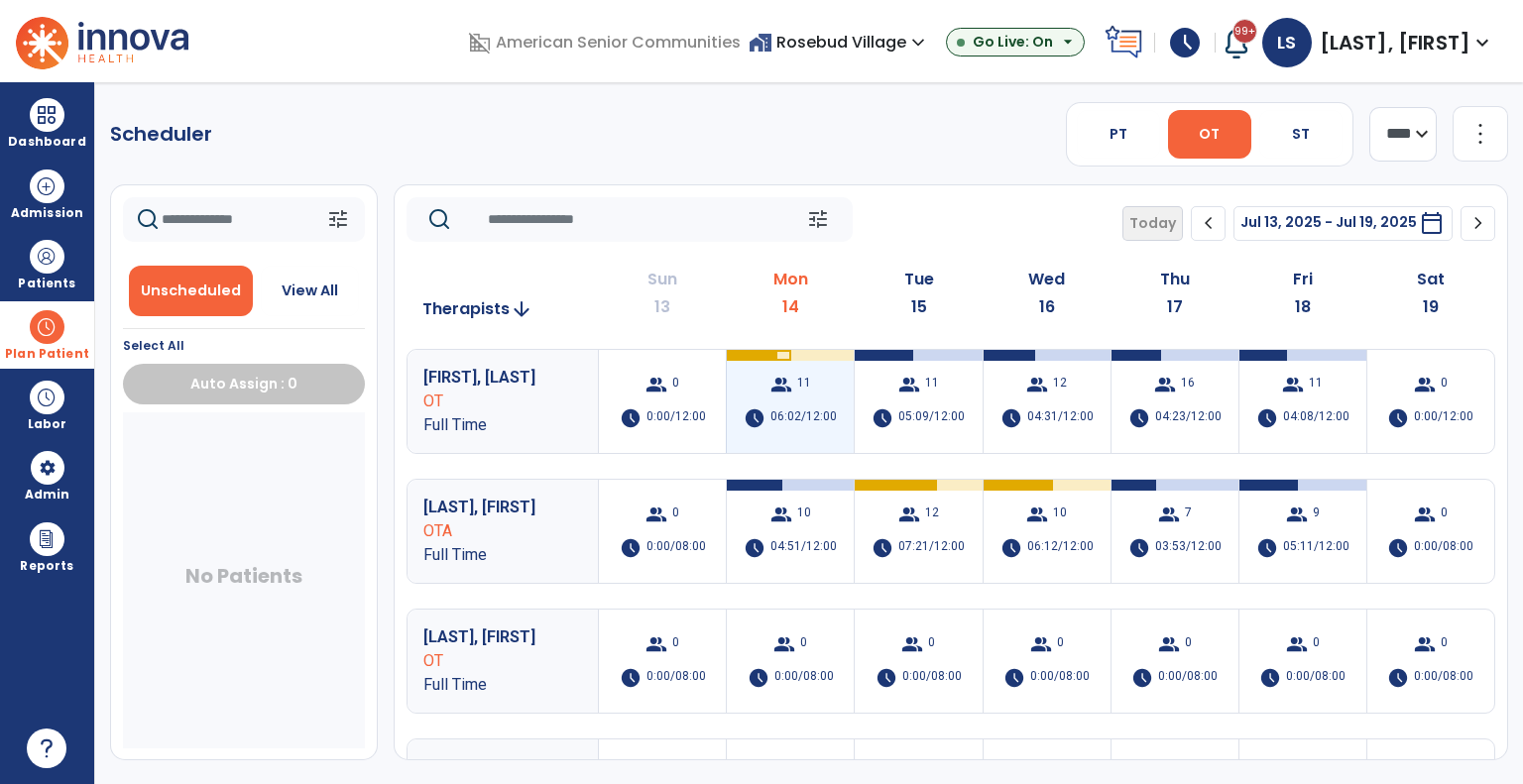 click on "06:02/12:00" at bounding box center (803, 418) 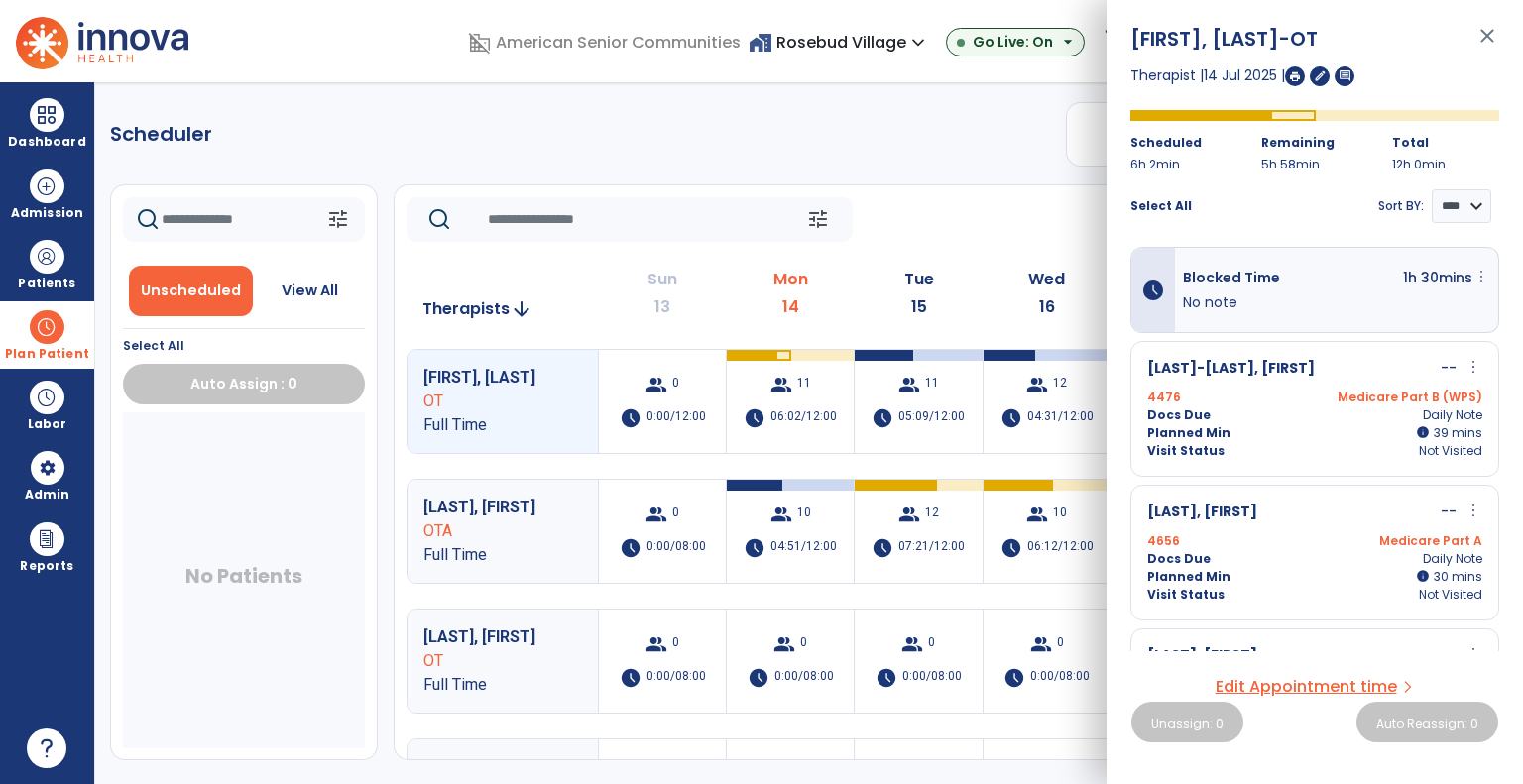 click on "more_vert" at bounding box center [1481, 277] 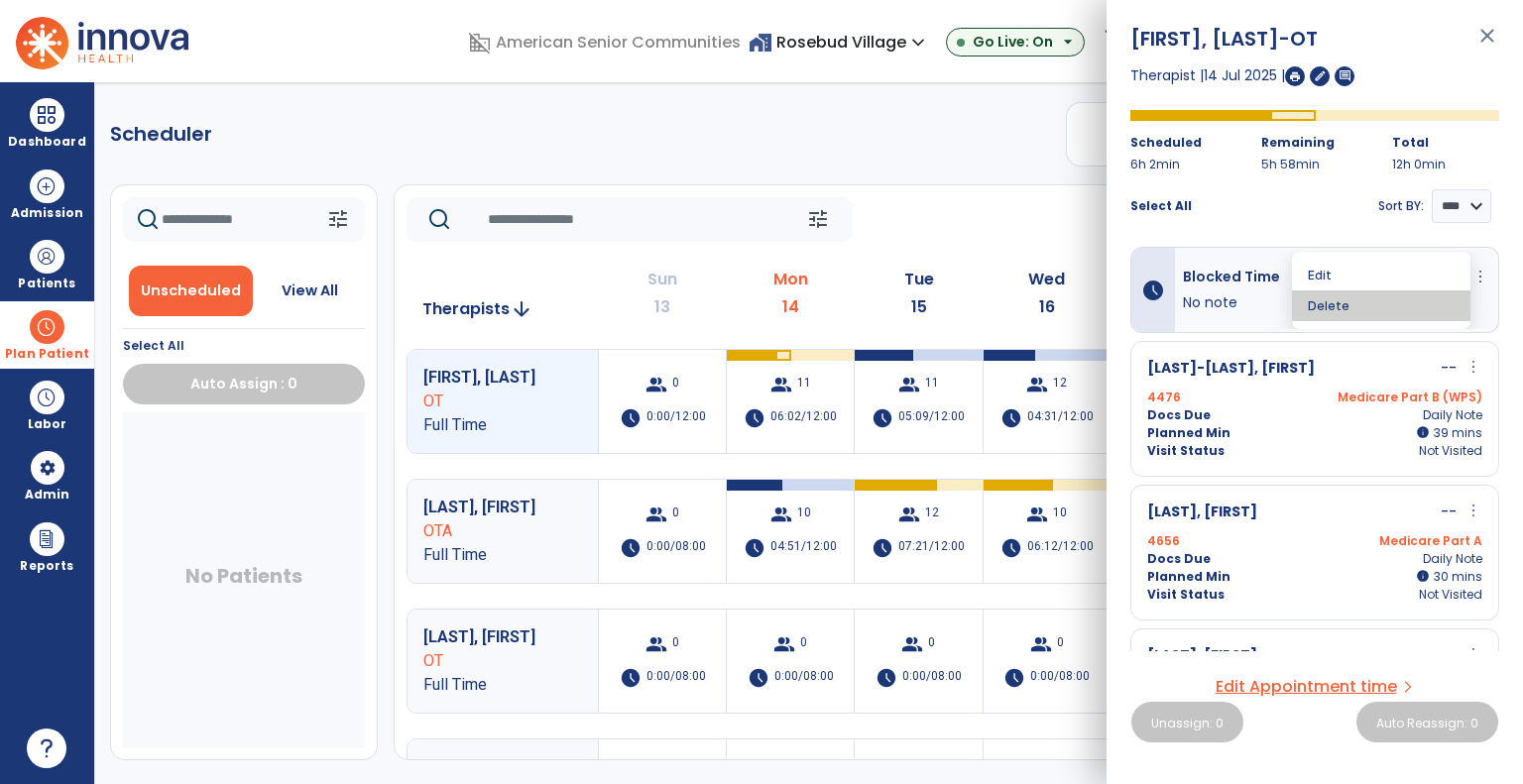 click on "Delete" at bounding box center (1381, 305) 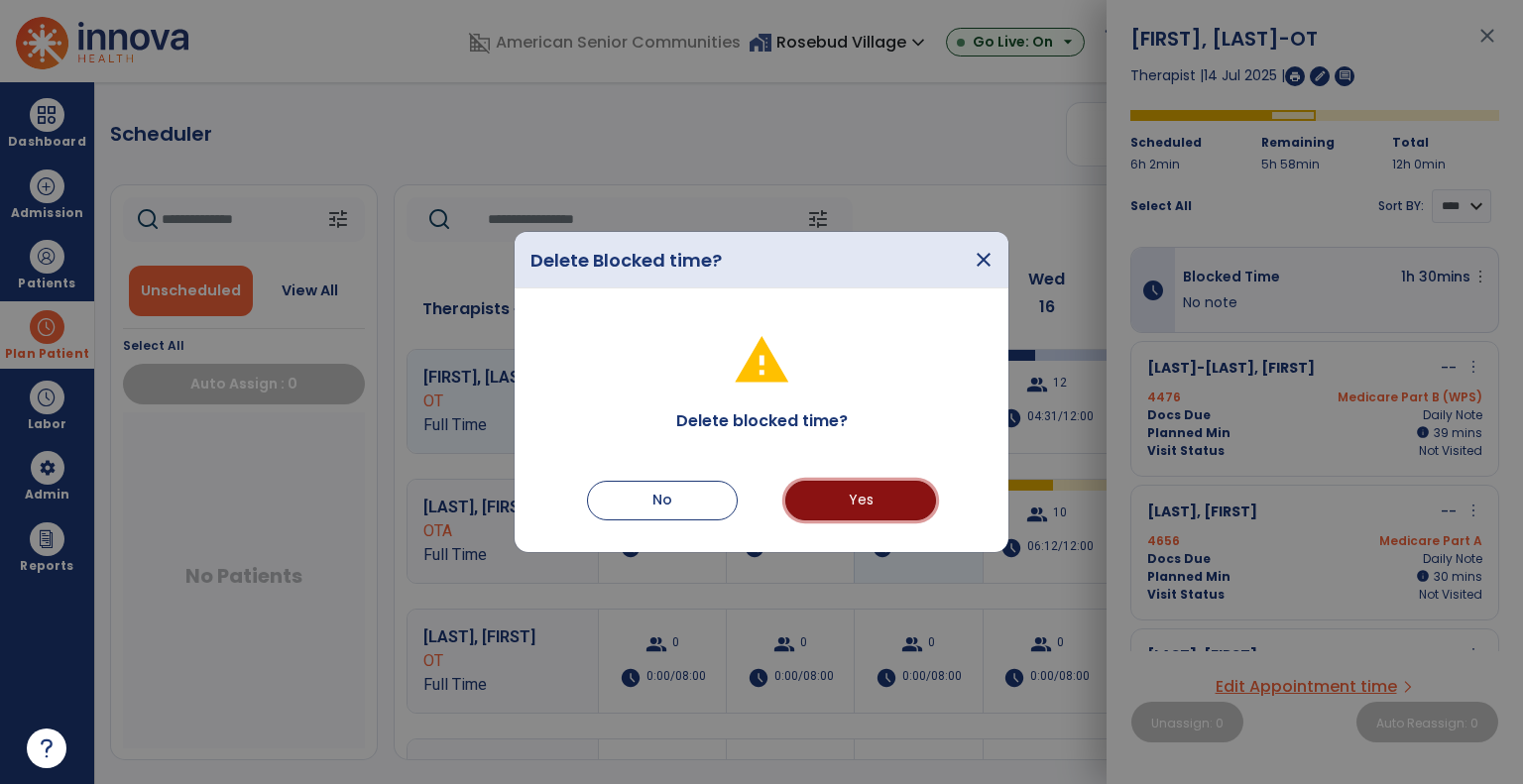click on "Yes" at bounding box center [861, 501] 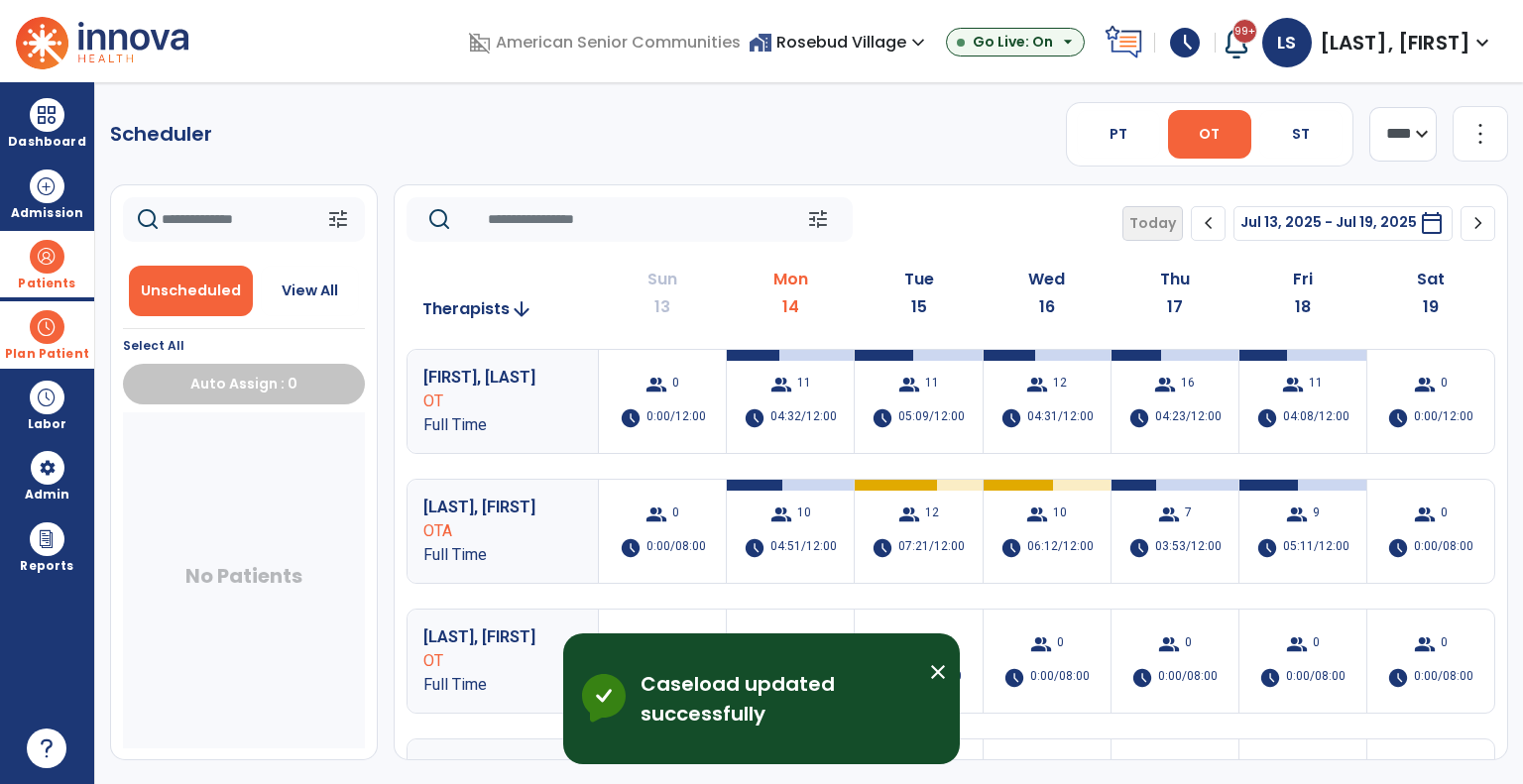 click on "Patients" at bounding box center [47, 283] 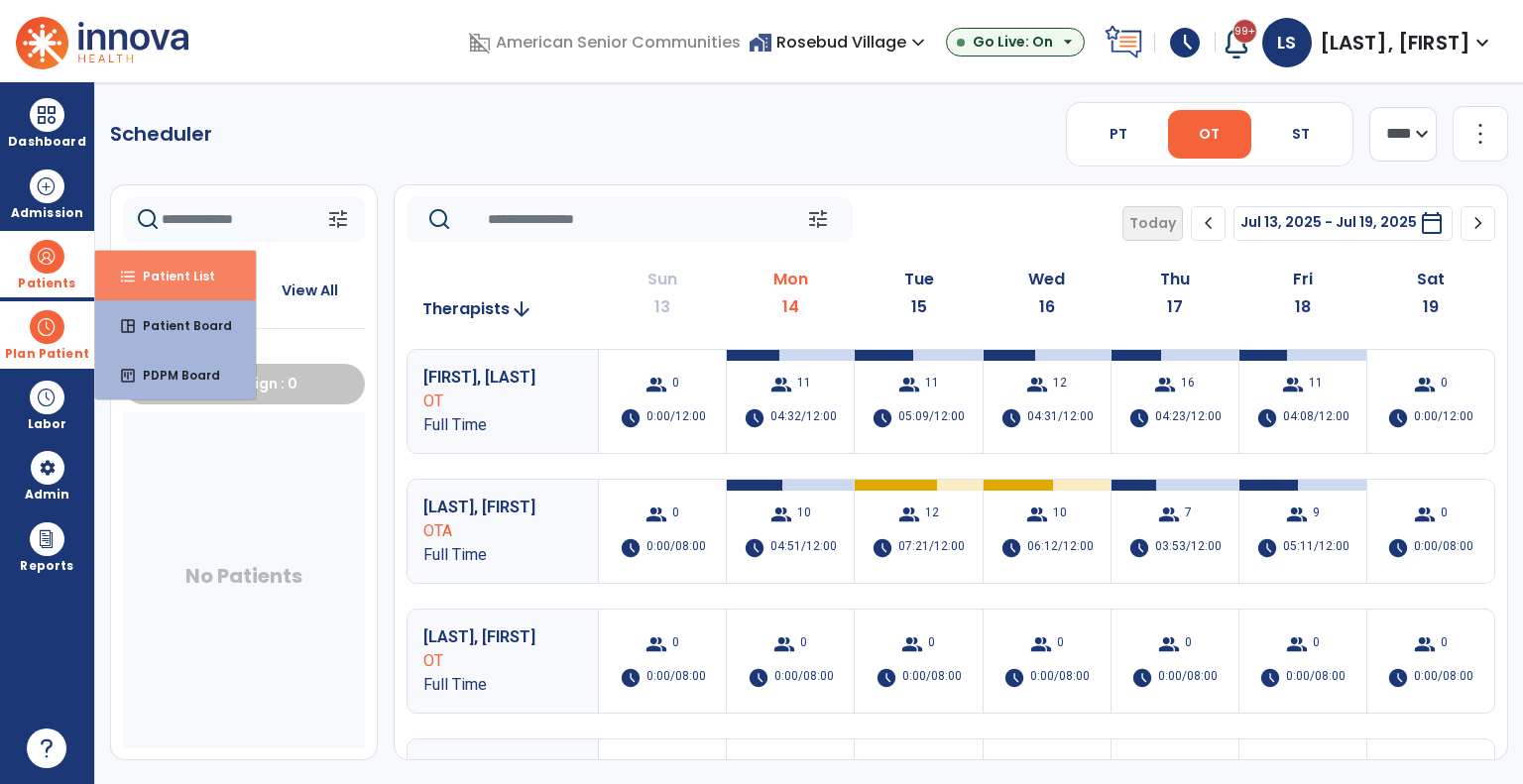 click on "format_list_bulleted  Patient List" at bounding box center (176, 276) 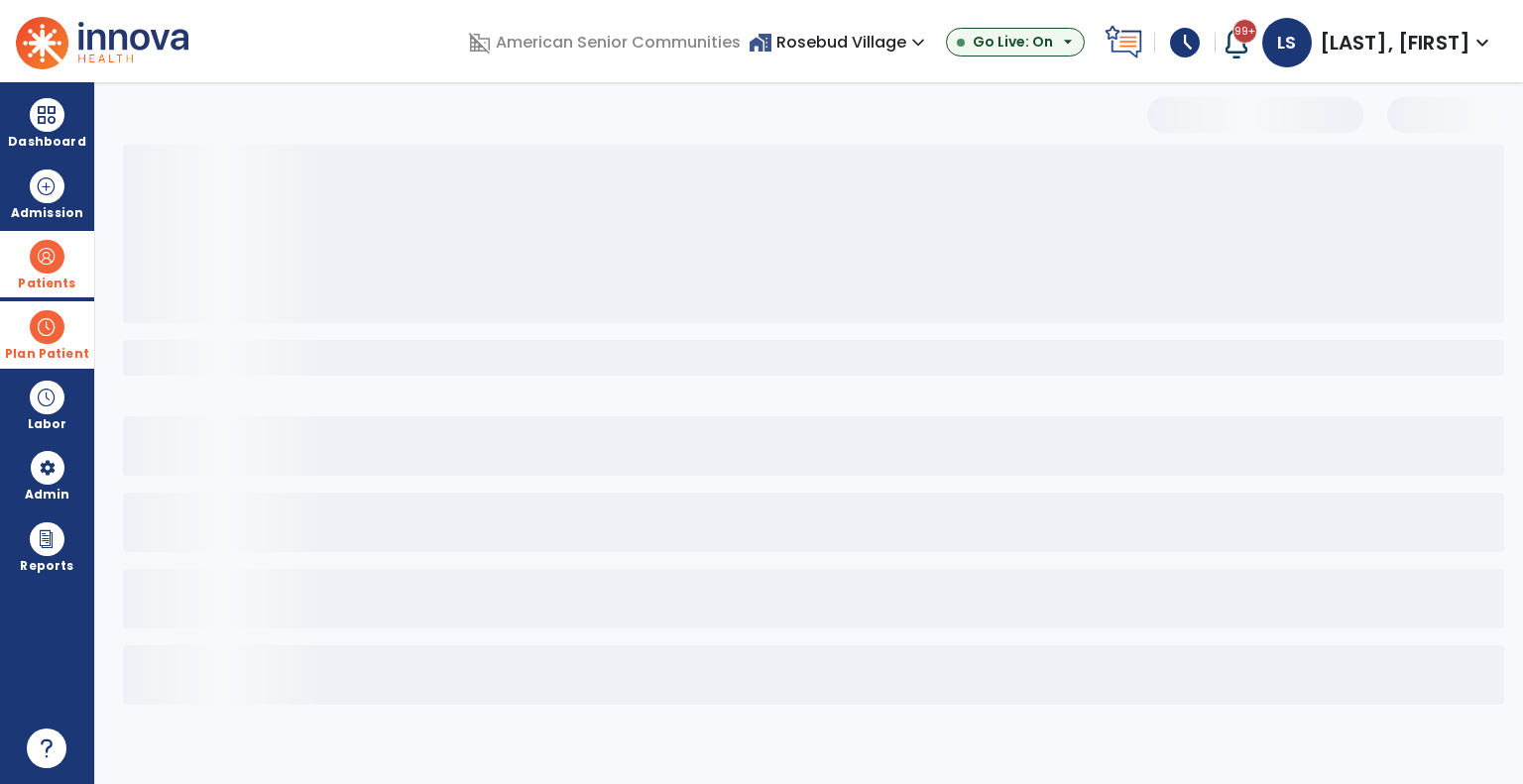 select on "***" 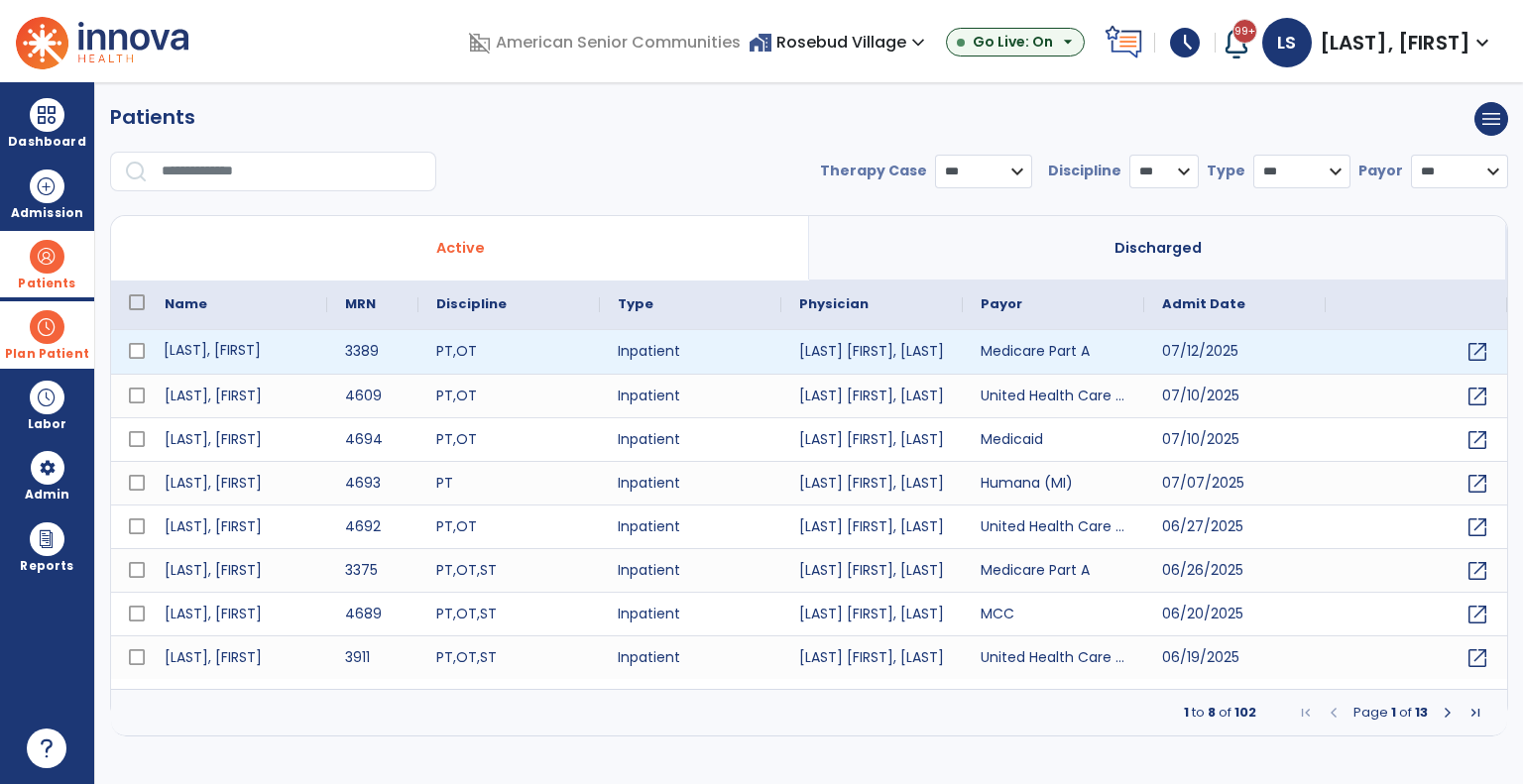 click on "[LAST], [FIRST]" at bounding box center (237, 352) 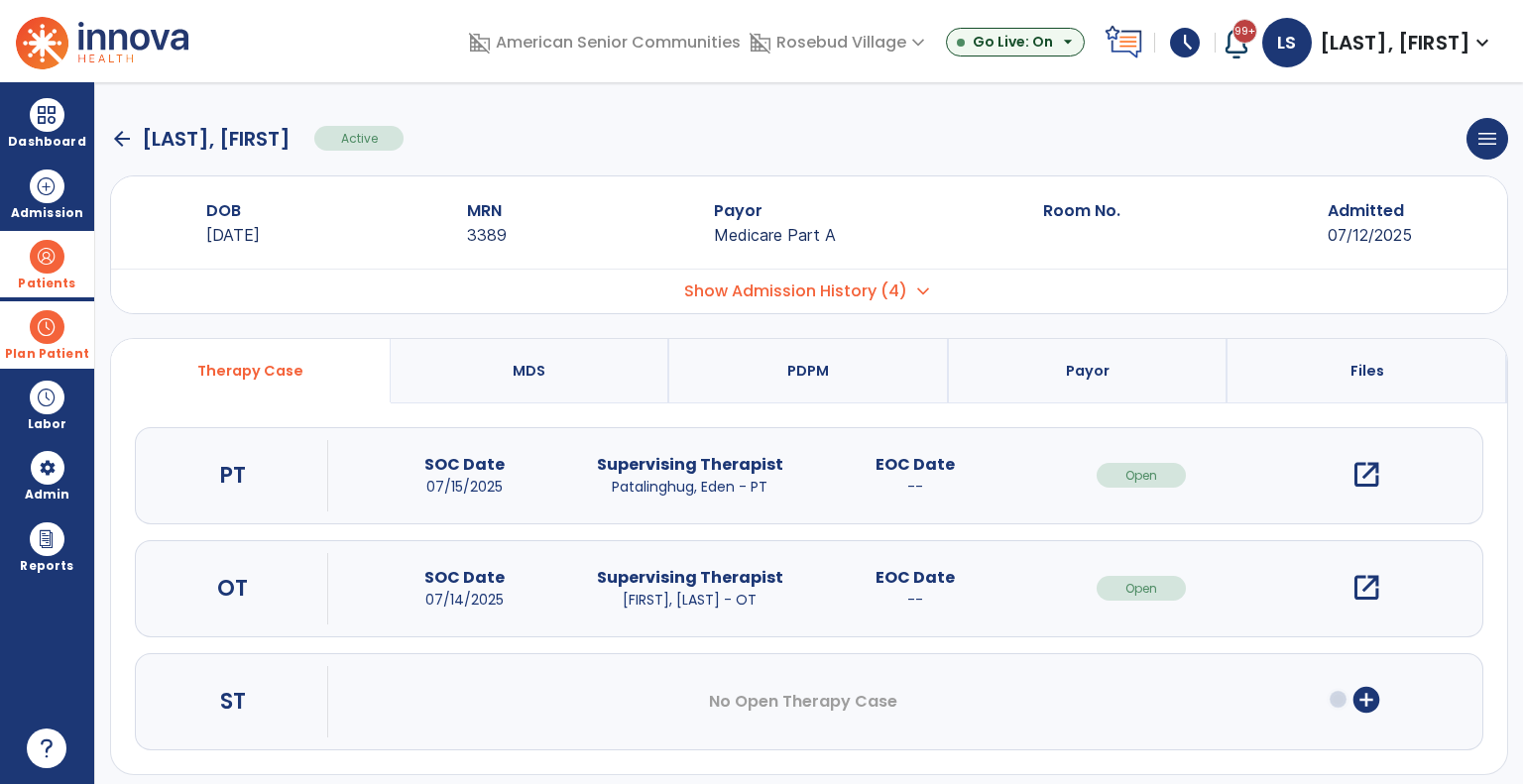 click on "open_in_new" at bounding box center [1366, 588] 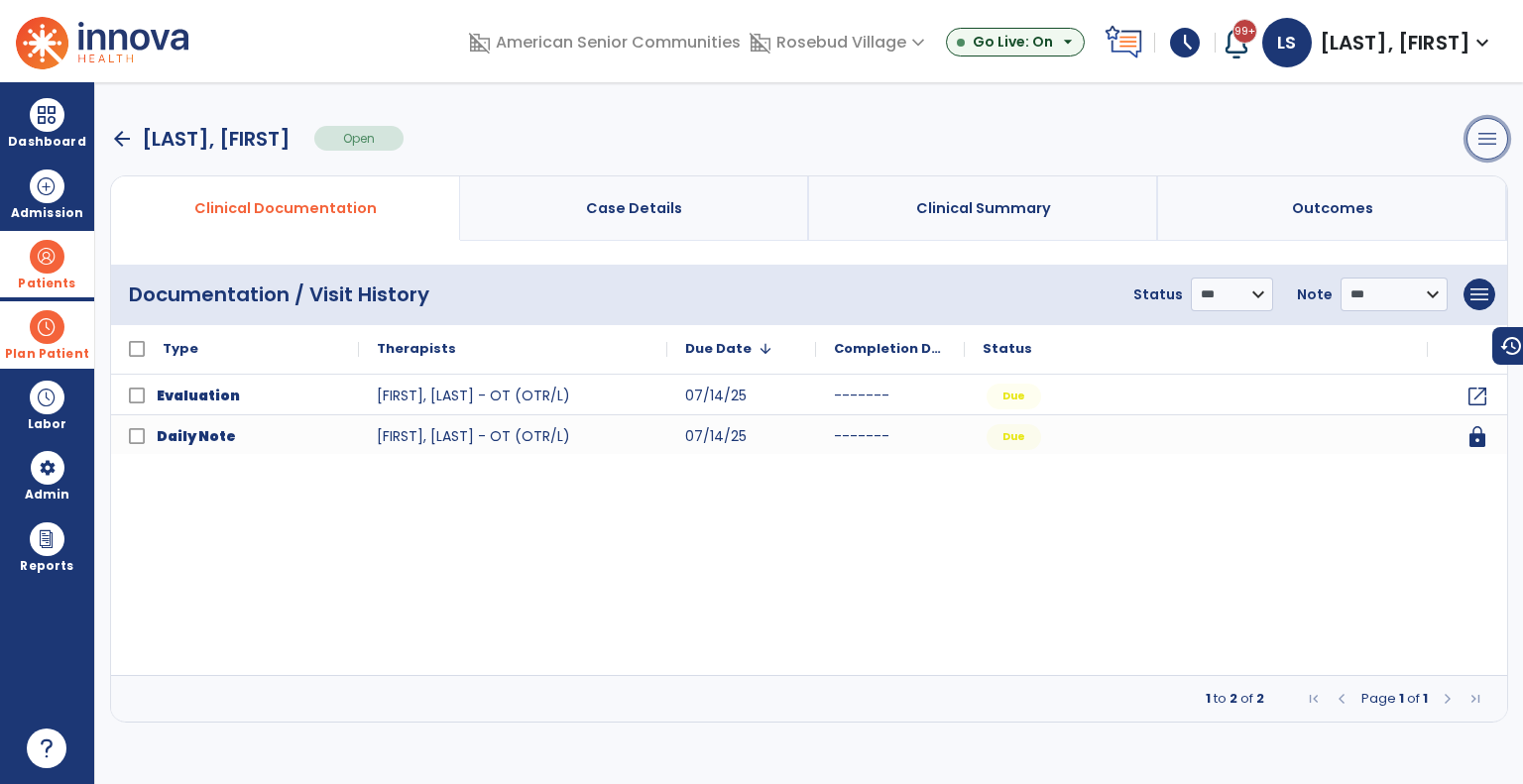 click on "menu" at bounding box center (1487, 139) 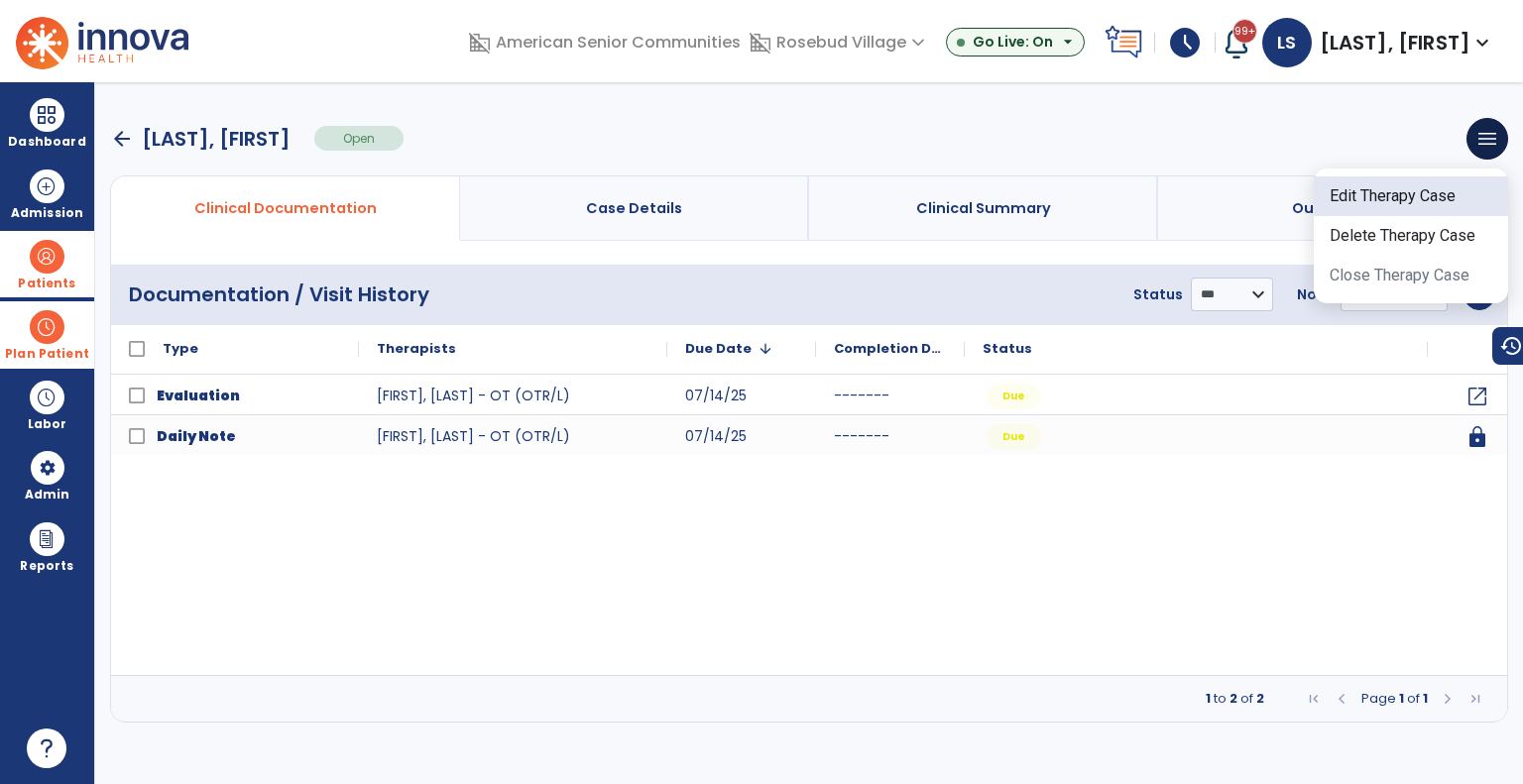 click on "Edit Therapy Case" at bounding box center [1411, 196] 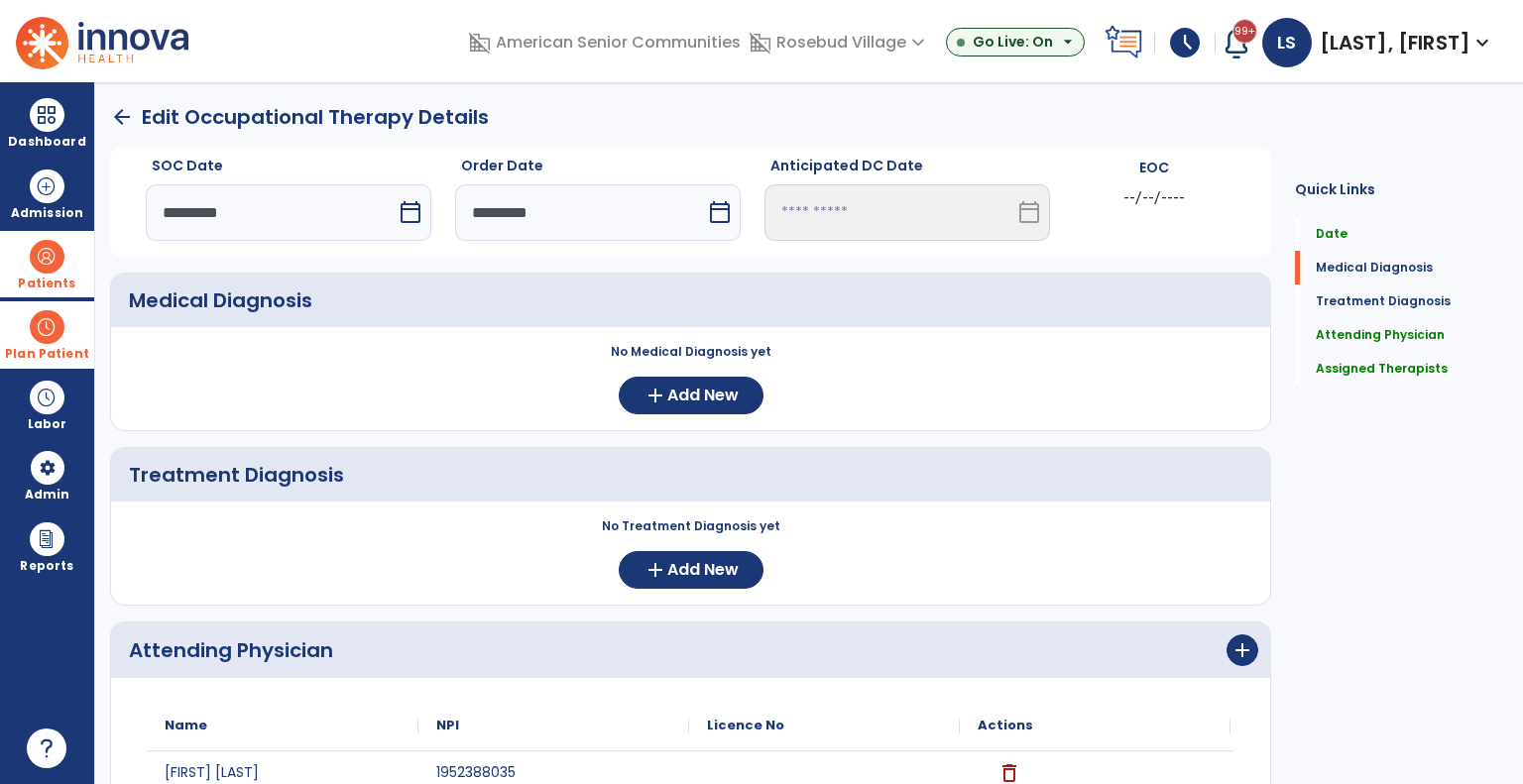 click on "*********" at bounding box center (271, 212) 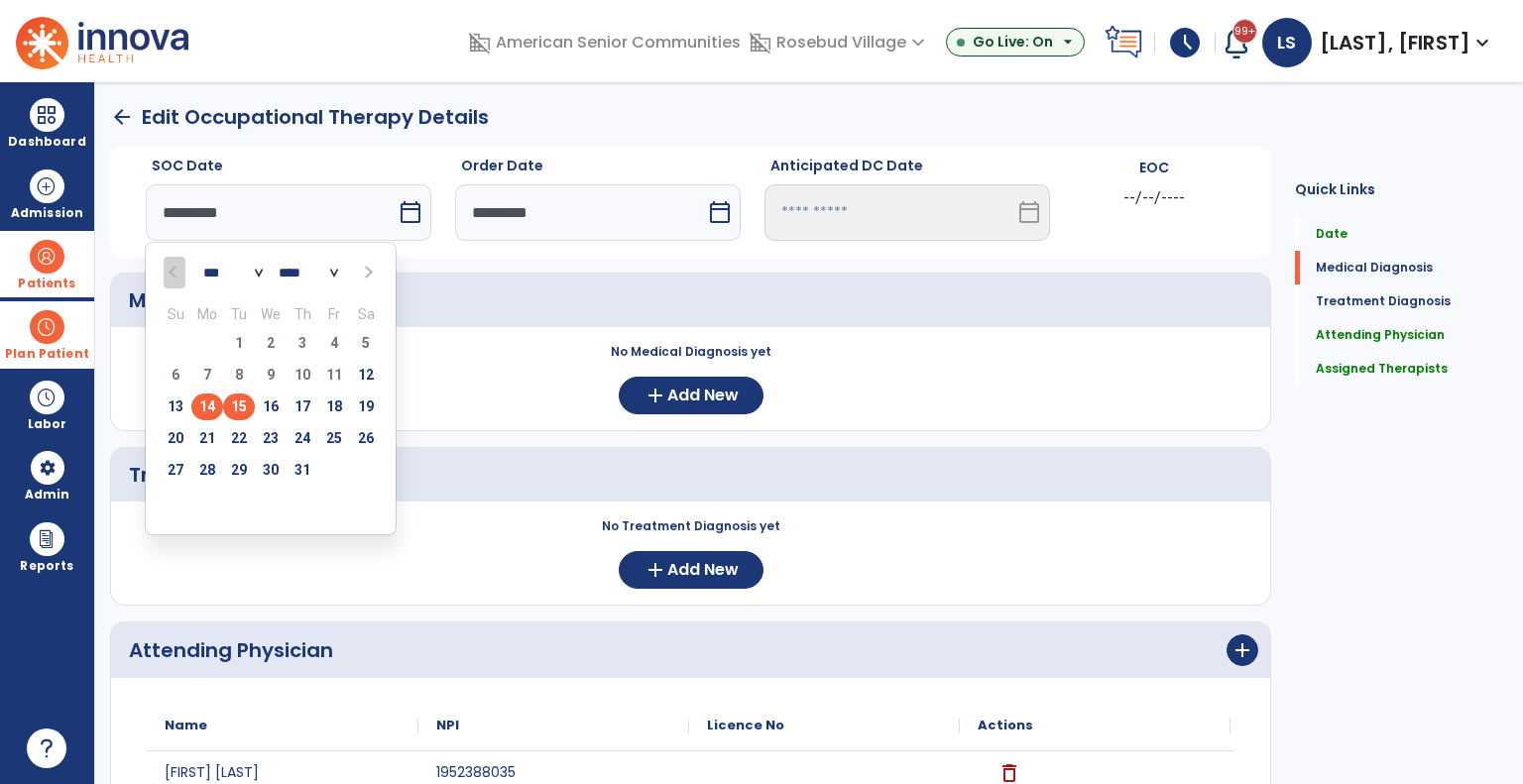 click on "15" at bounding box center (239, 406) 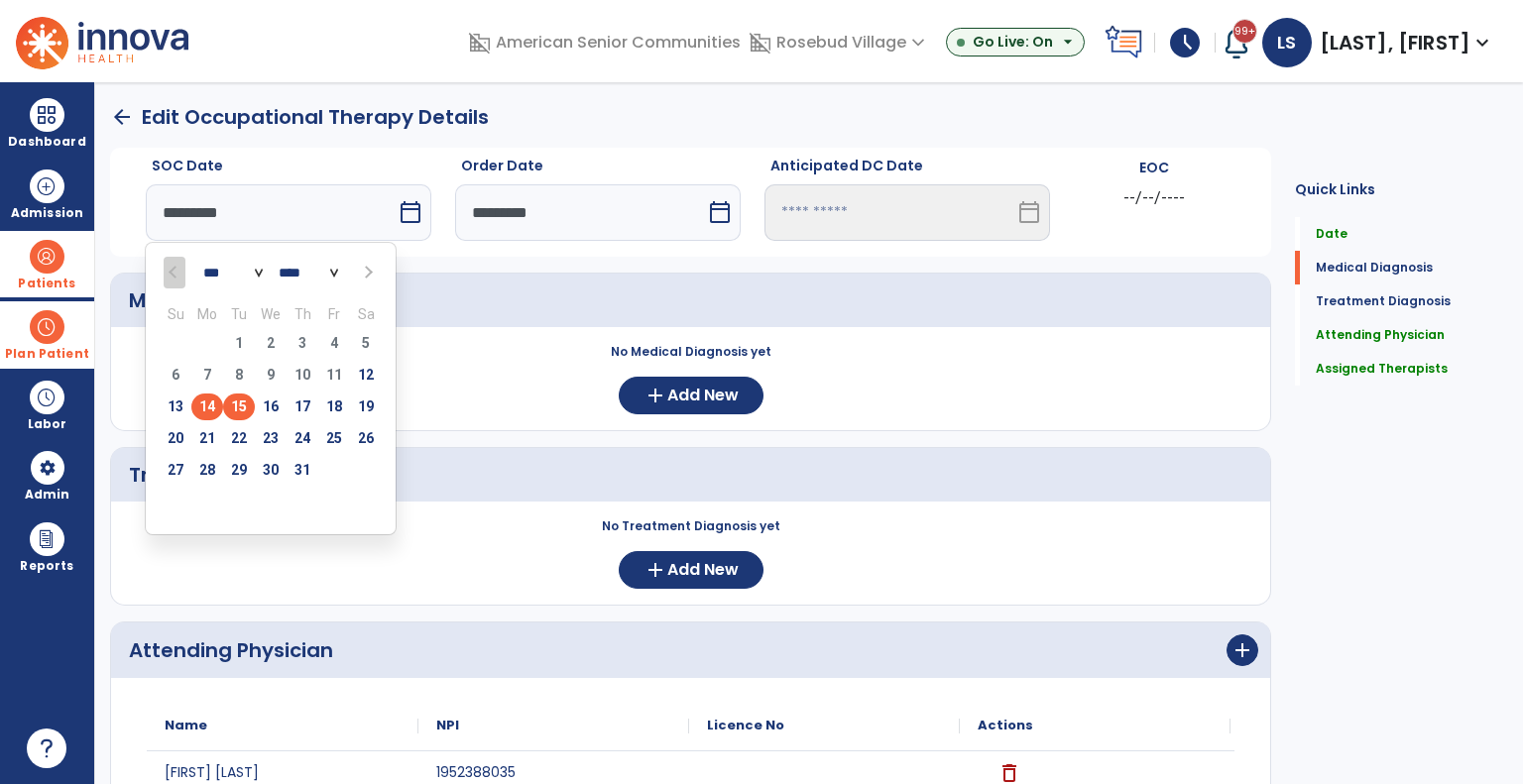 type on "*********" 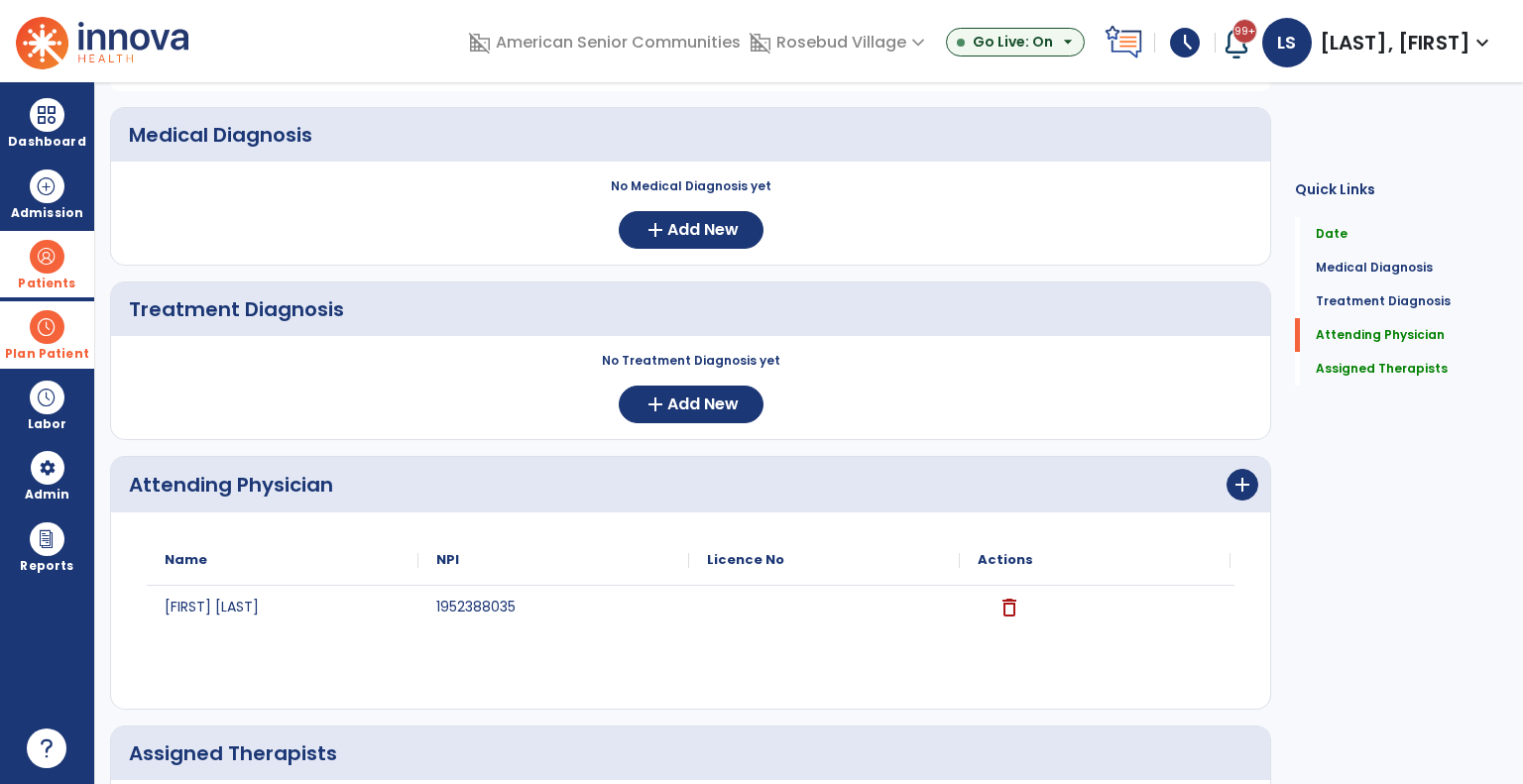 scroll, scrollTop: 397, scrollLeft: 0, axis: vertical 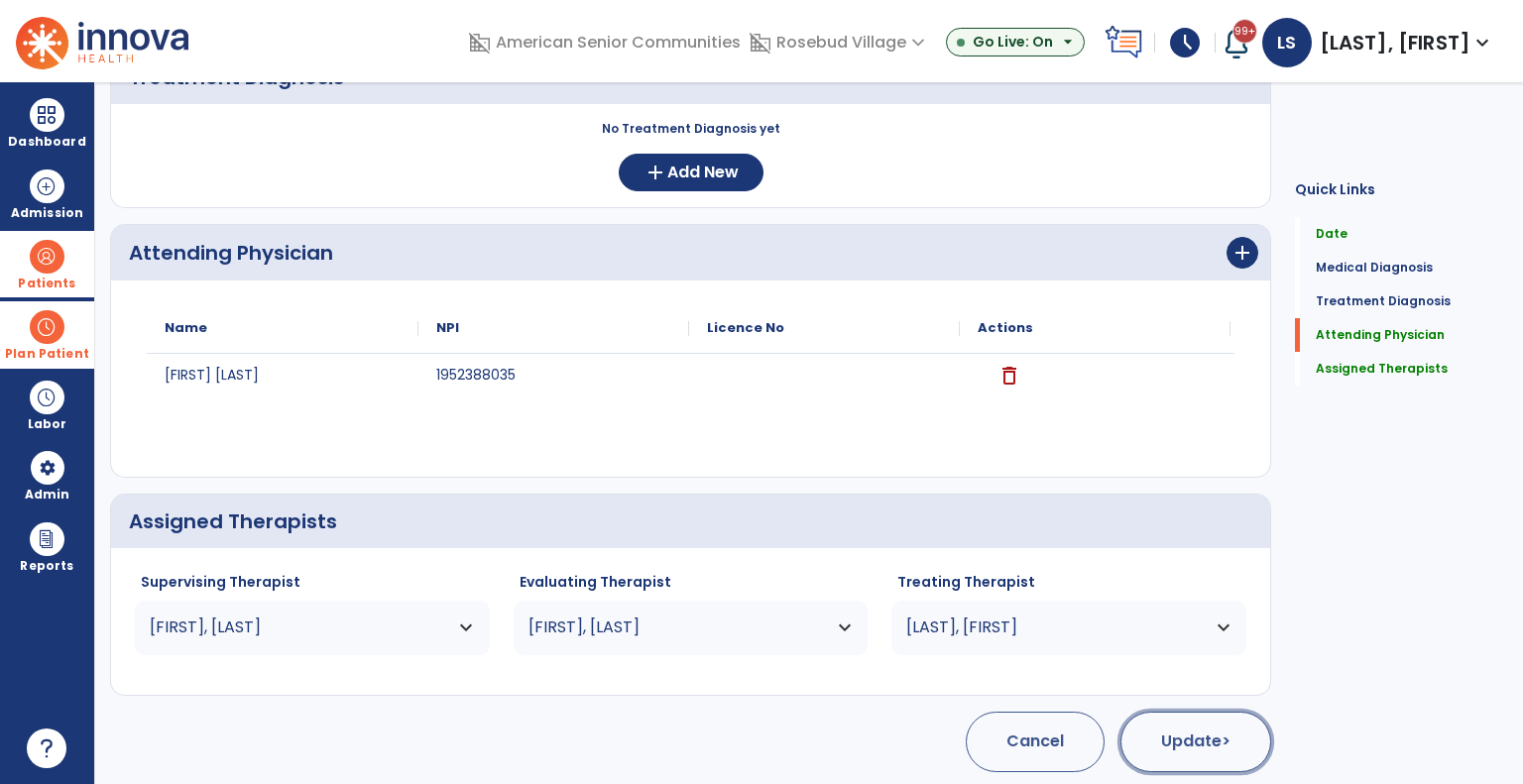 click on "Update  >" 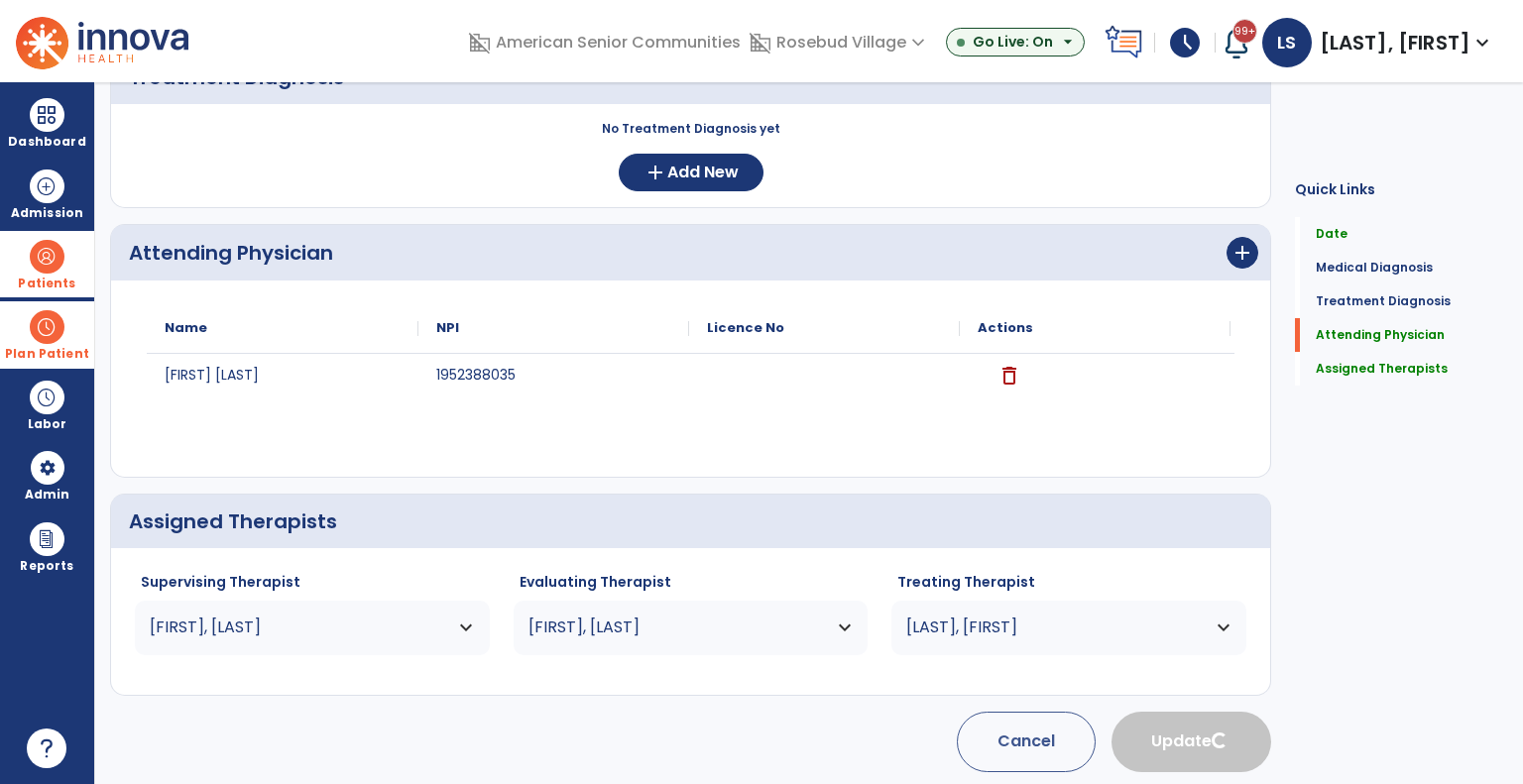 scroll, scrollTop: 0, scrollLeft: 0, axis: both 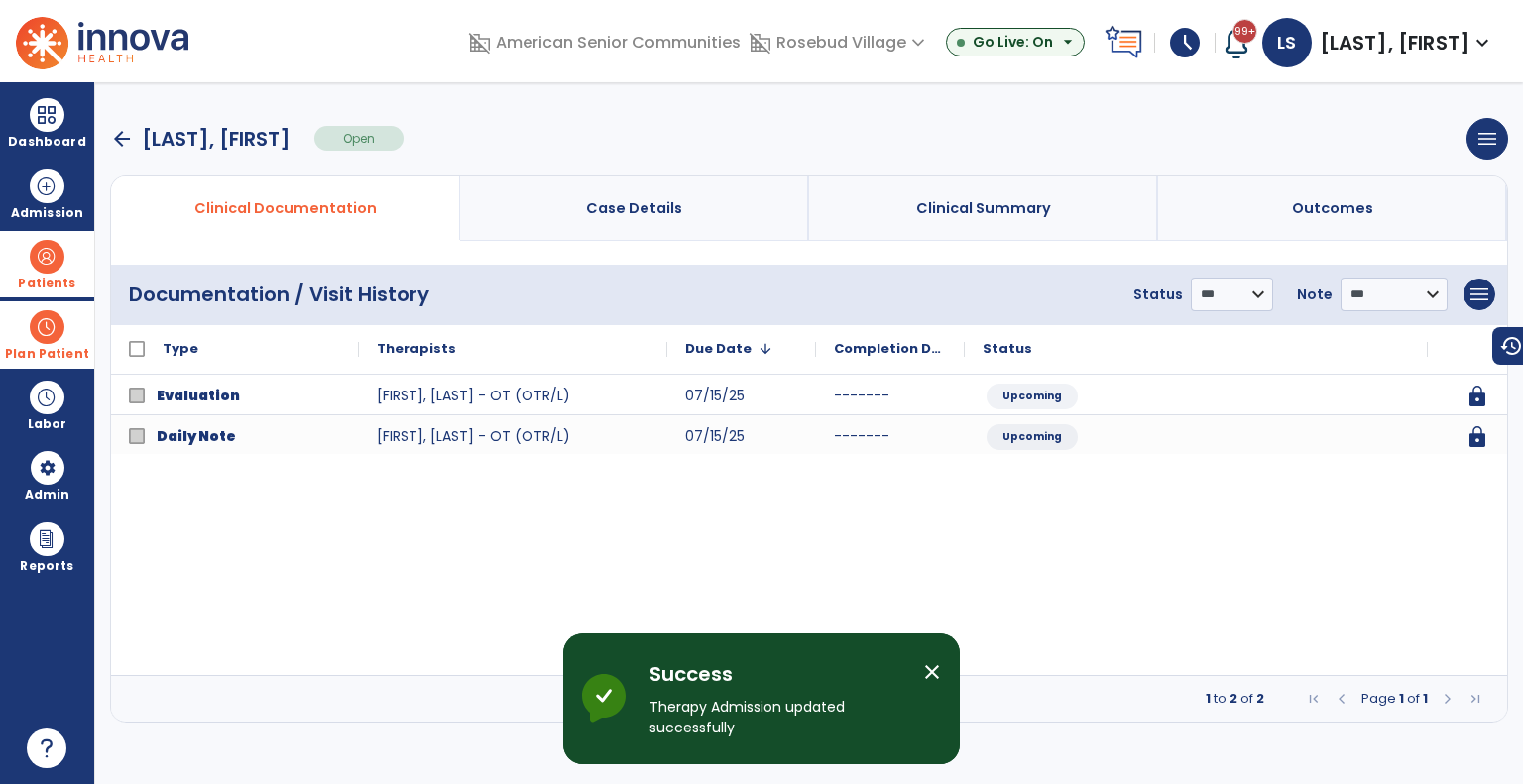 click at bounding box center [47, 327] 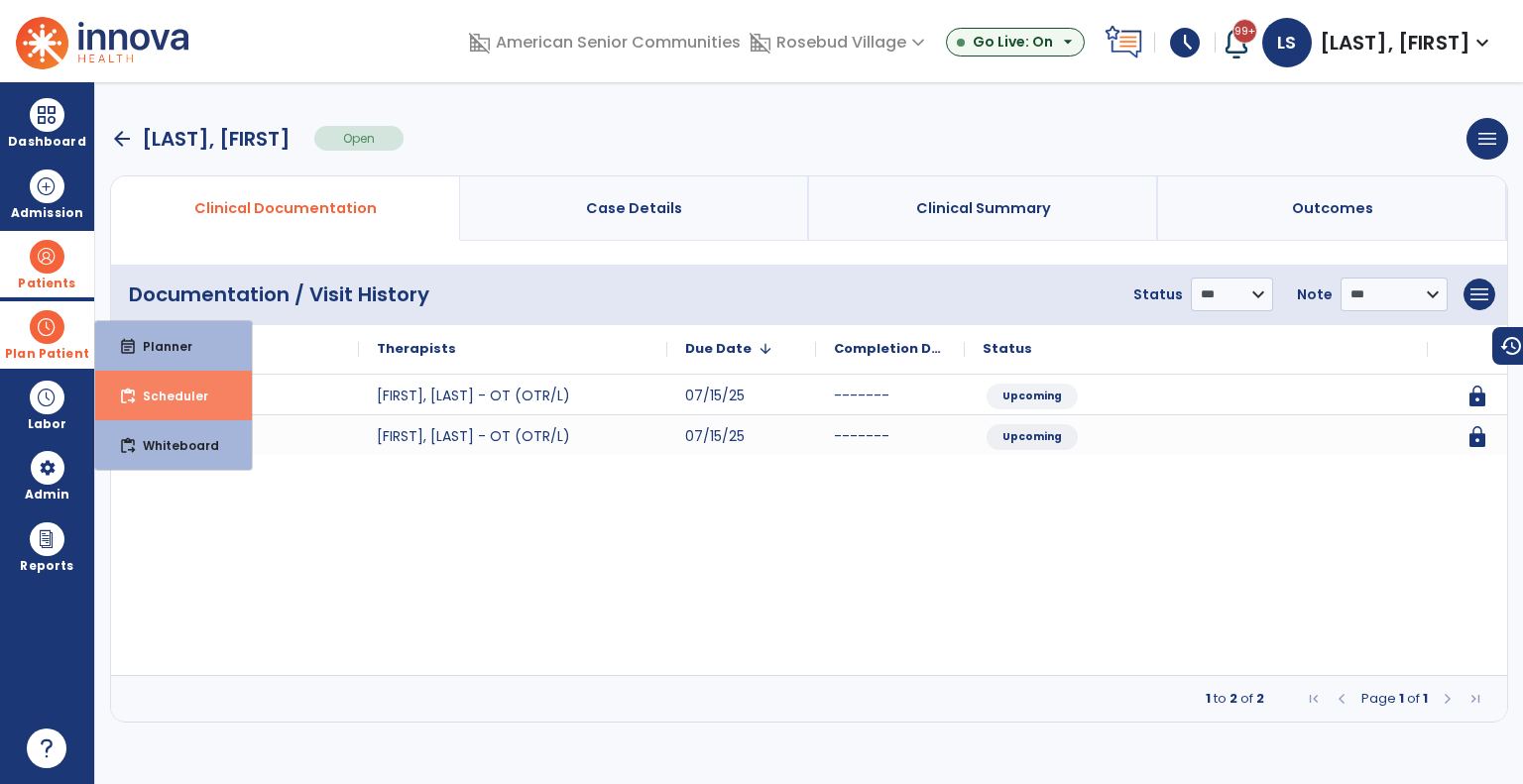 drag, startPoint x: 176, startPoint y: 401, endPoint x: 186, endPoint y: 397, distance: 10.77033 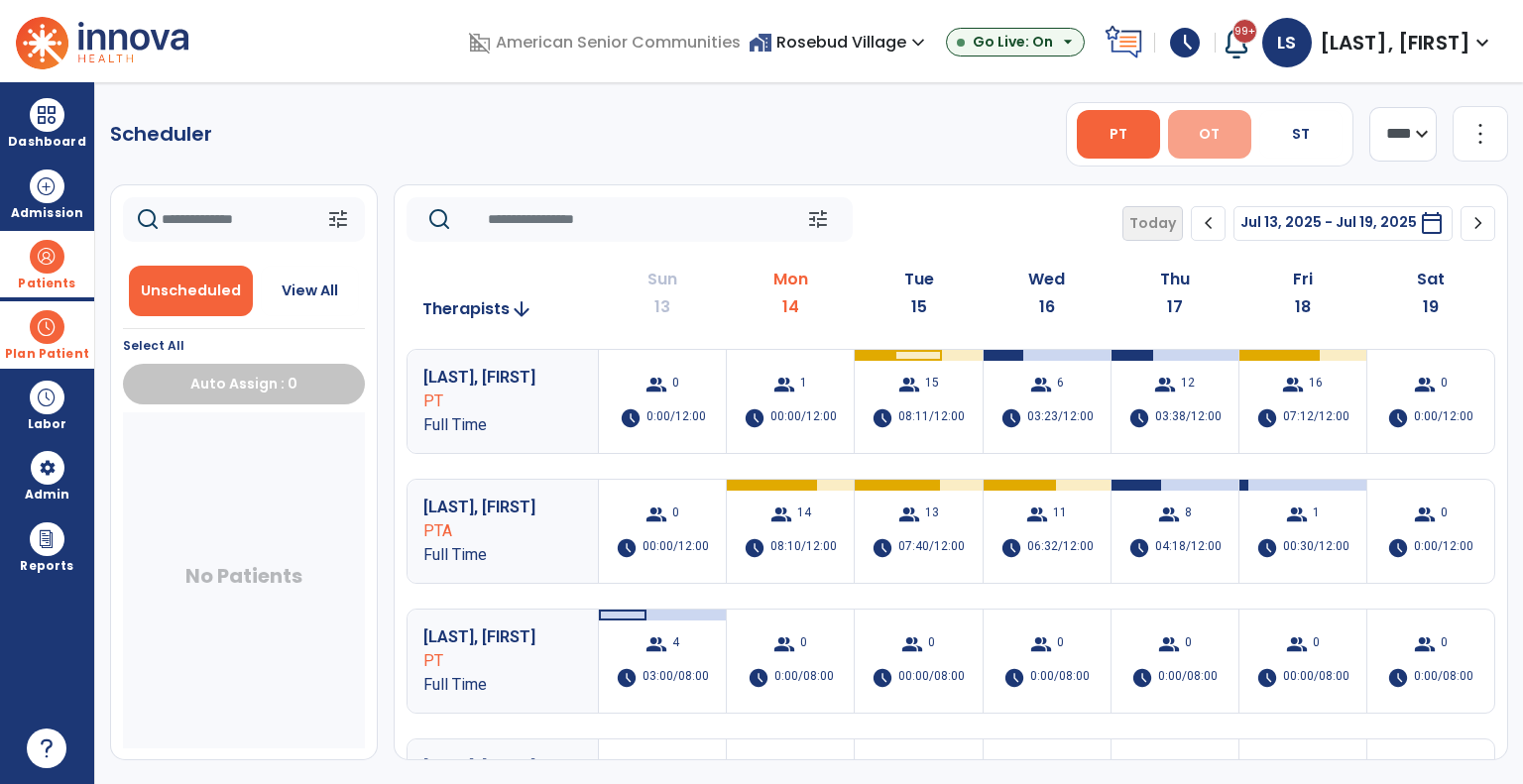 click on "OT" at bounding box center (1209, 134) 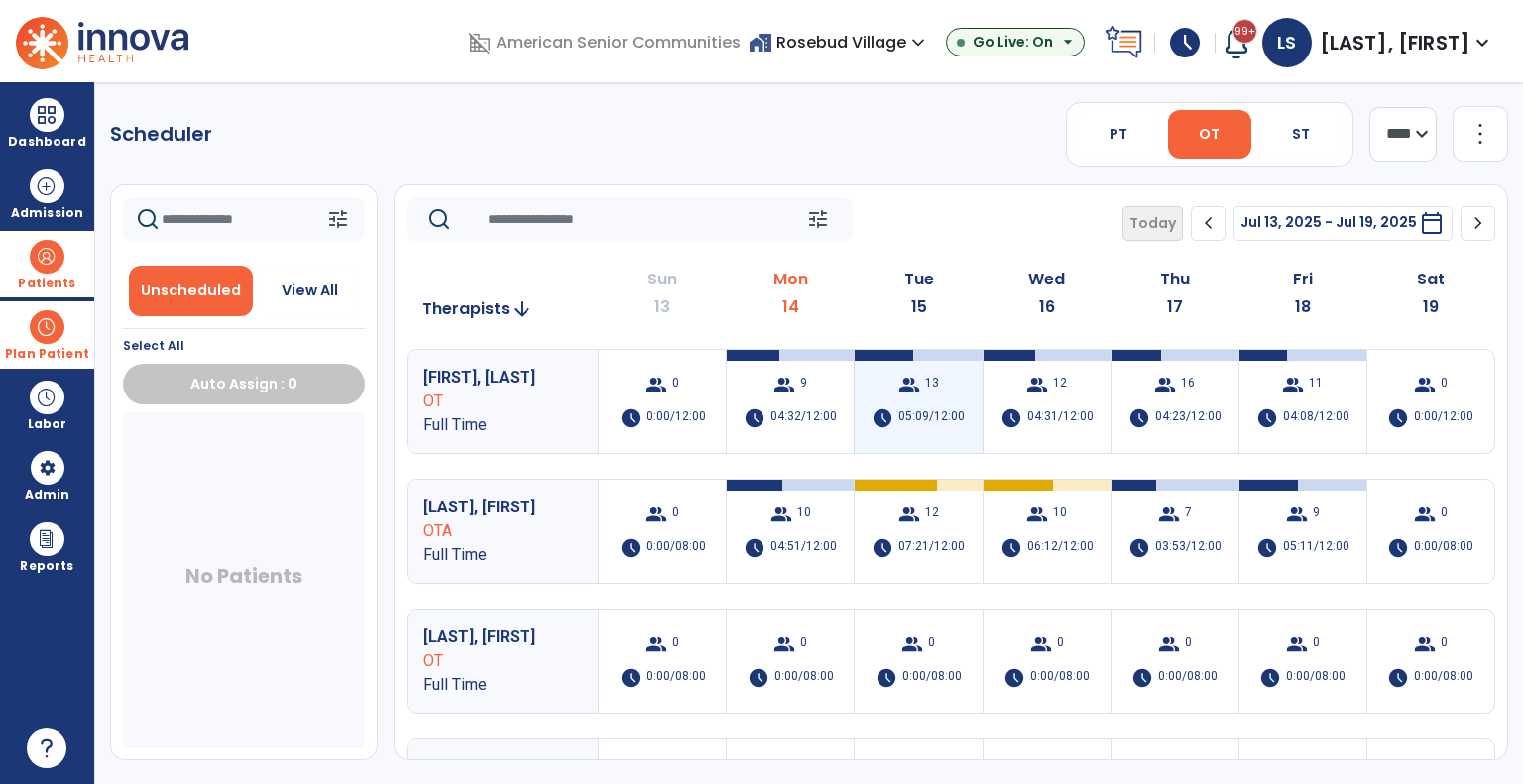 click on "group  13  schedule  05:09/12:00" at bounding box center (918, 401) 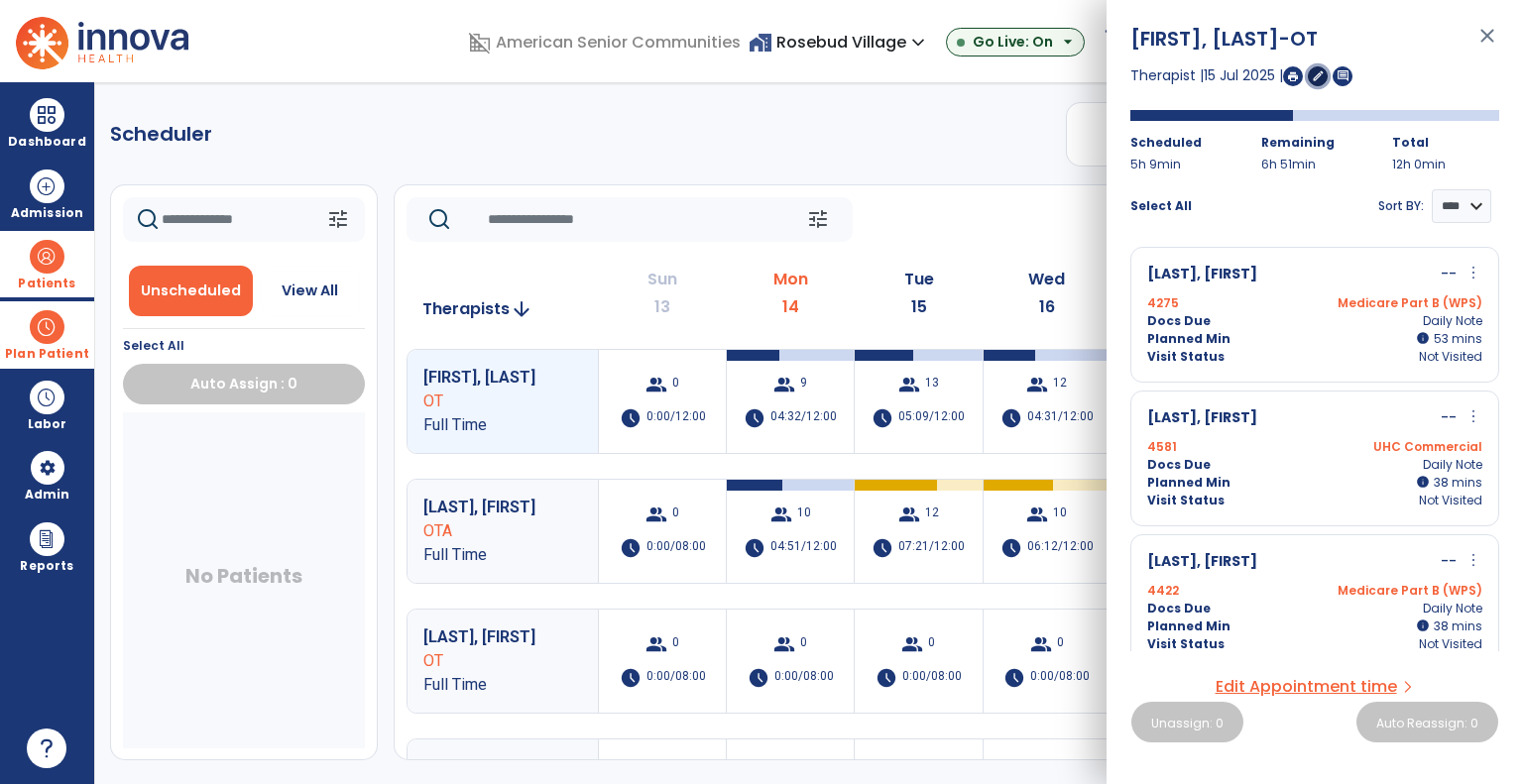 click on "edit" at bounding box center [1318, 76] 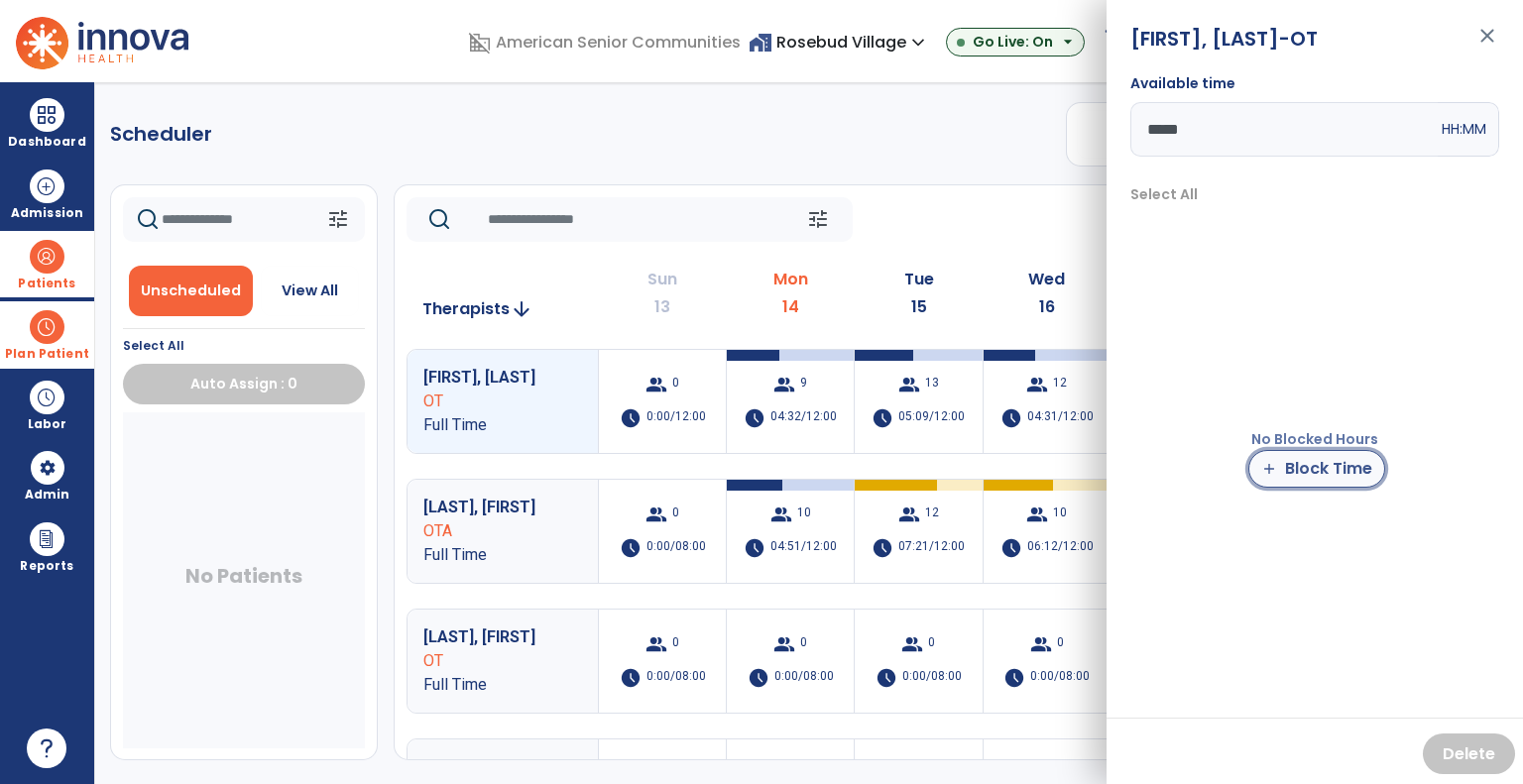 click on "add   Block Time" at bounding box center [1317, 469] 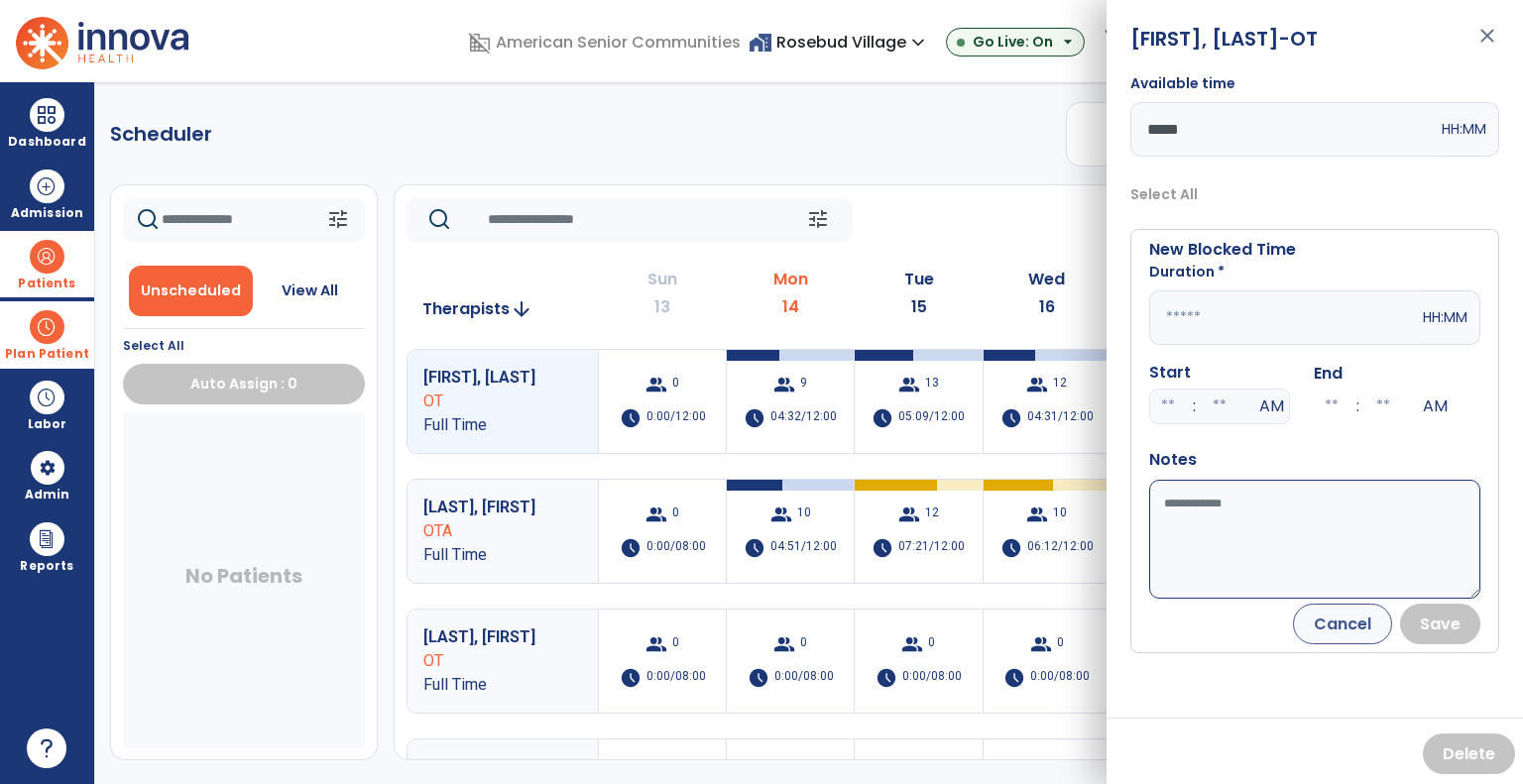 click at bounding box center [1284, 317] 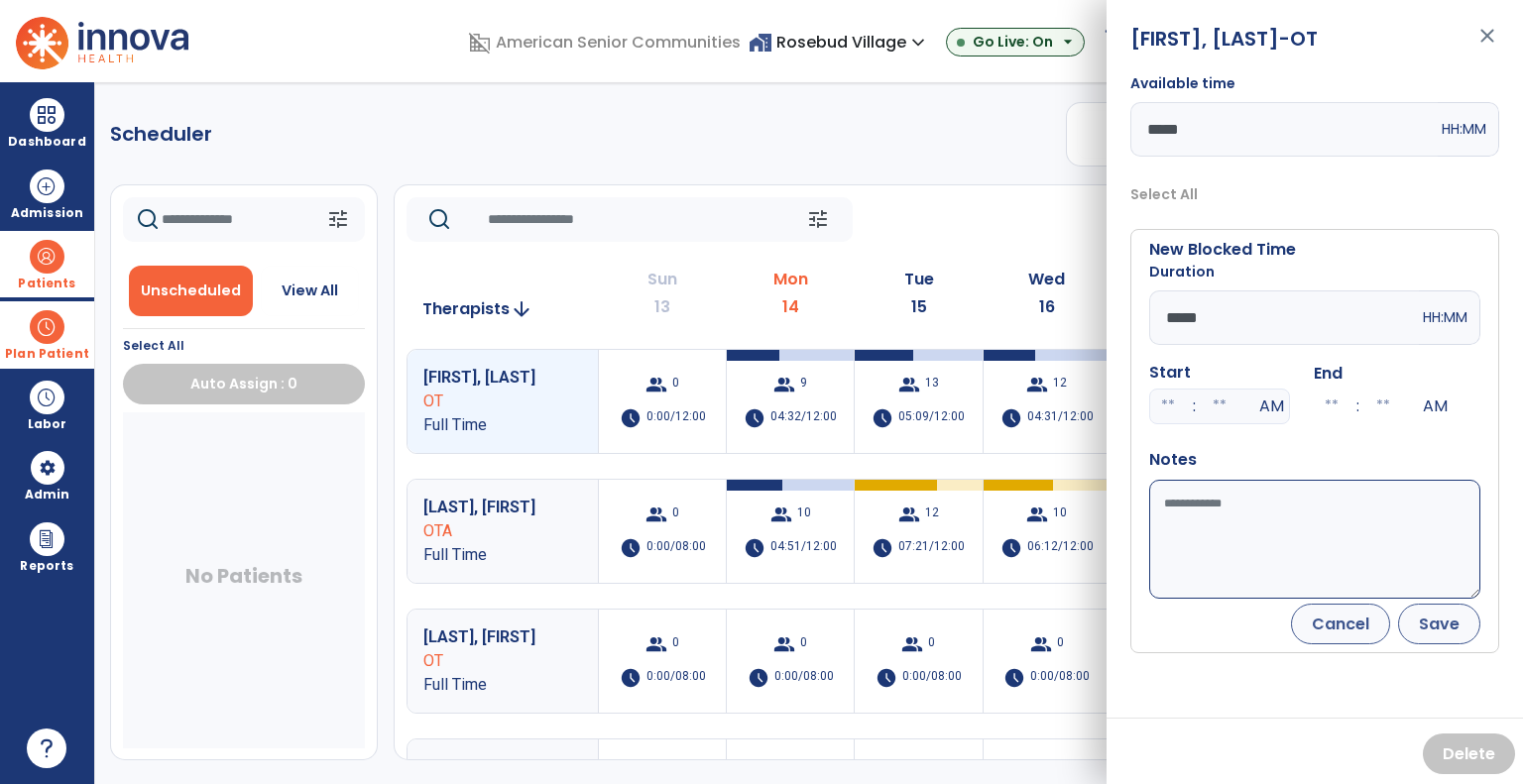 type on "*****" 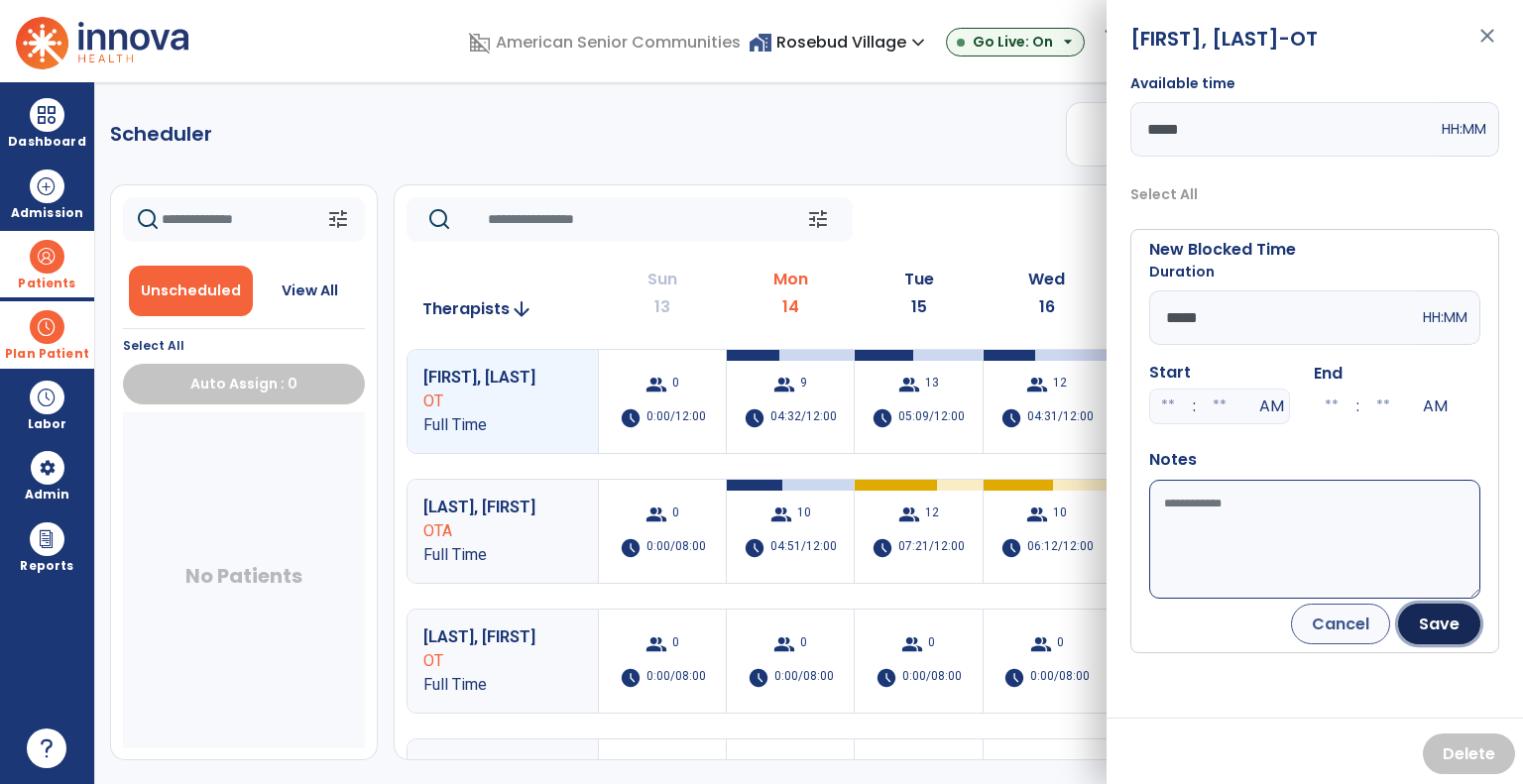 drag, startPoint x: 1438, startPoint y: 617, endPoint x: 1426, endPoint y: 600, distance: 20.808652 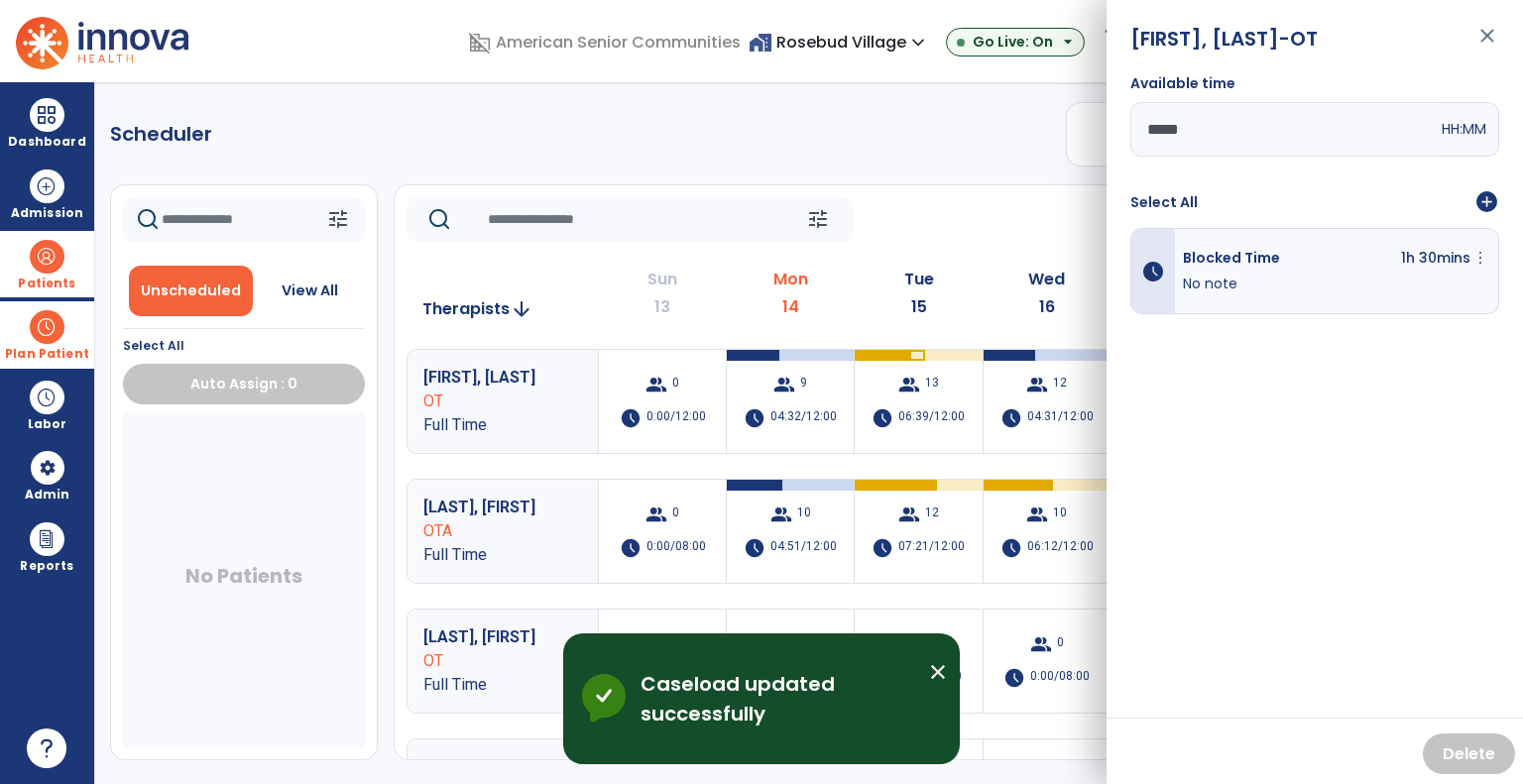 click on "tune   Today  chevron_left Jul 13, 2025 - Jul 19, 2025  *********  calendar_today  chevron_right" 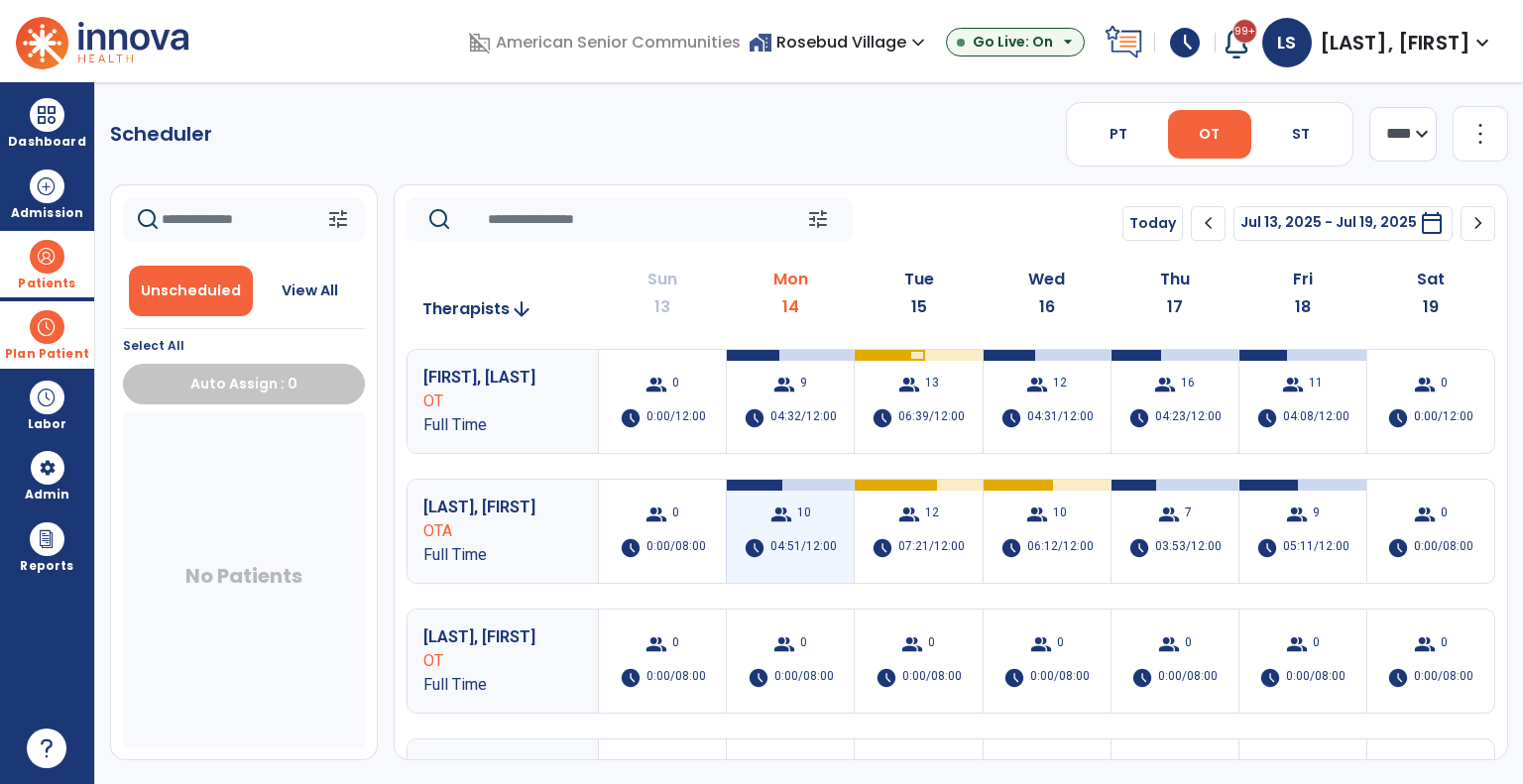 click on "group  10  schedule  04:51/12:00" at bounding box center (790, 531) 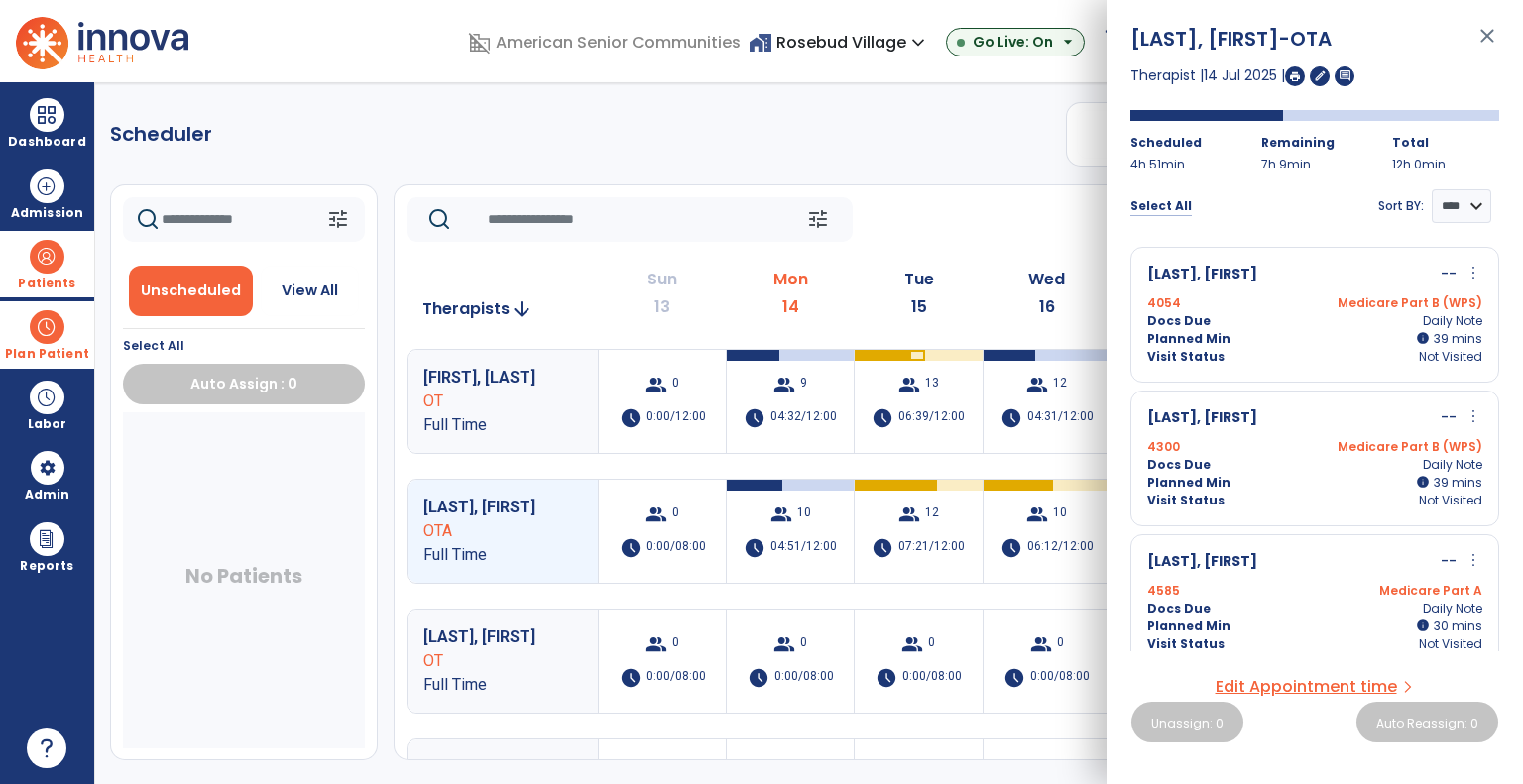 click on "Select All" at bounding box center [1161, 206] 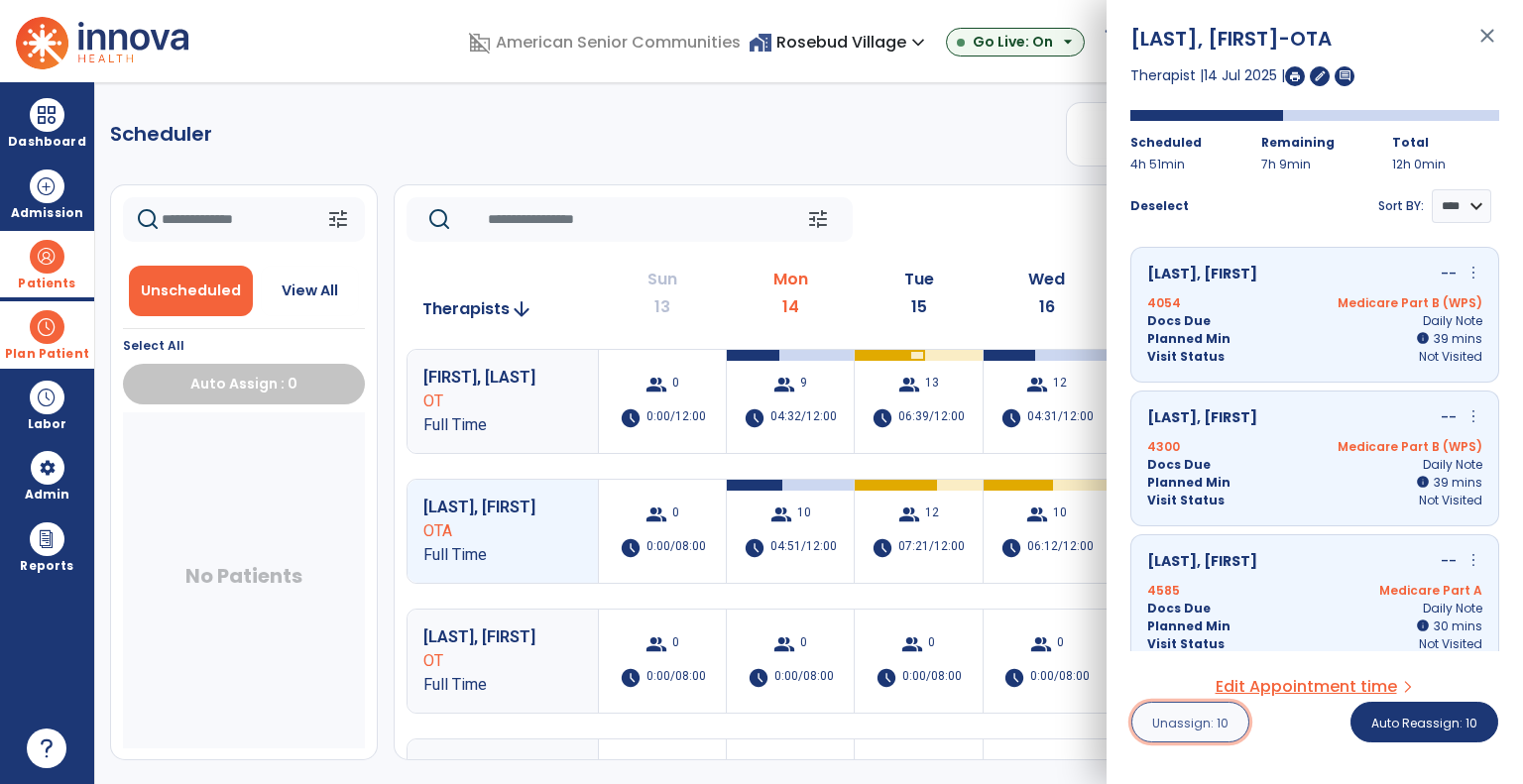 click on "Unassign: 10" at bounding box center [1190, 723] 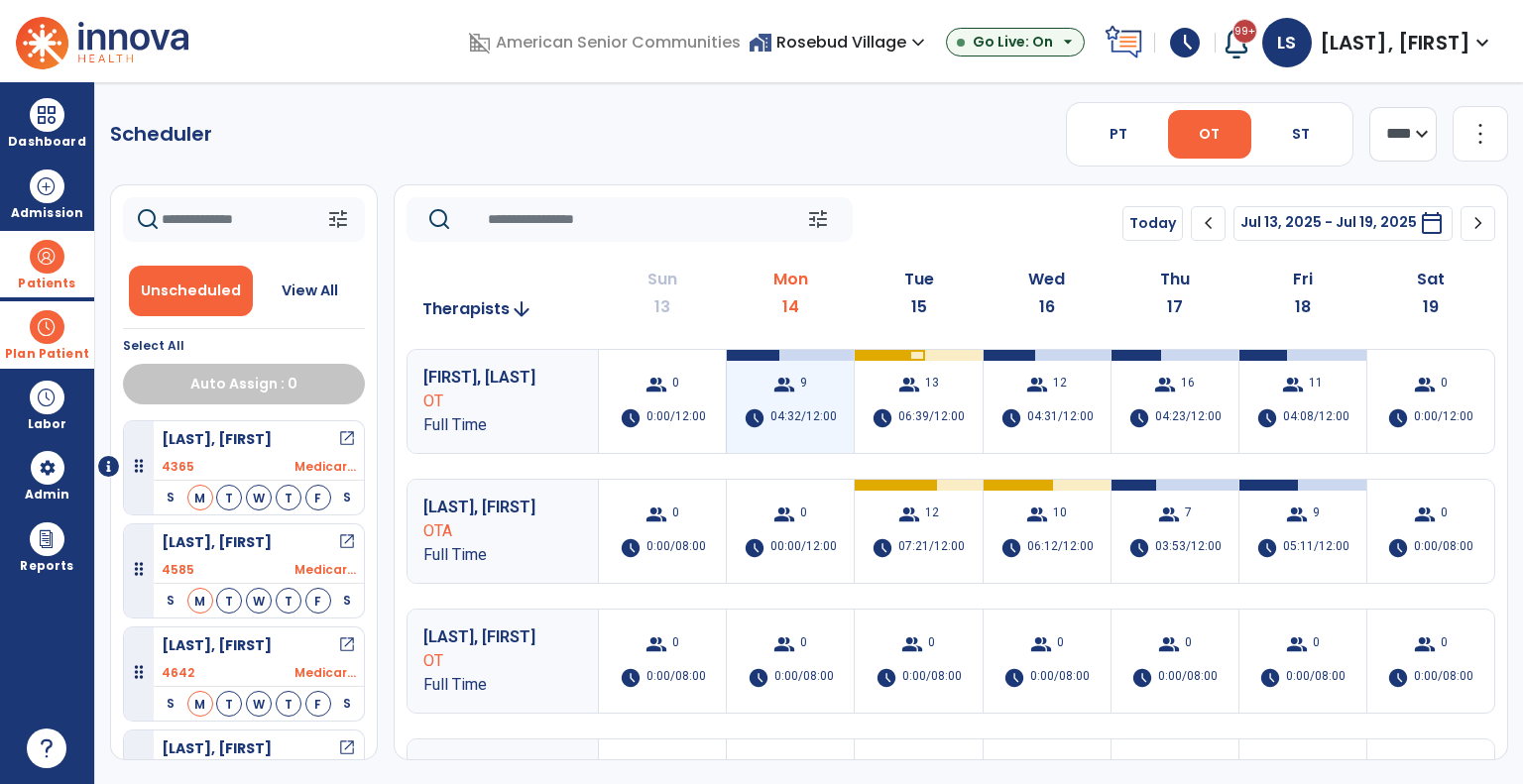 click on "04:32/12:00" at bounding box center [803, 418] 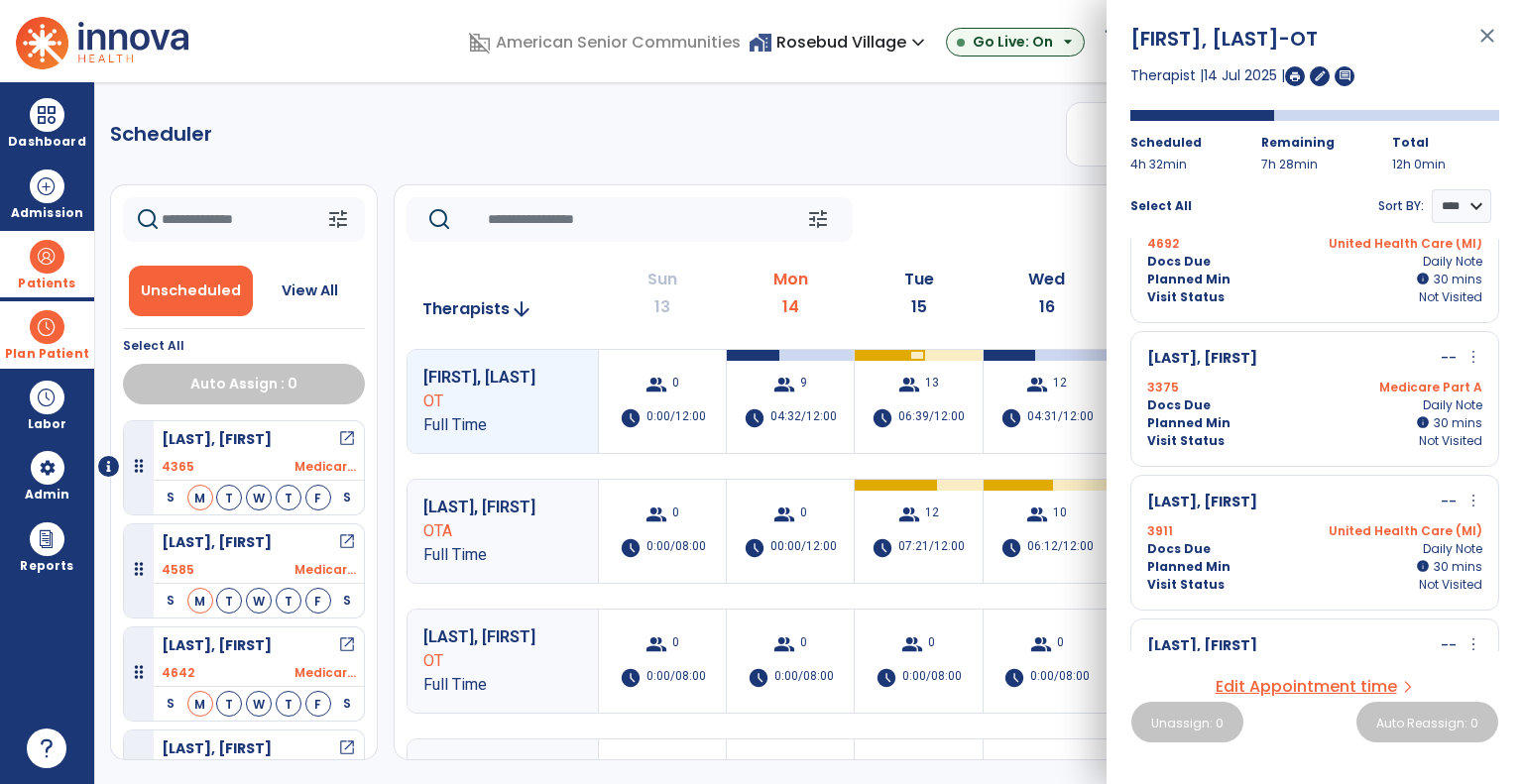 scroll, scrollTop: 496, scrollLeft: 0, axis: vertical 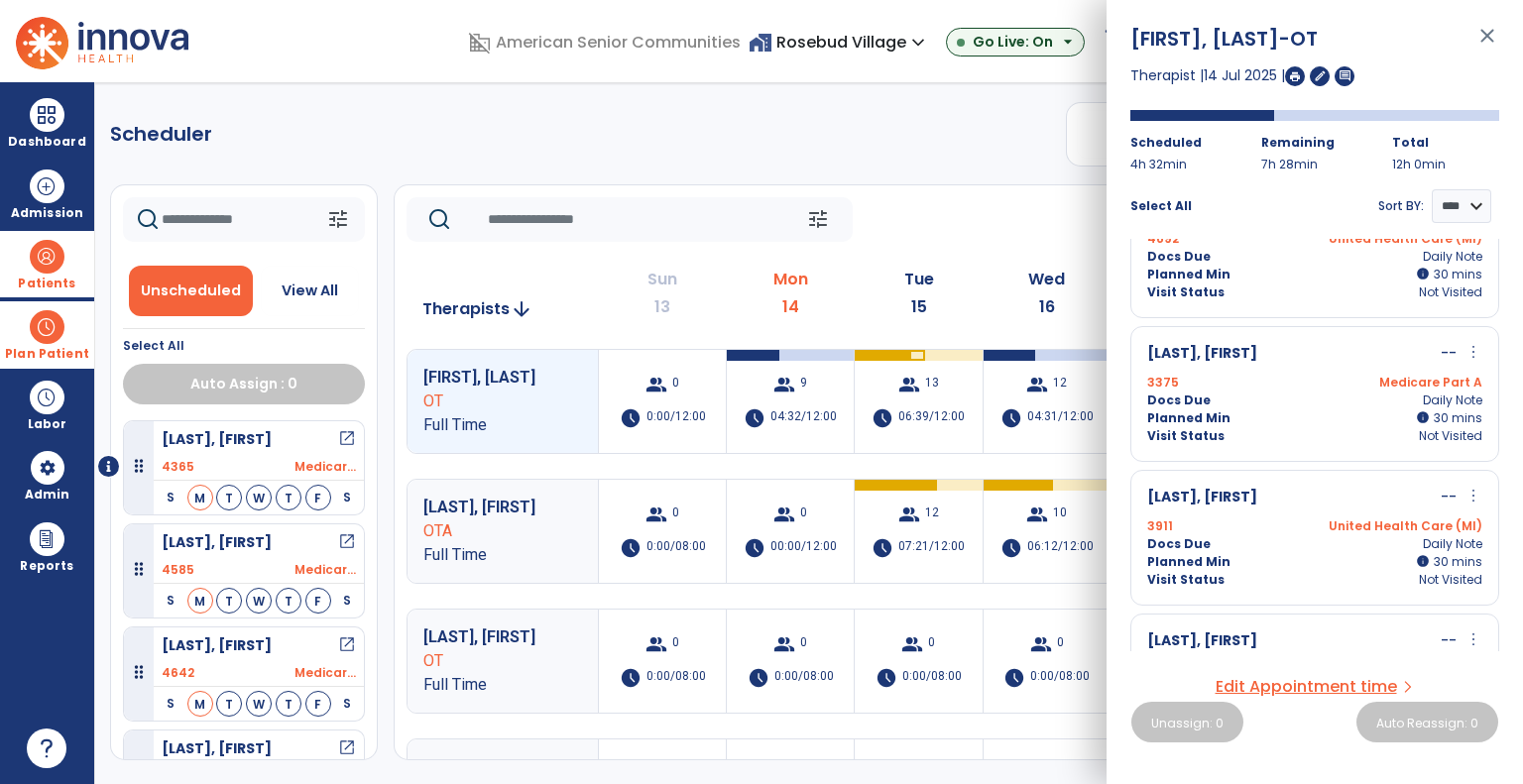 click on "tune   Today  chevron_left Jul 13, 2025 - Jul 19, 2025  *********  calendar_today  chevron_right" 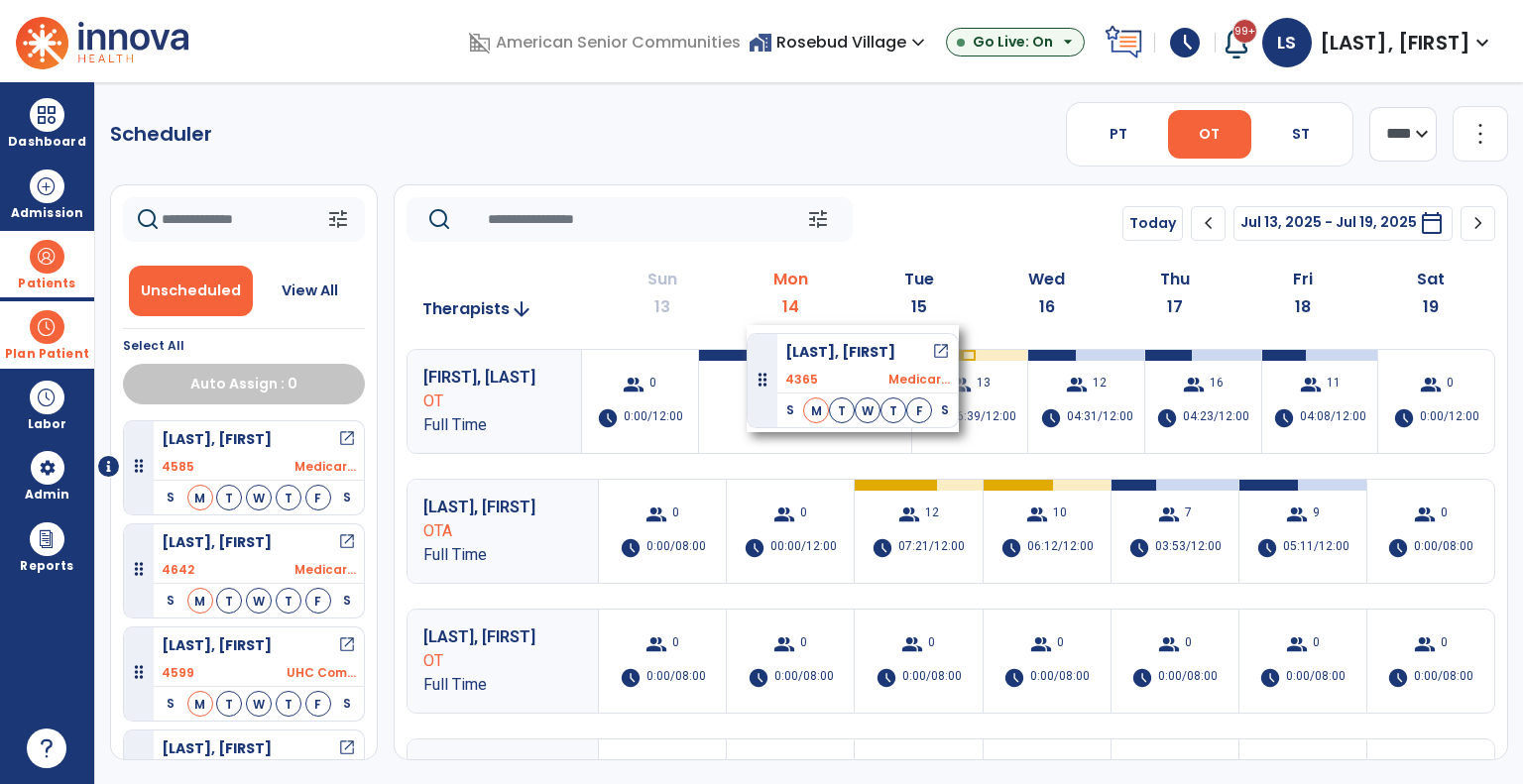 drag, startPoint x: 256, startPoint y: 455, endPoint x: 746, endPoint y: 324, distance: 507.209 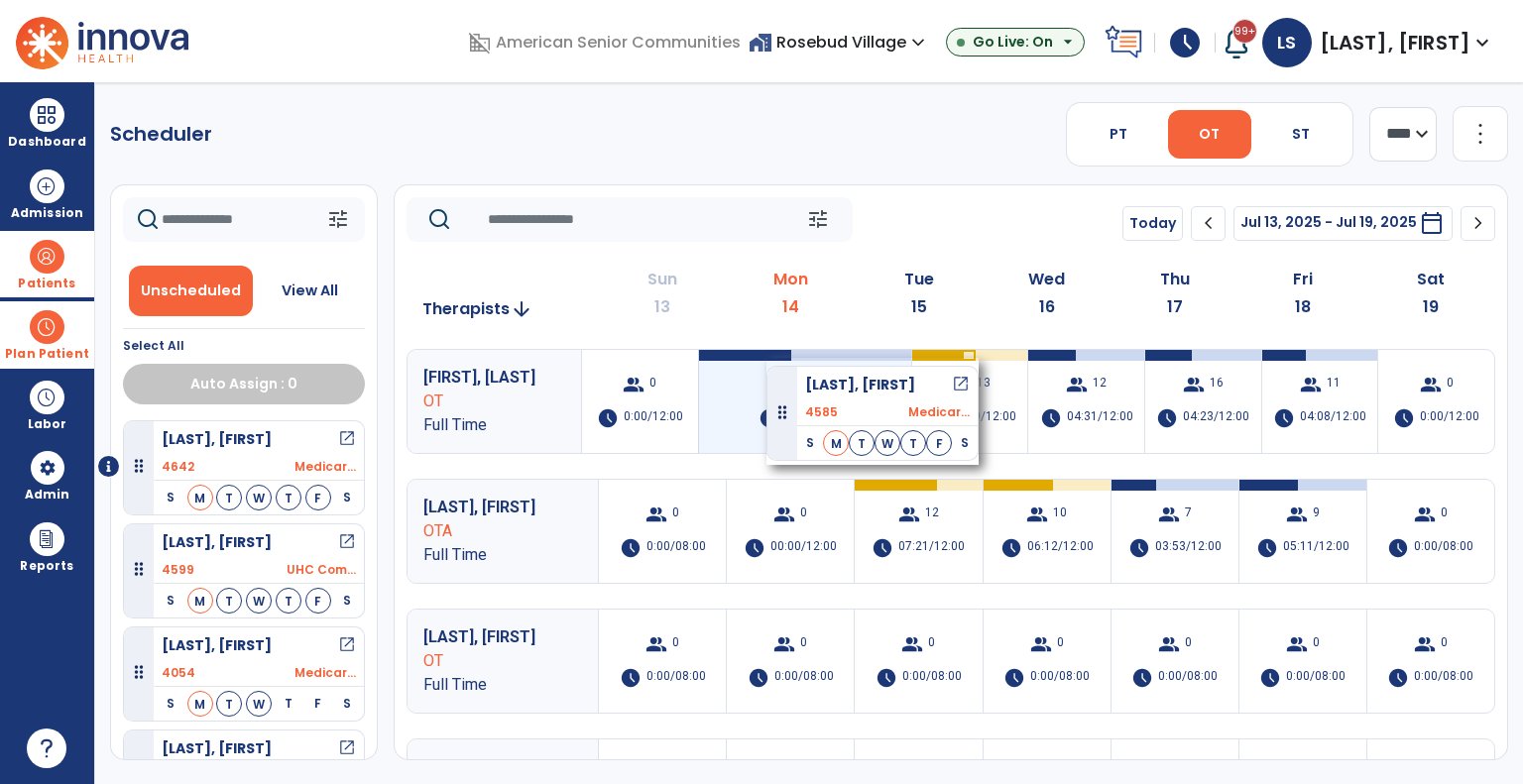 drag, startPoint x: 210, startPoint y: 458, endPoint x: 766, endPoint y: 358, distance: 564.9212 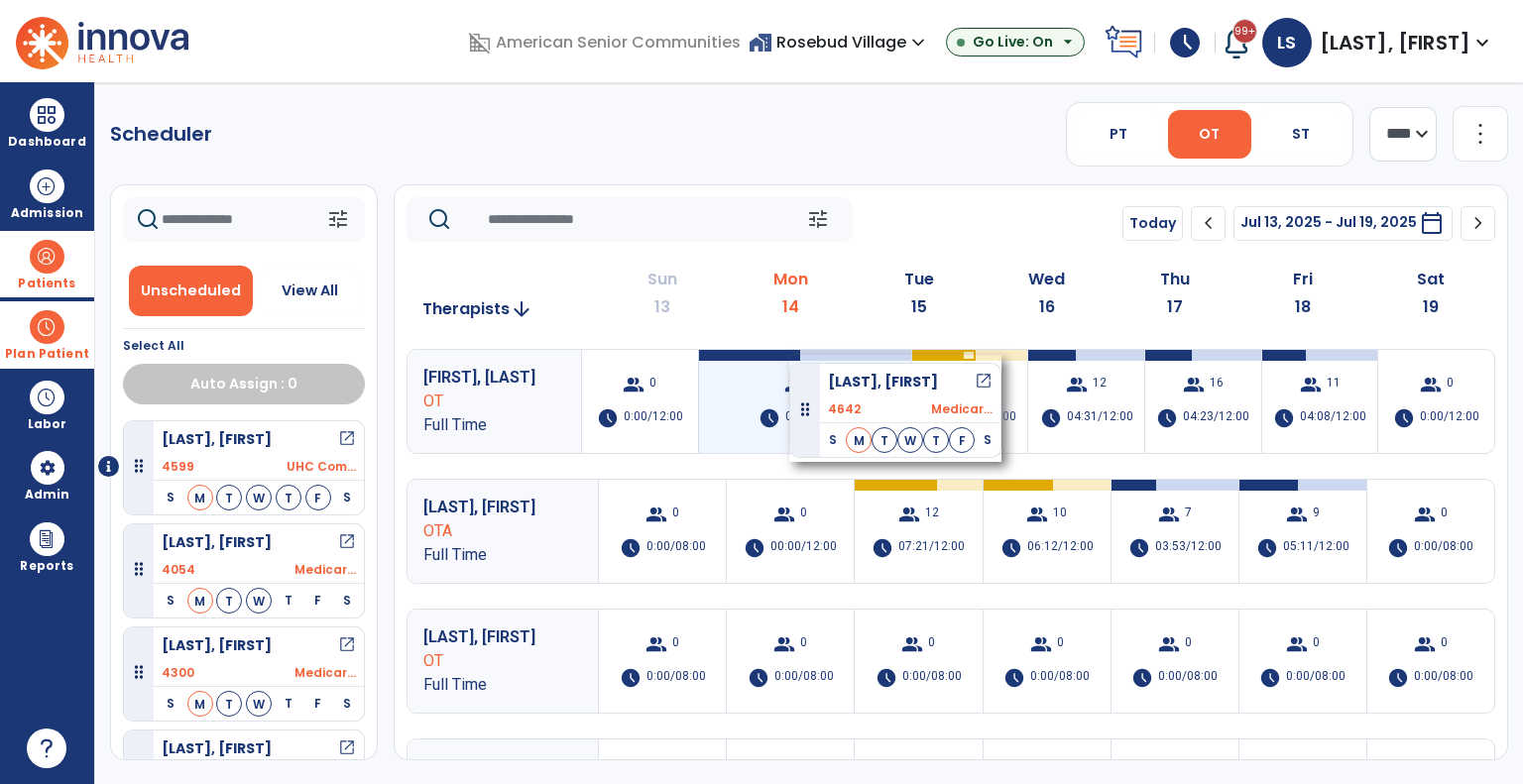 drag, startPoint x: 296, startPoint y: 447, endPoint x: 787, endPoint y: 355, distance: 499.5448 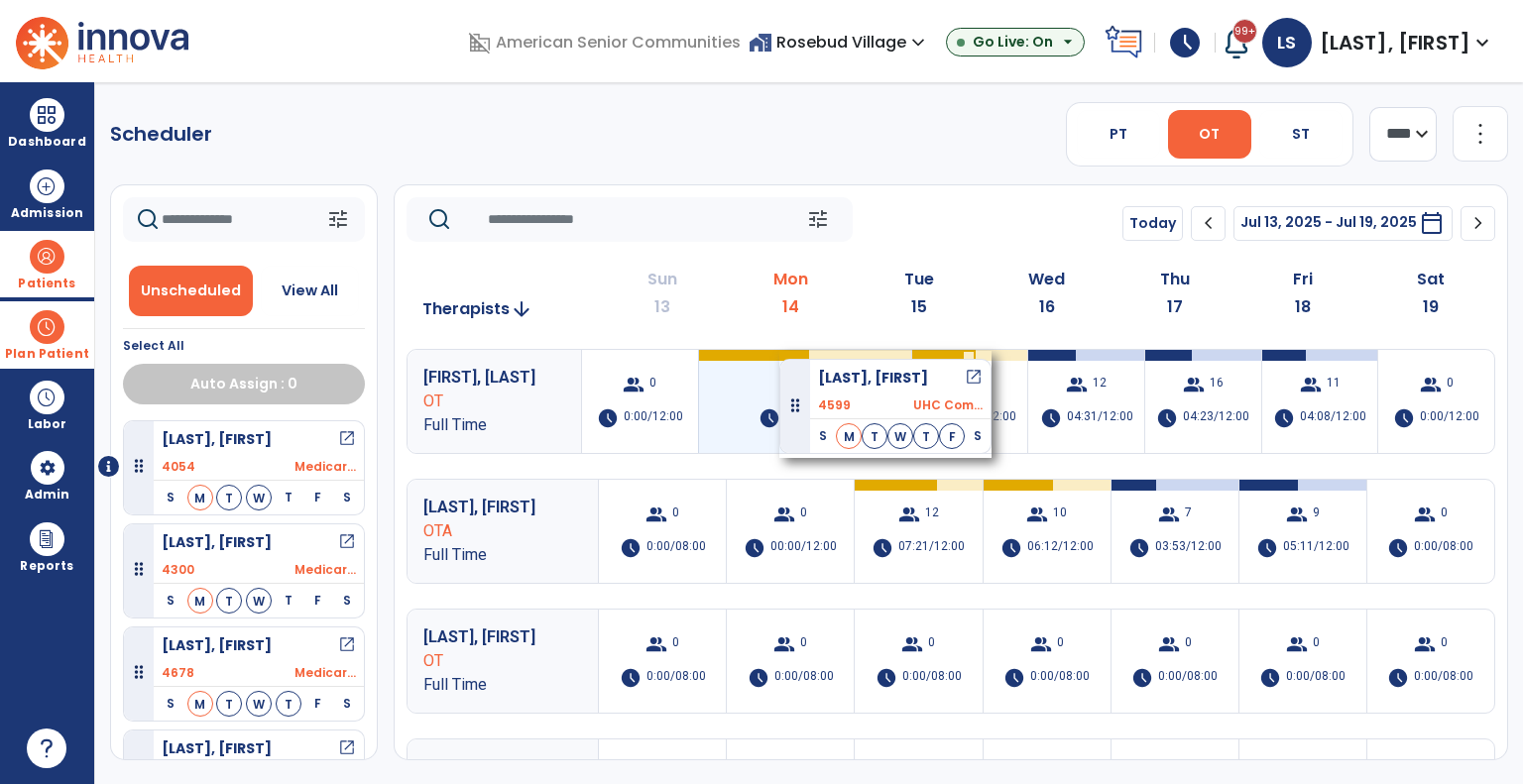 drag, startPoint x: 176, startPoint y: 460, endPoint x: 779, endPoint y: 350, distance: 612.9511 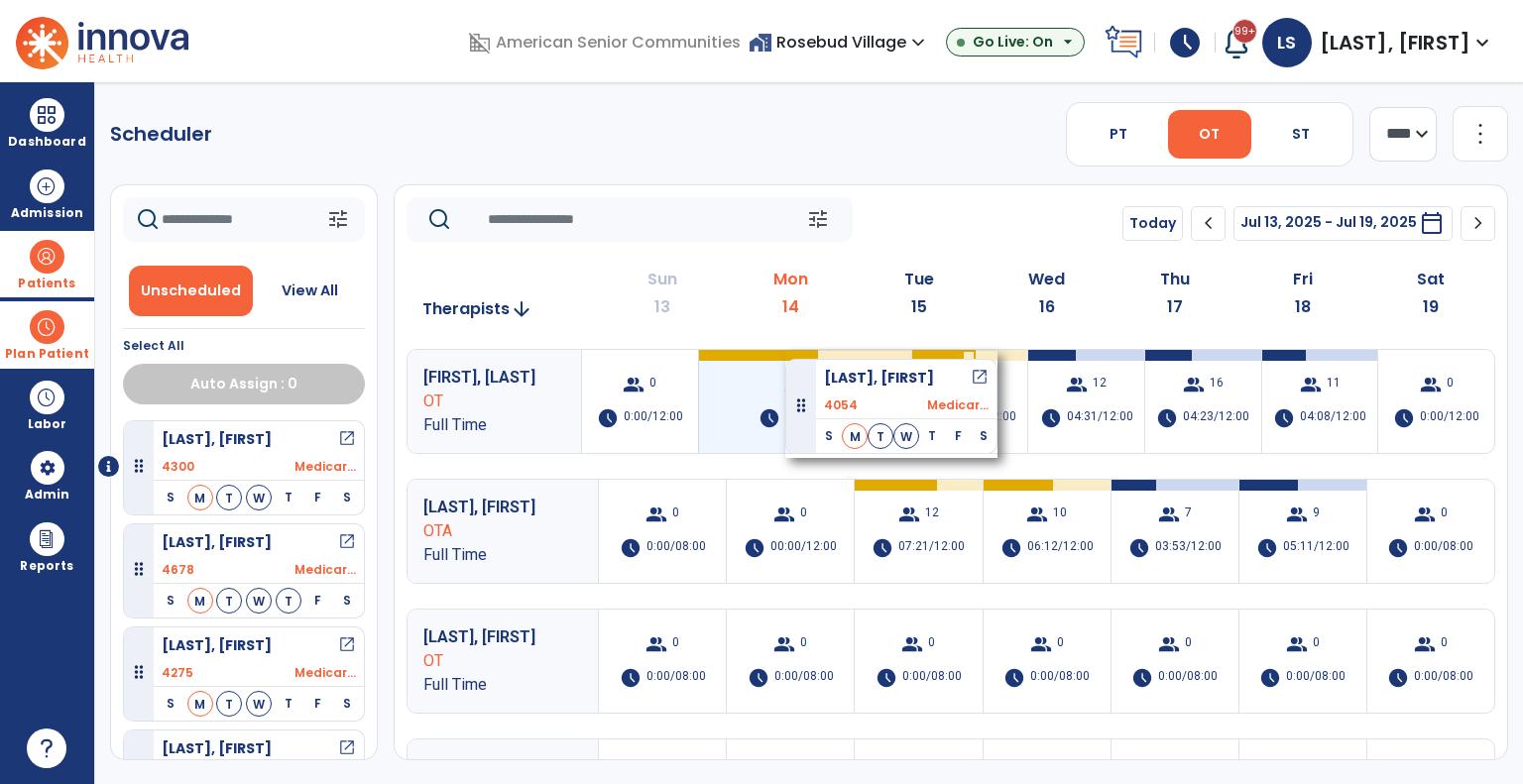 drag, startPoint x: 256, startPoint y: 455, endPoint x: 785, endPoint y: 351, distance: 539.12614 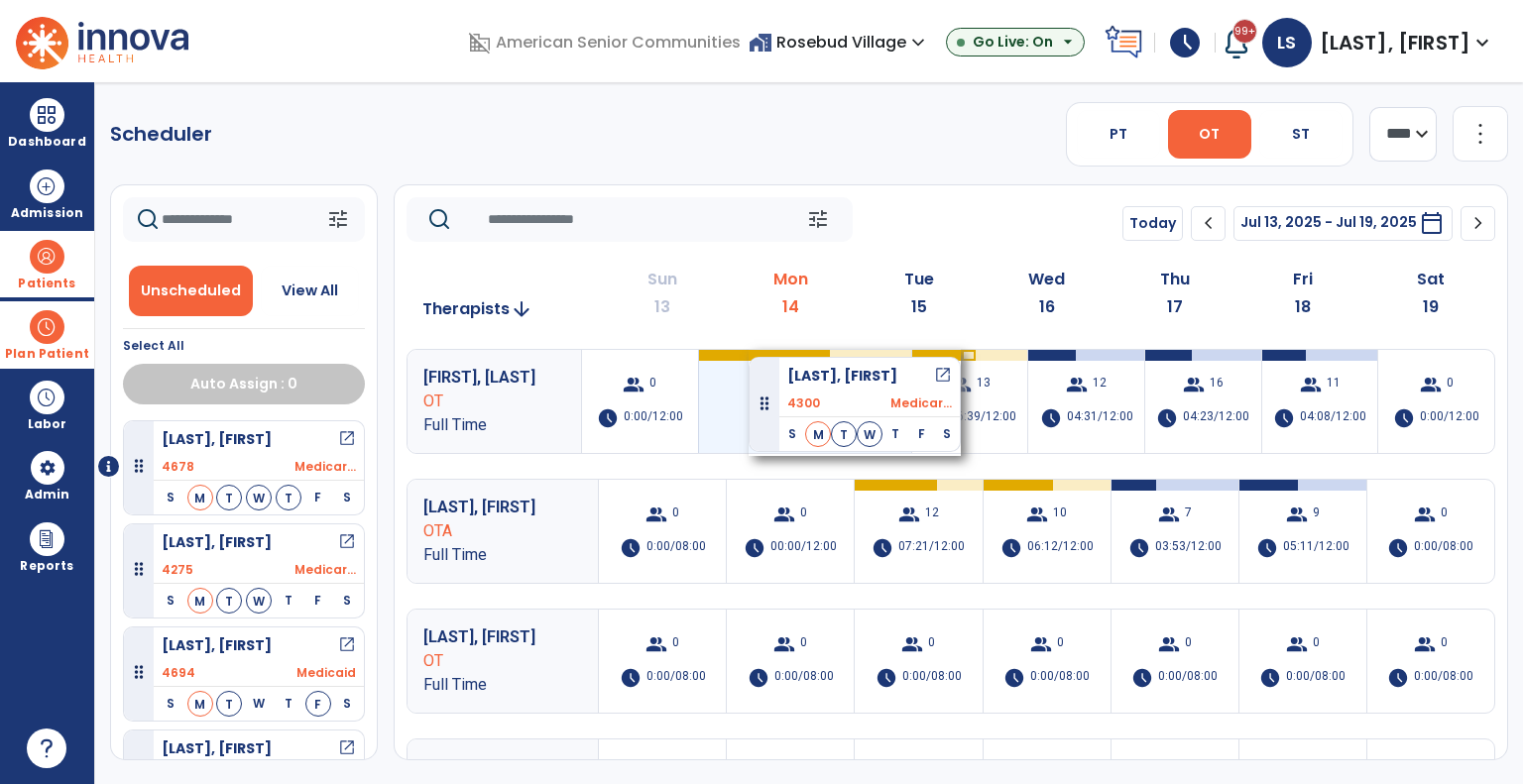 drag, startPoint x: 200, startPoint y: 458, endPoint x: 749, endPoint y: 349, distance: 559.716 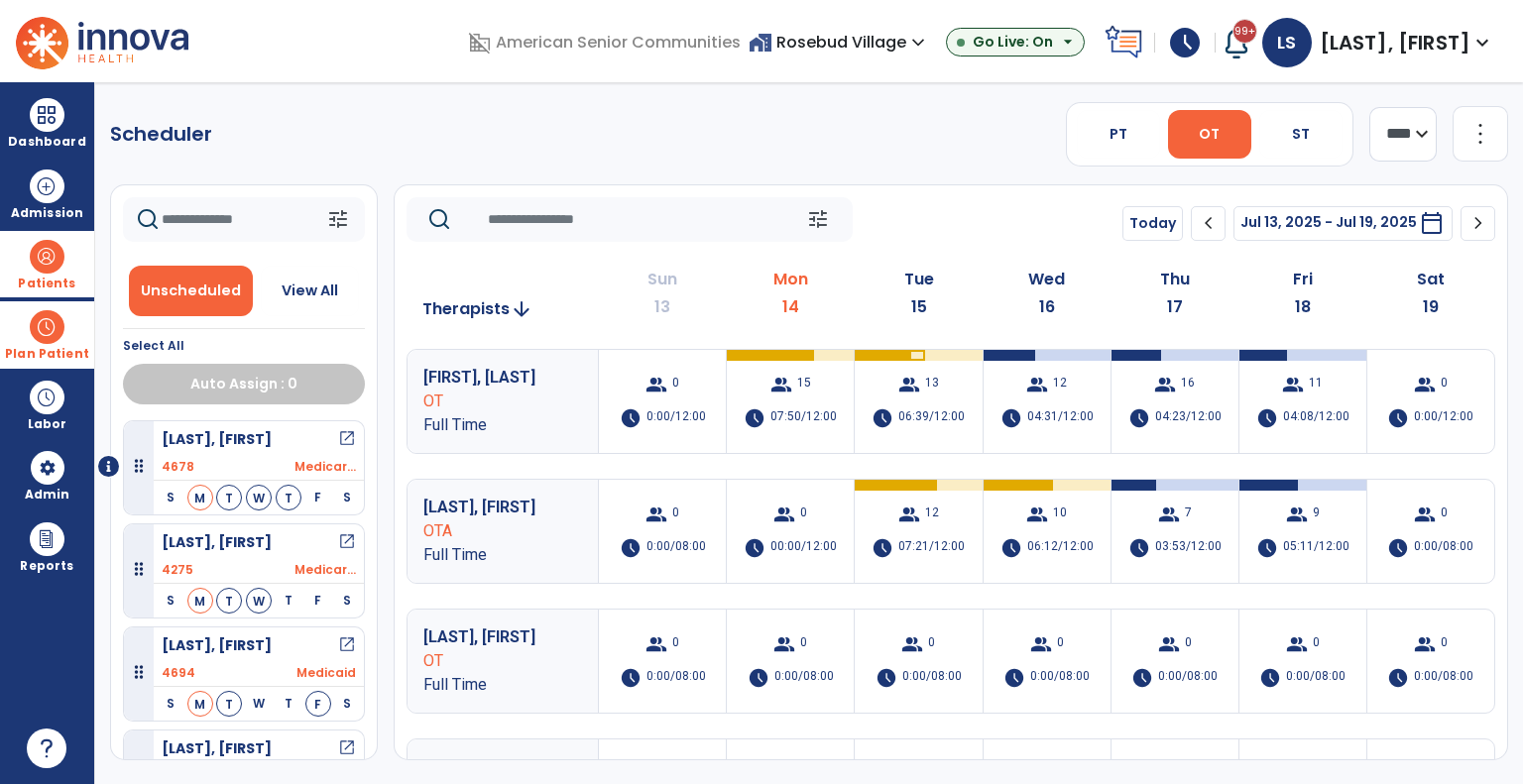 scroll, scrollTop: 53, scrollLeft: 0, axis: vertical 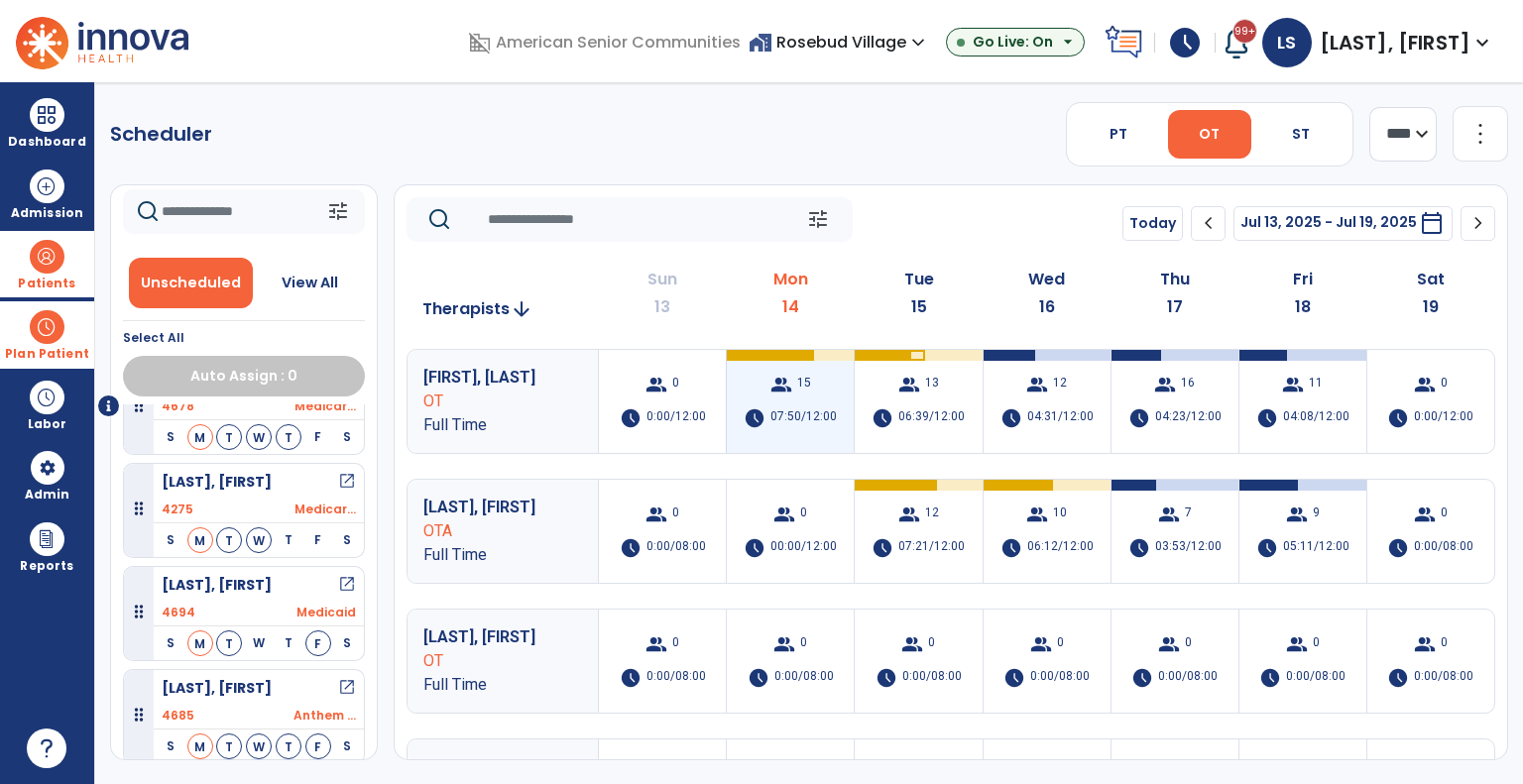 click on "07:50/12:00" at bounding box center [803, 418] 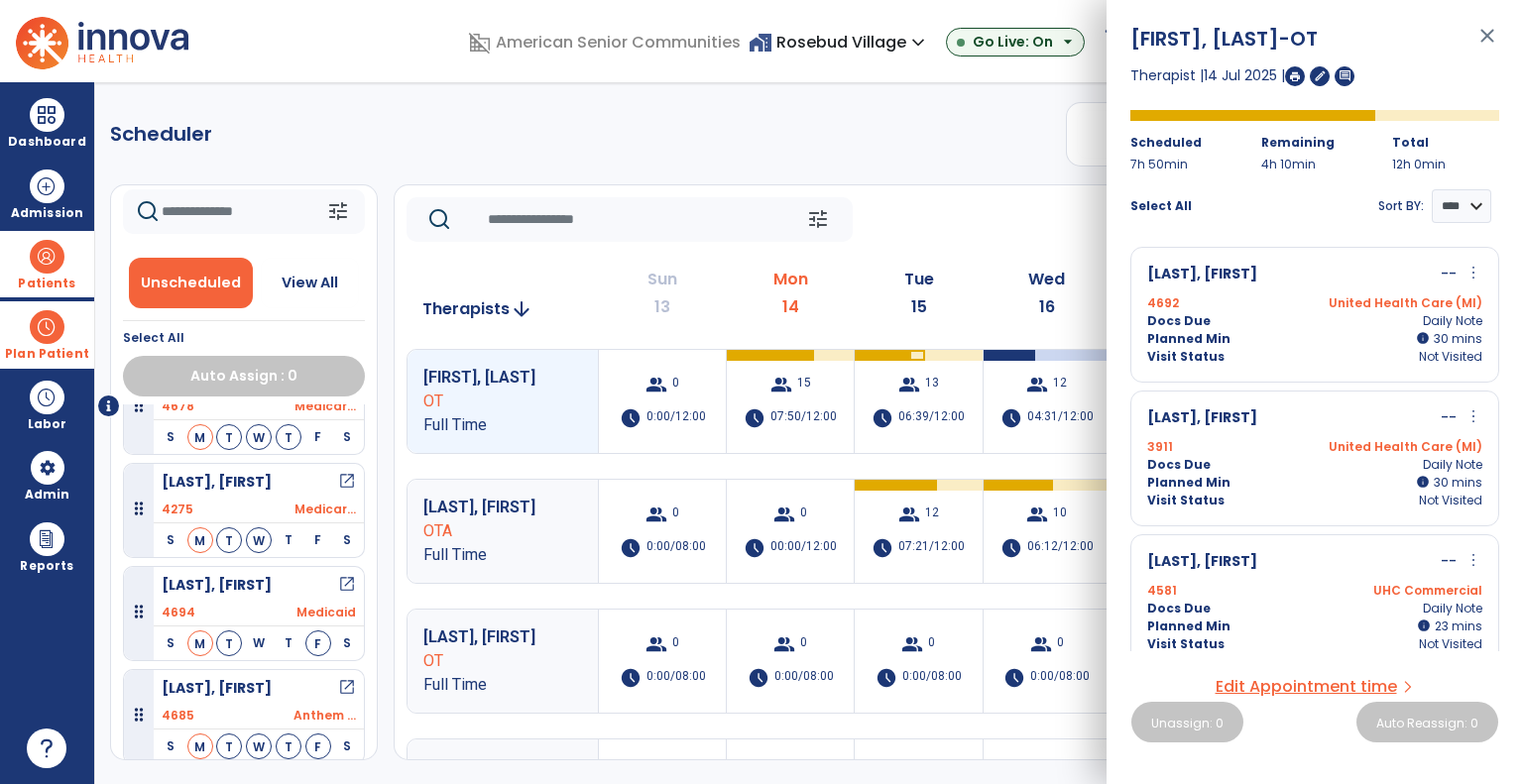scroll, scrollTop: 1734, scrollLeft: 0, axis: vertical 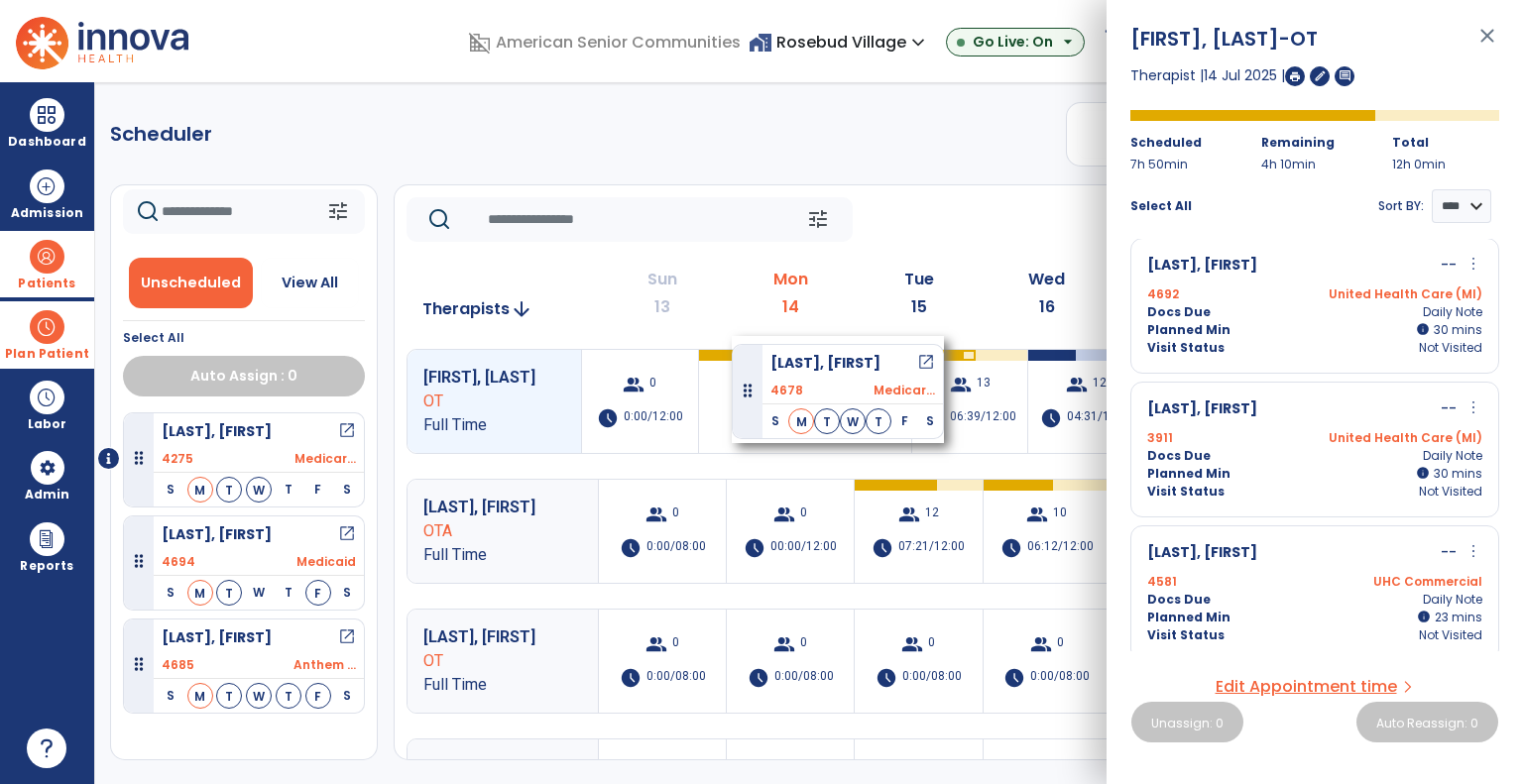 drag, startPoint x: 222, startPoint y: 452, endPoint x: 732, endPoint y: 328, distance: 524.8581 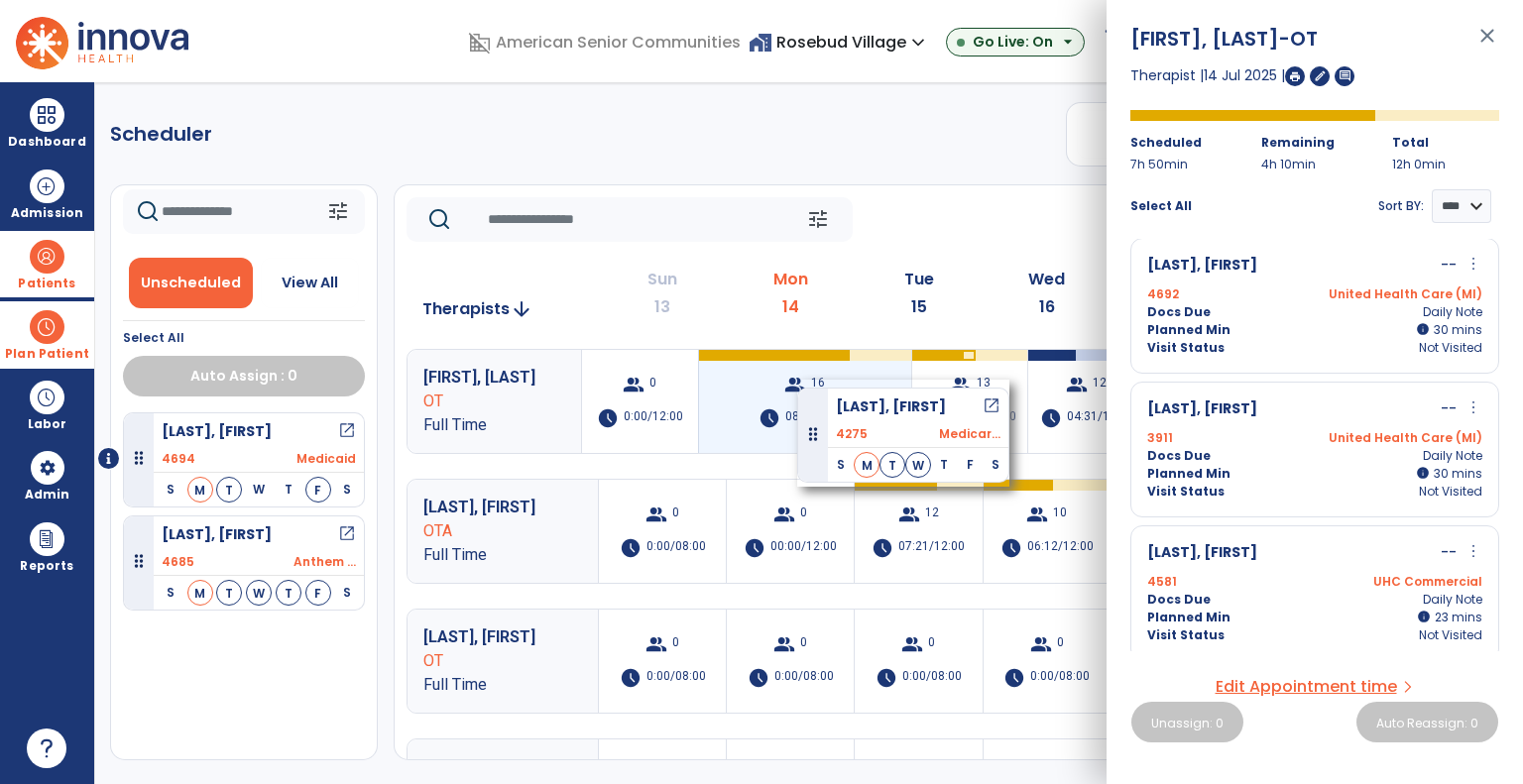 drag, startPoint x: 232, startPoint y: 451, endPoint x: 773, endPoint y: 361, distance: 548.435 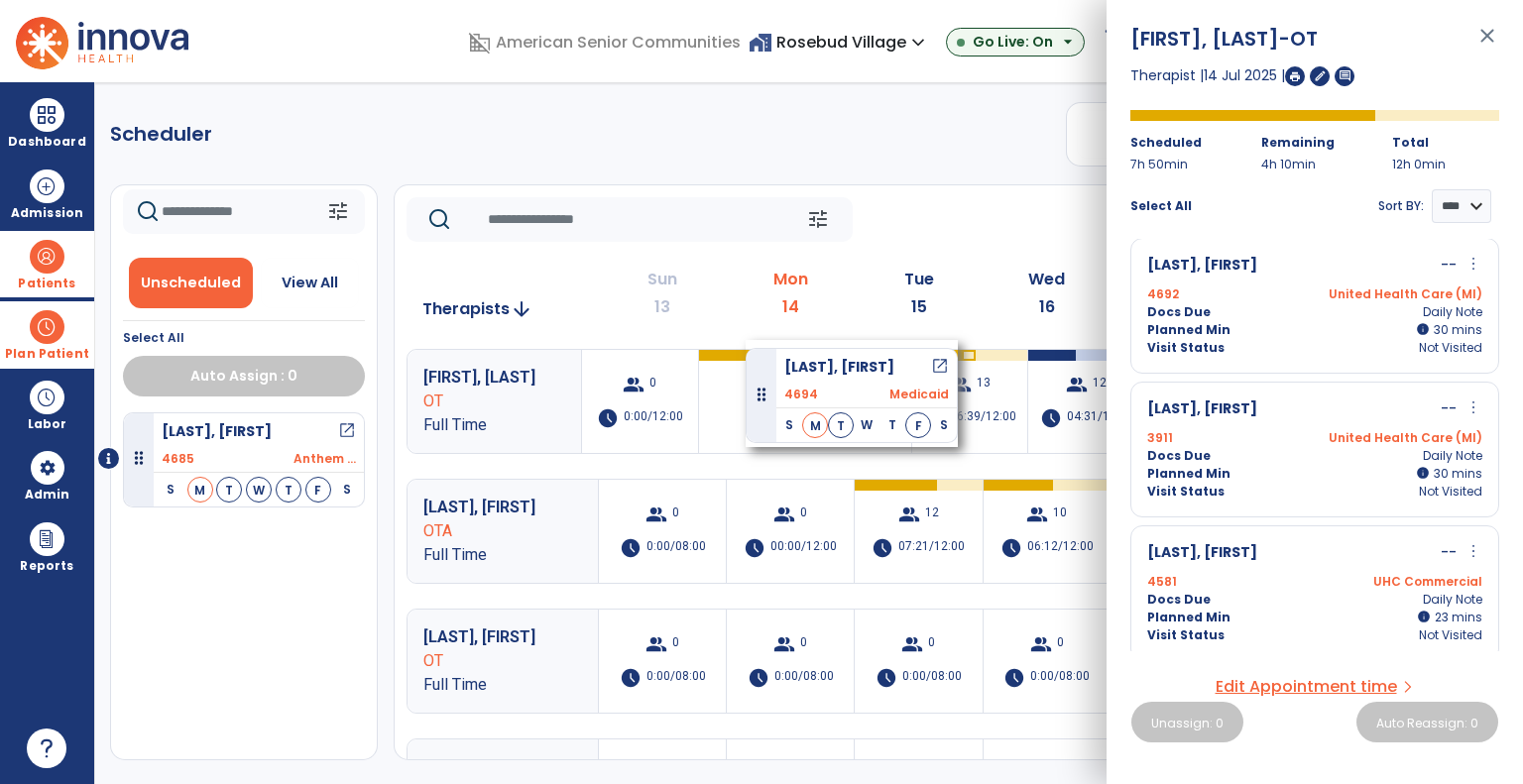 drag, startPoint x: 212, startPoint y: 439, endPoint x: 745, endPoint y: 338, distance: 542.485 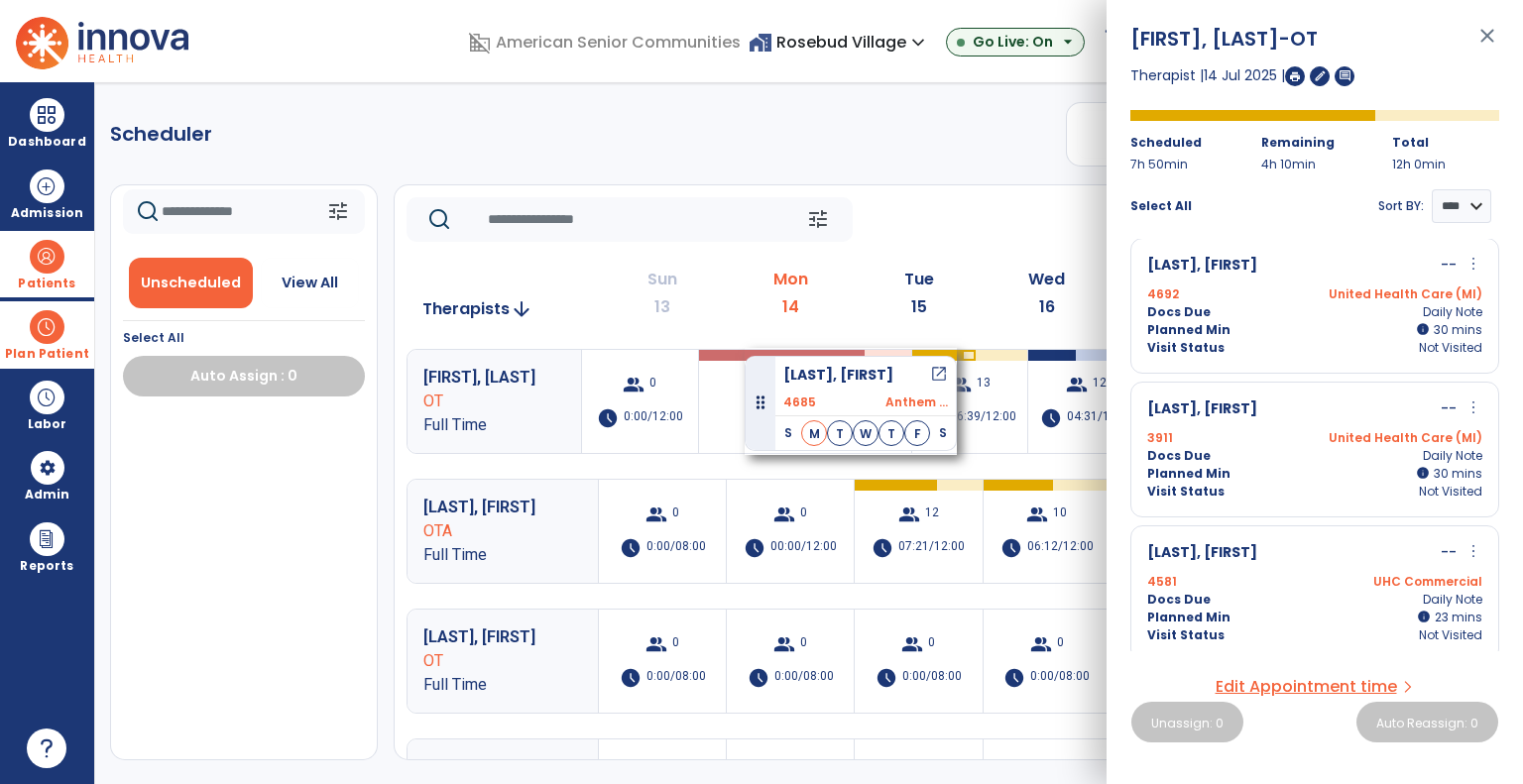 drag, startPoint x: 190, startPoint y: 444, endPoint x: 746, endPoint y: 344, distance: 564.92123 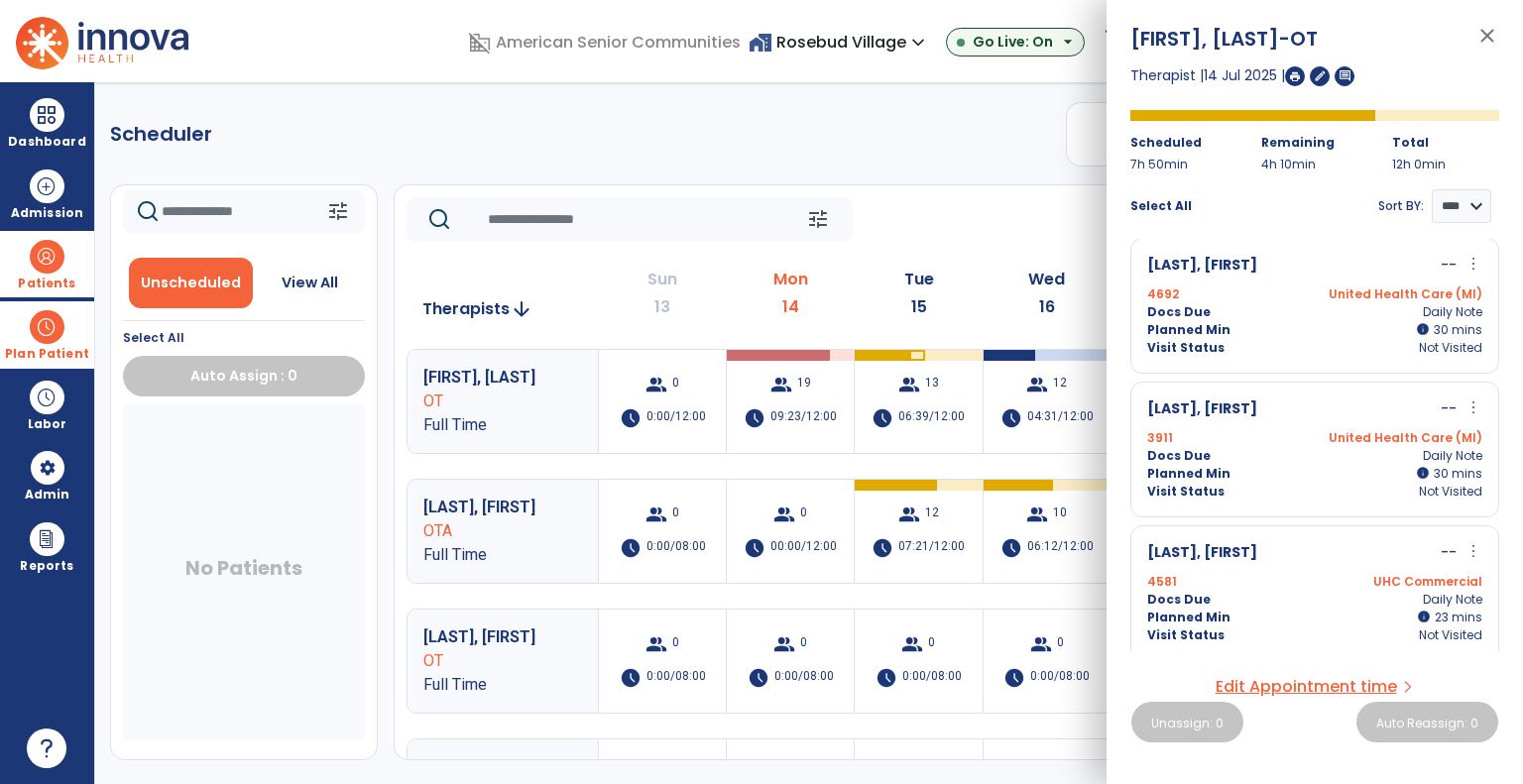 click on "Scheduler   PT   OT   ST  **** *** more_vert  Manage Labor   View All Therapists   Print" 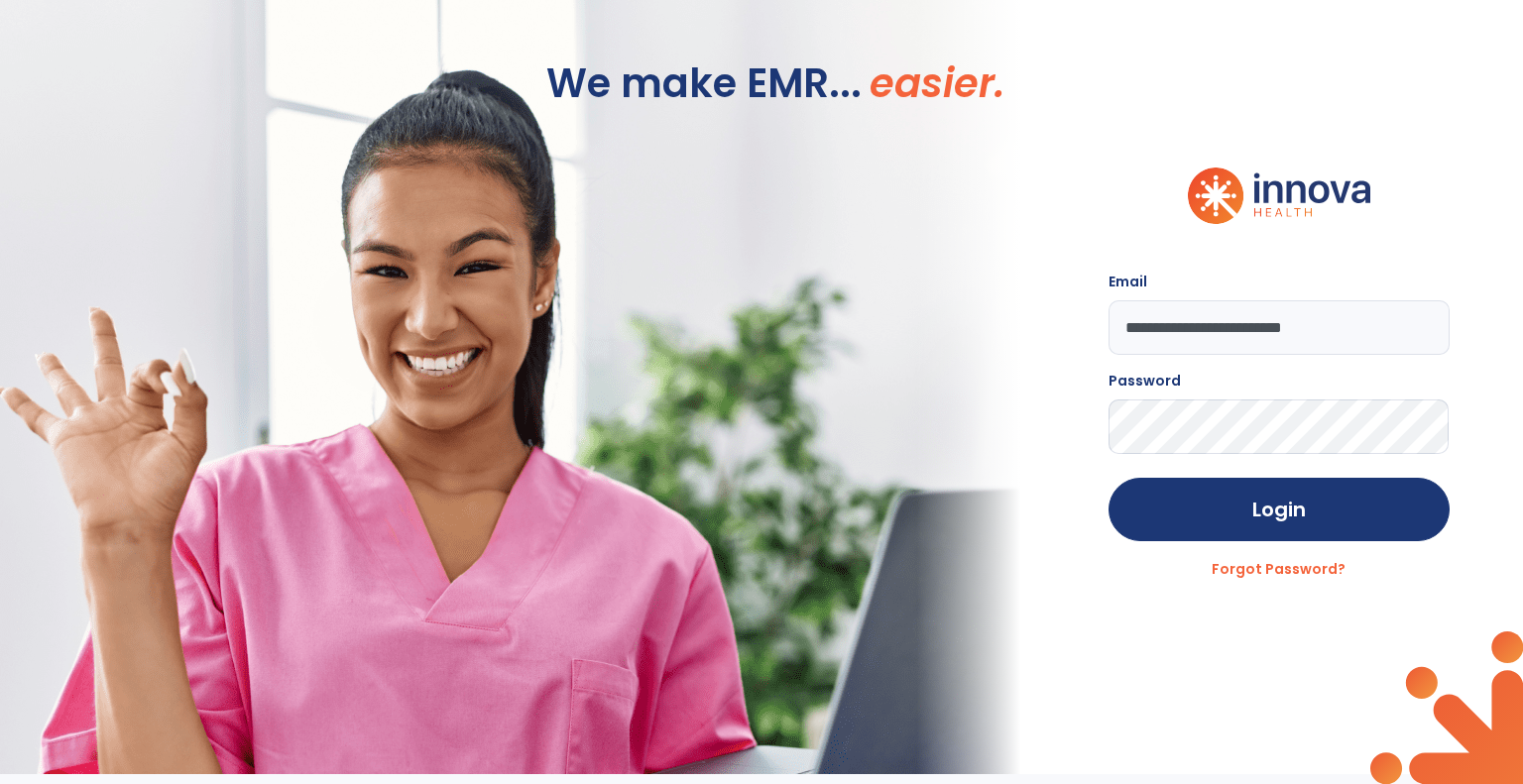 click on "We make EMR... easier." 